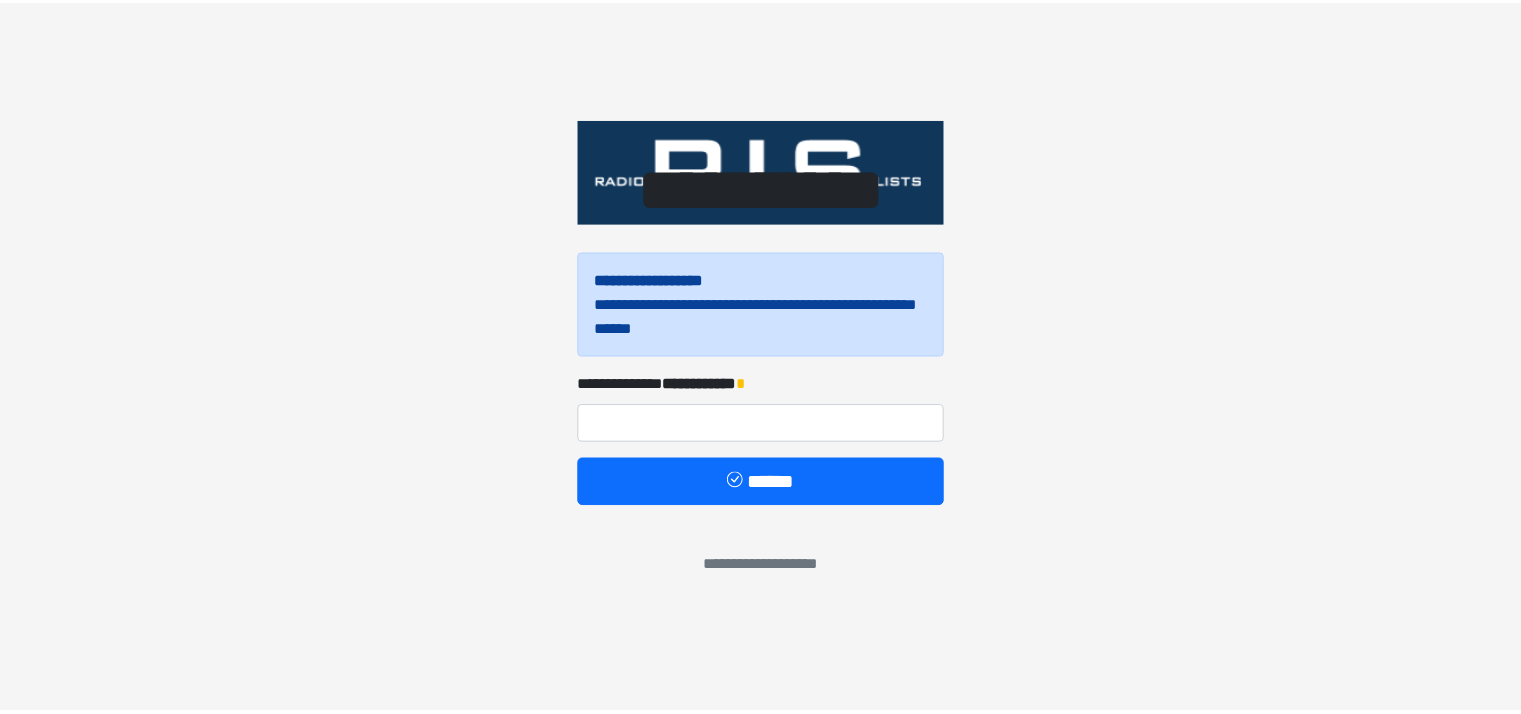 scroll, scrollTop: 0, scrollLeft: 0, axis: both 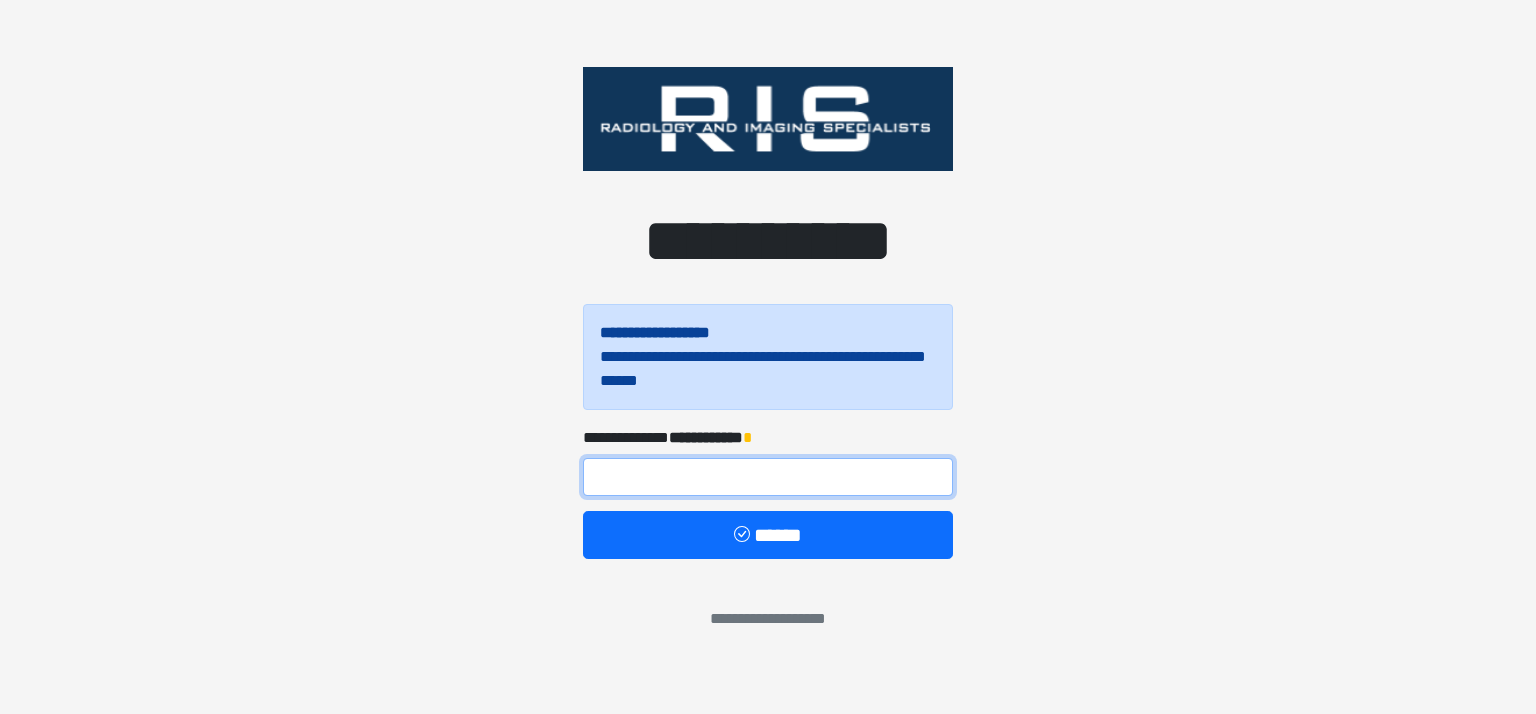 click at bounding box center (768, 477) 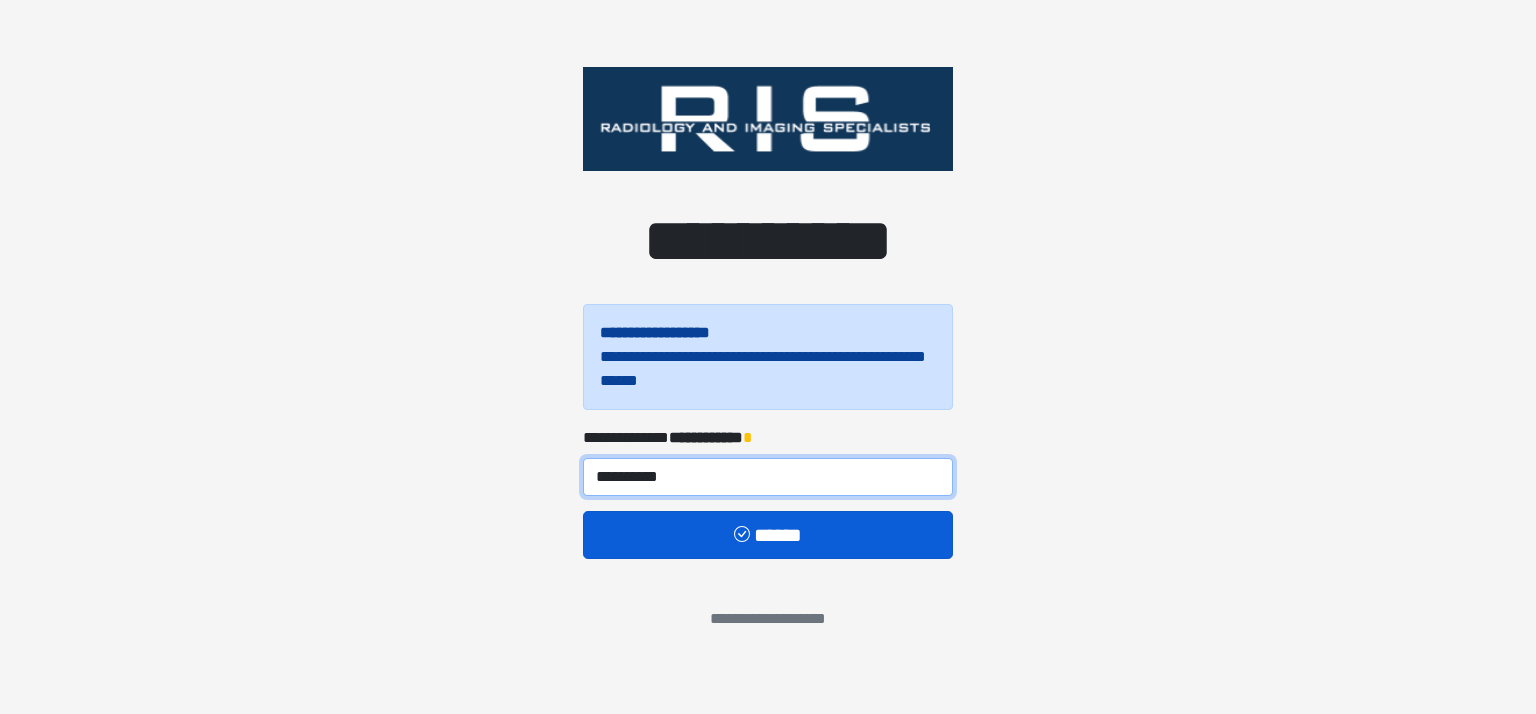 type on "**********" 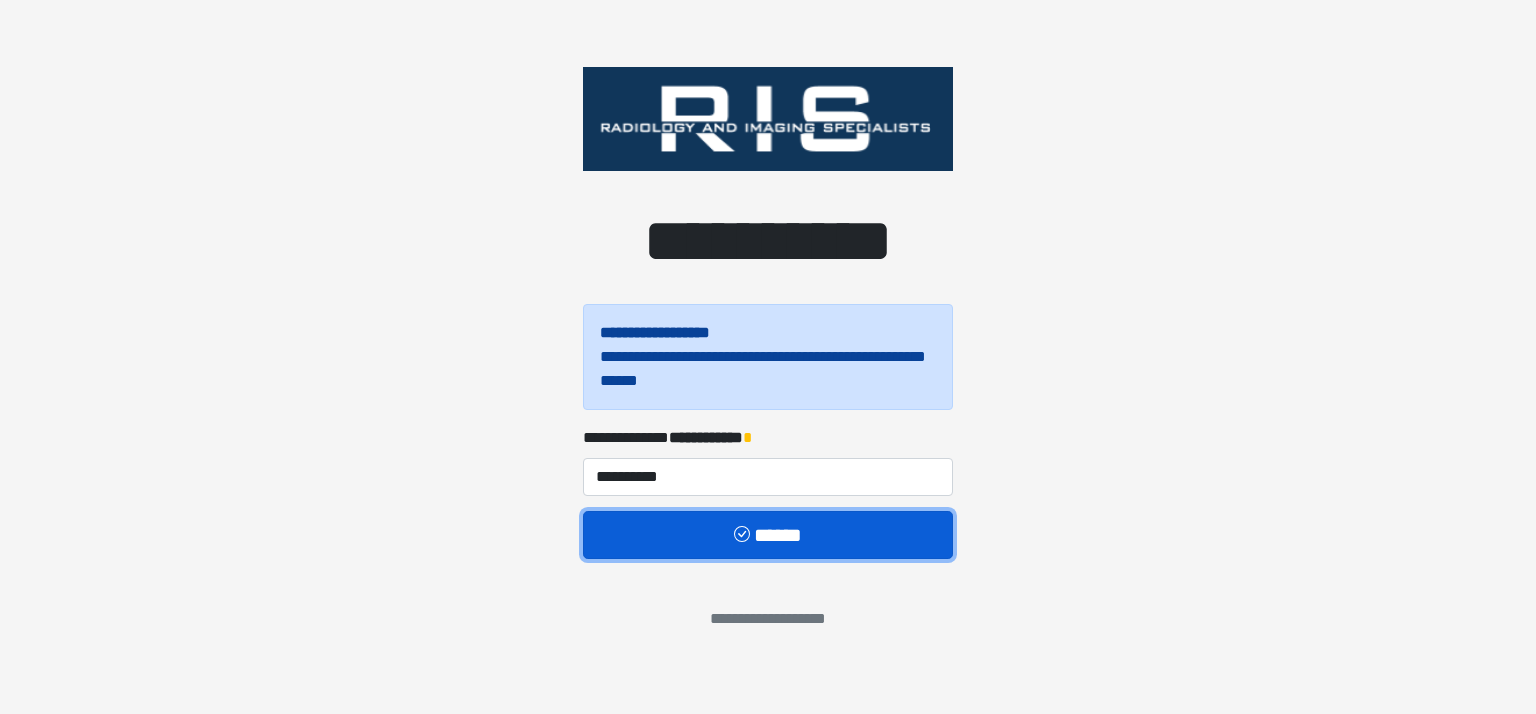 click on "******" at bounding box center (768, 535) 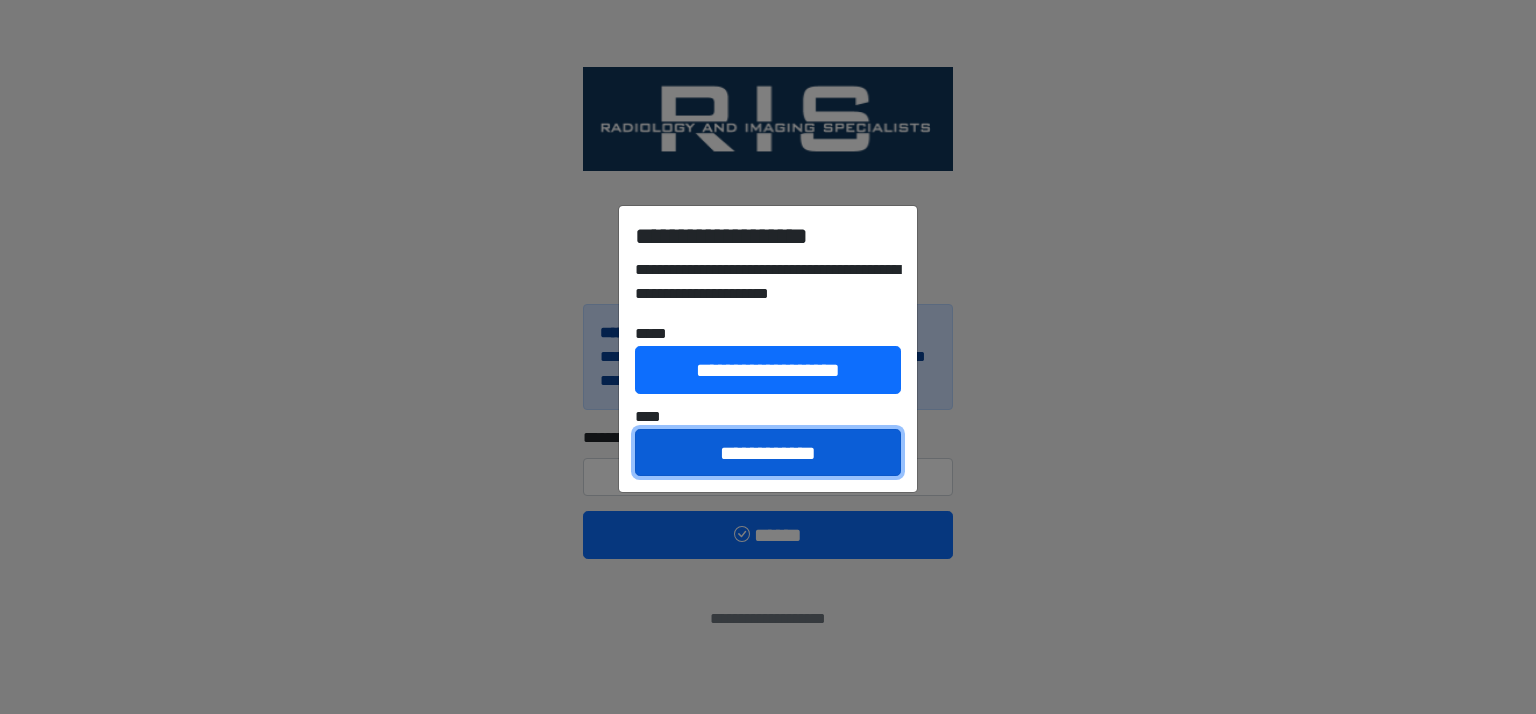 click on "**********" at bounding box center [768, 453] 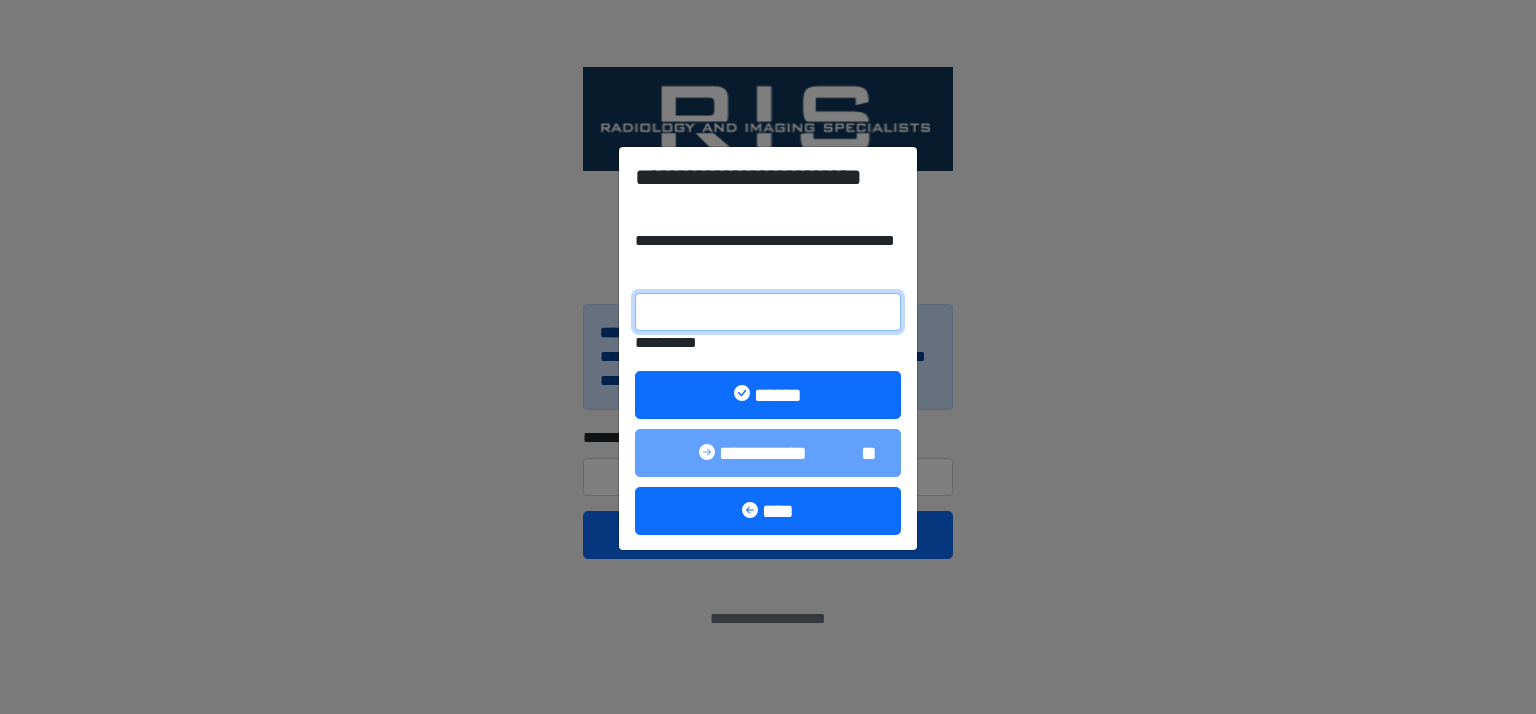 click on "**********" at bounding box center (768, 312) 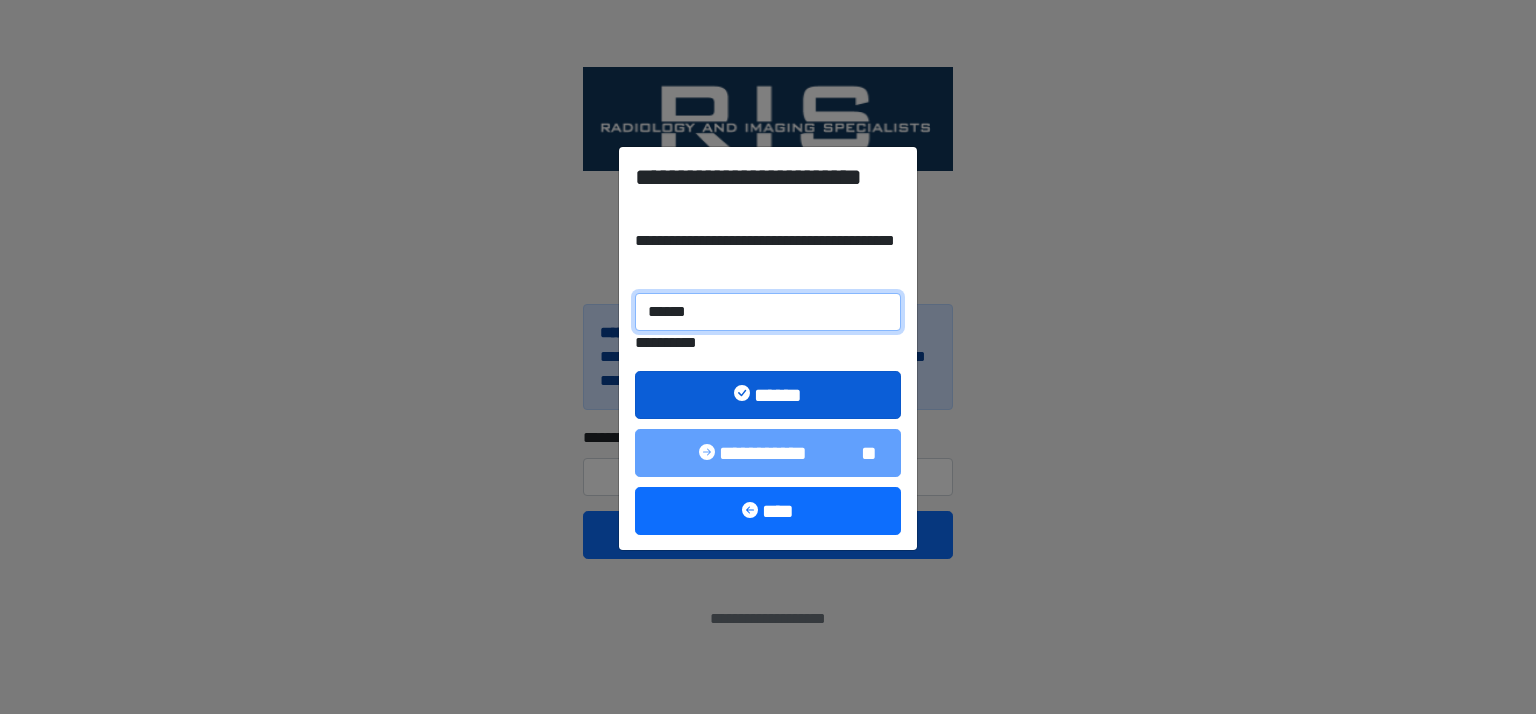 type on "******" 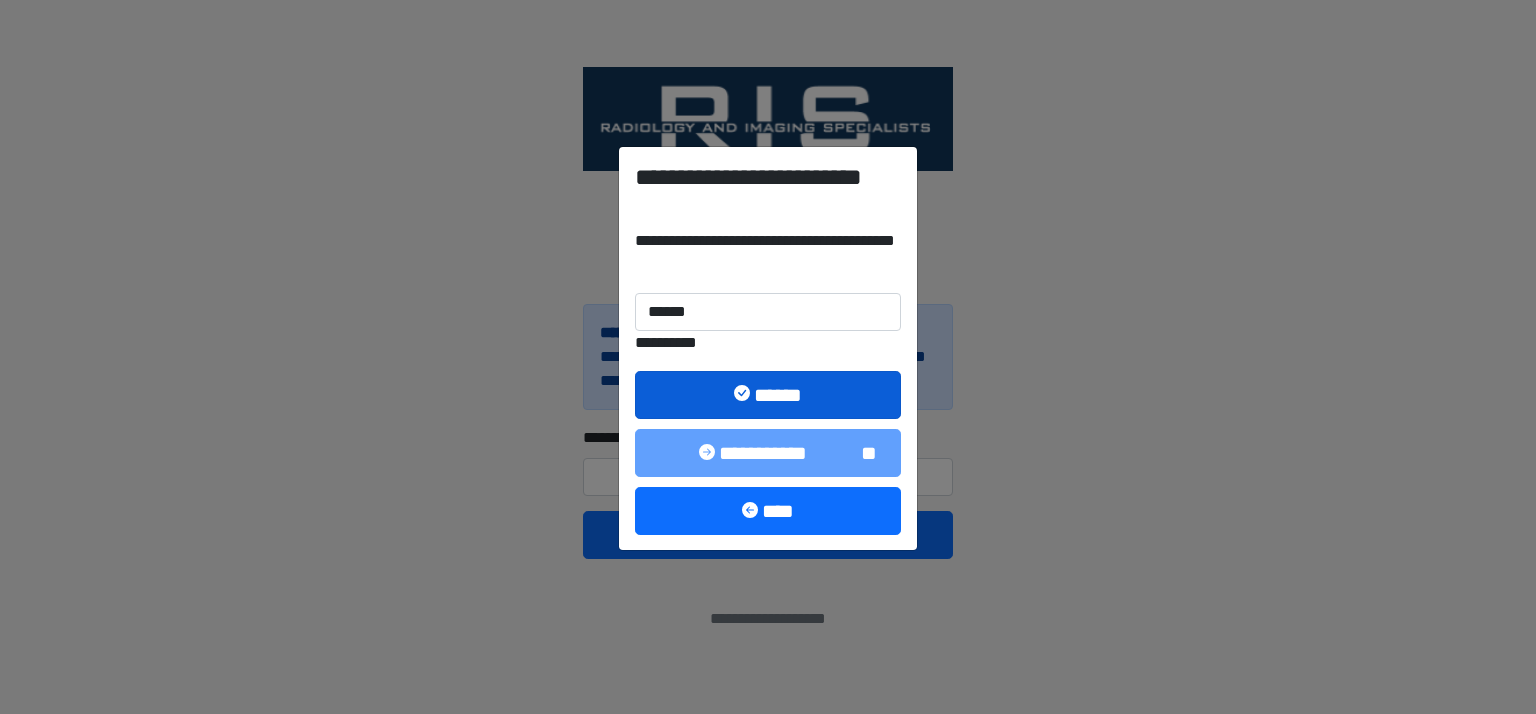 click on "******" at bounding box center [768, 395] 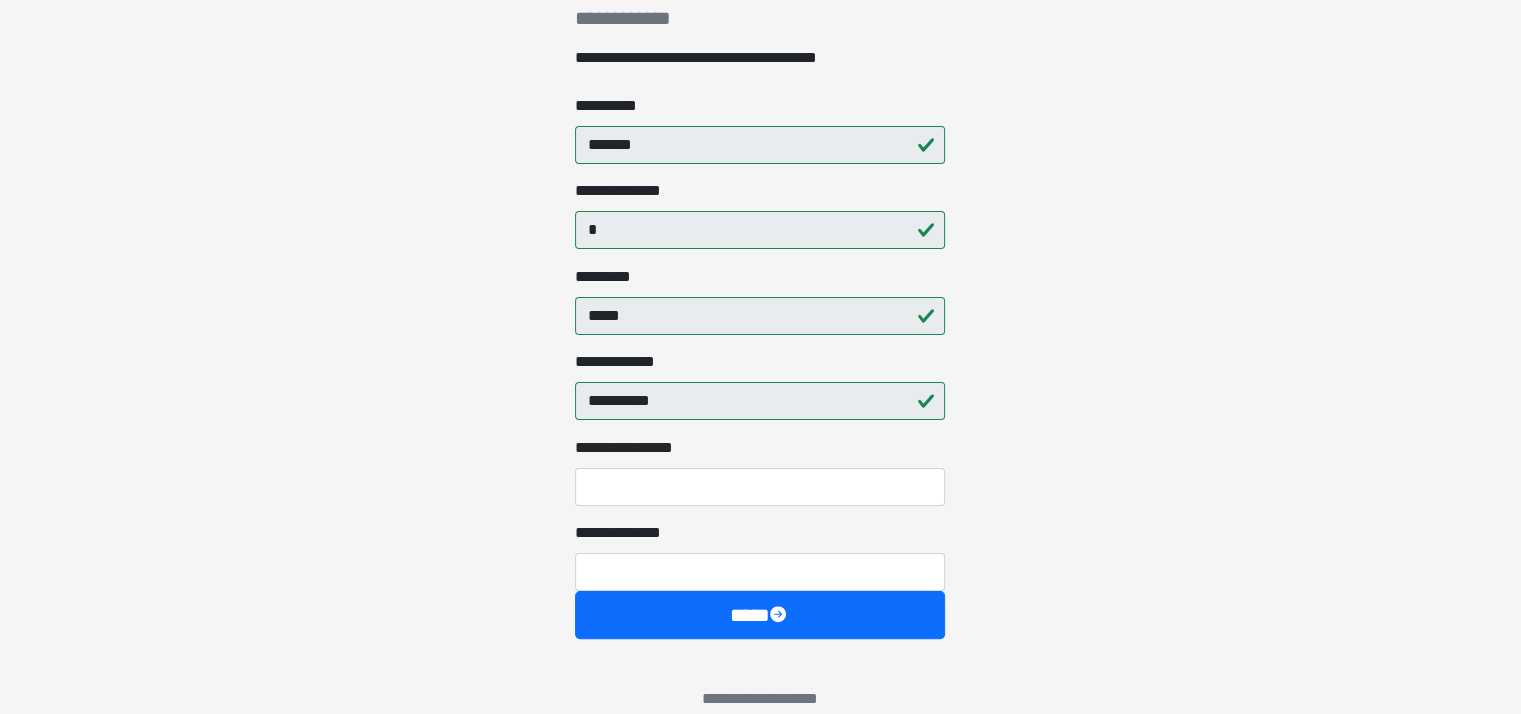 scroll, scrollTop: 395, scrollLeft: 0, axis: vertical 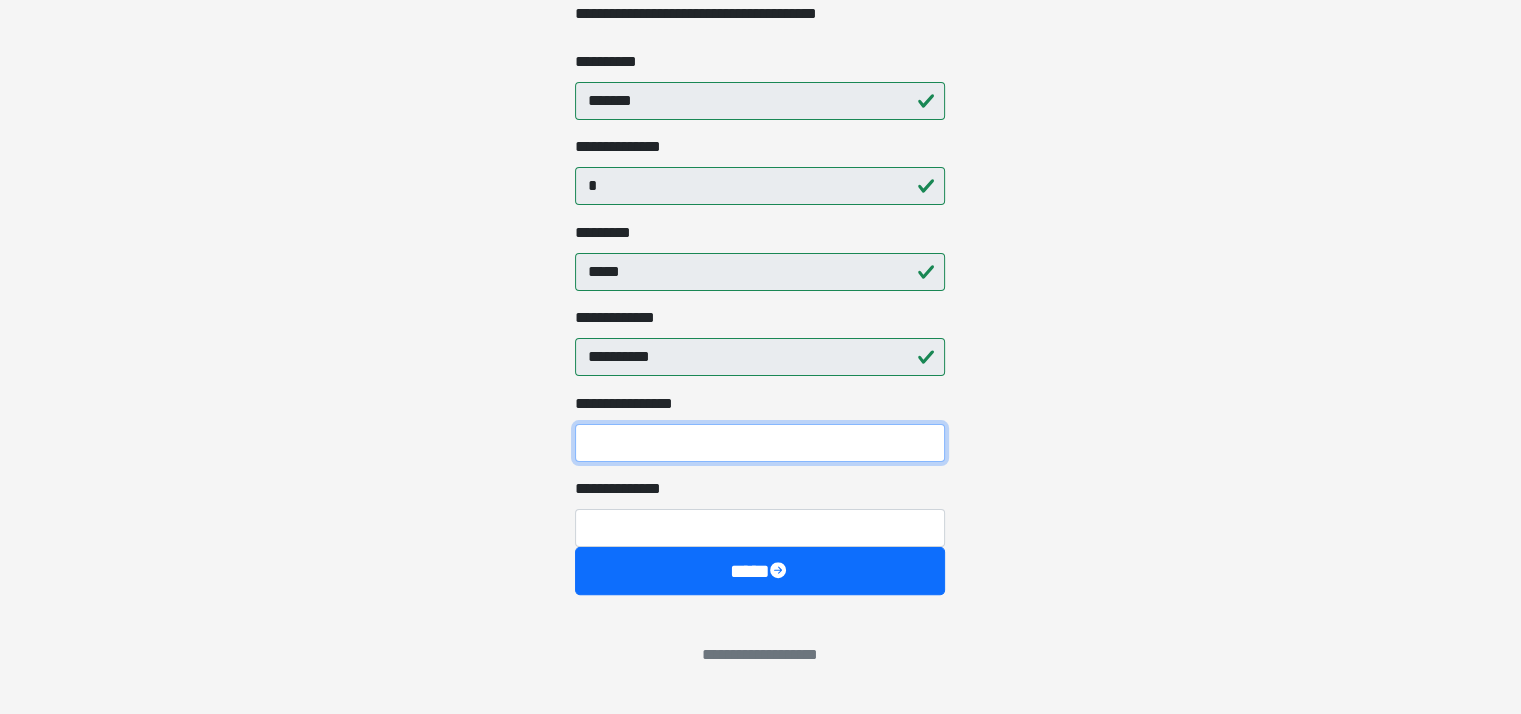 click on "**********" at bounding box center (760, 443) 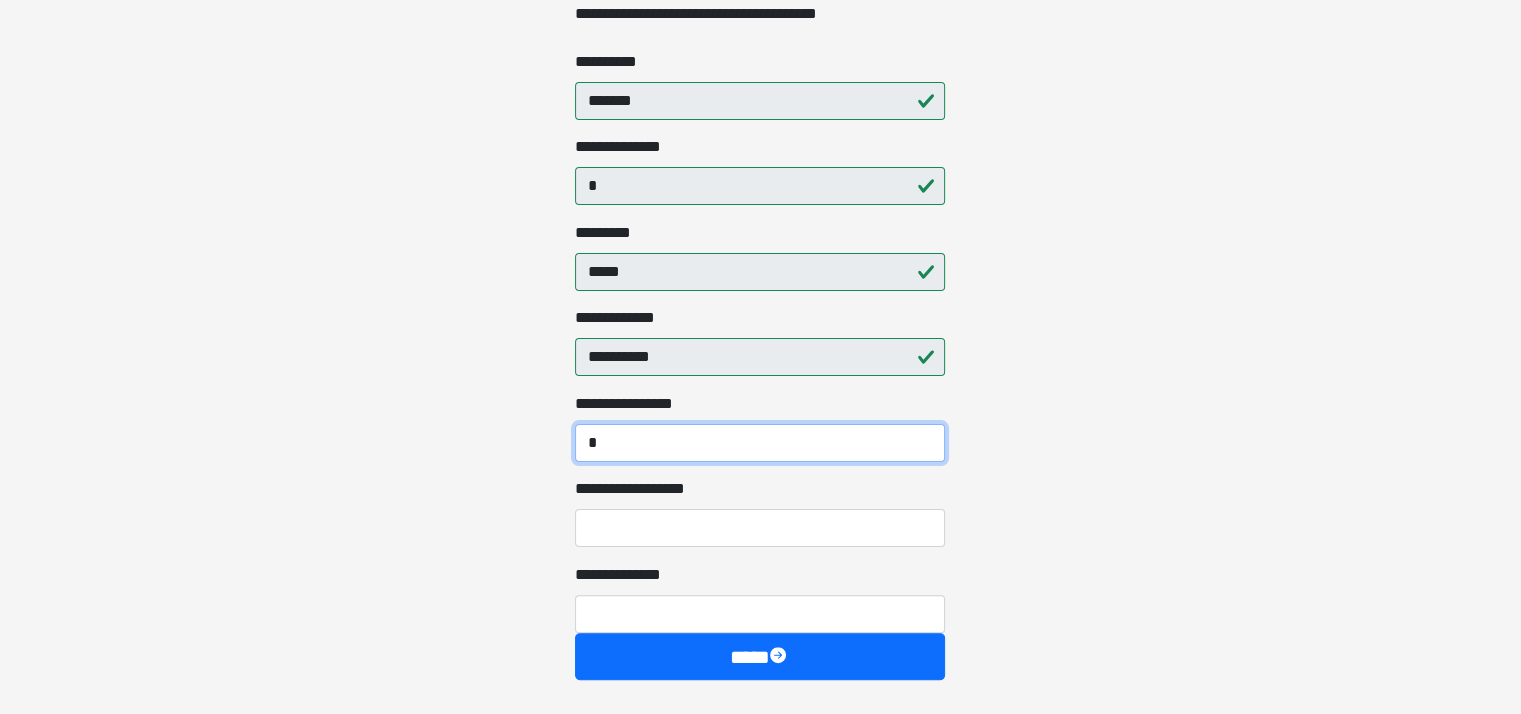 type on "*" 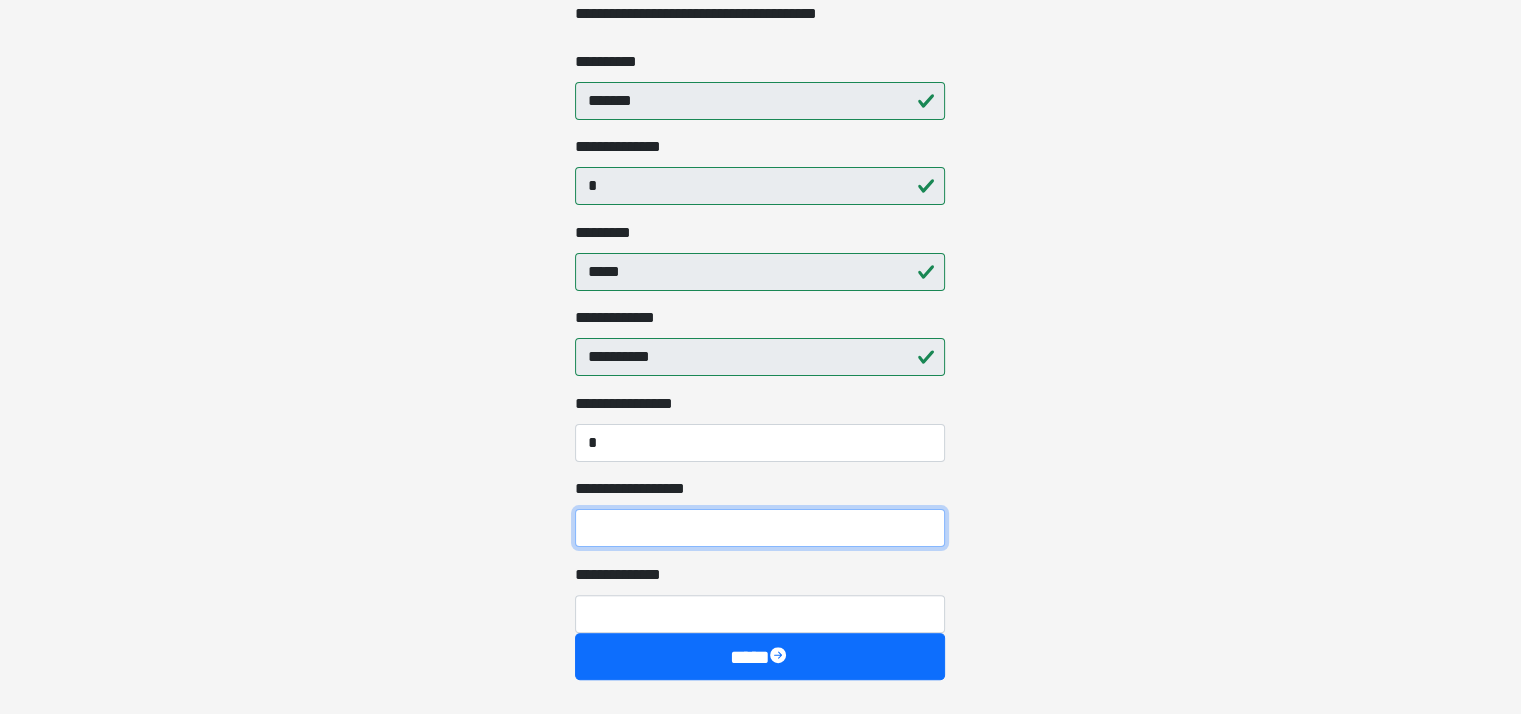 click on "**********" at bounding box center [760, 528] 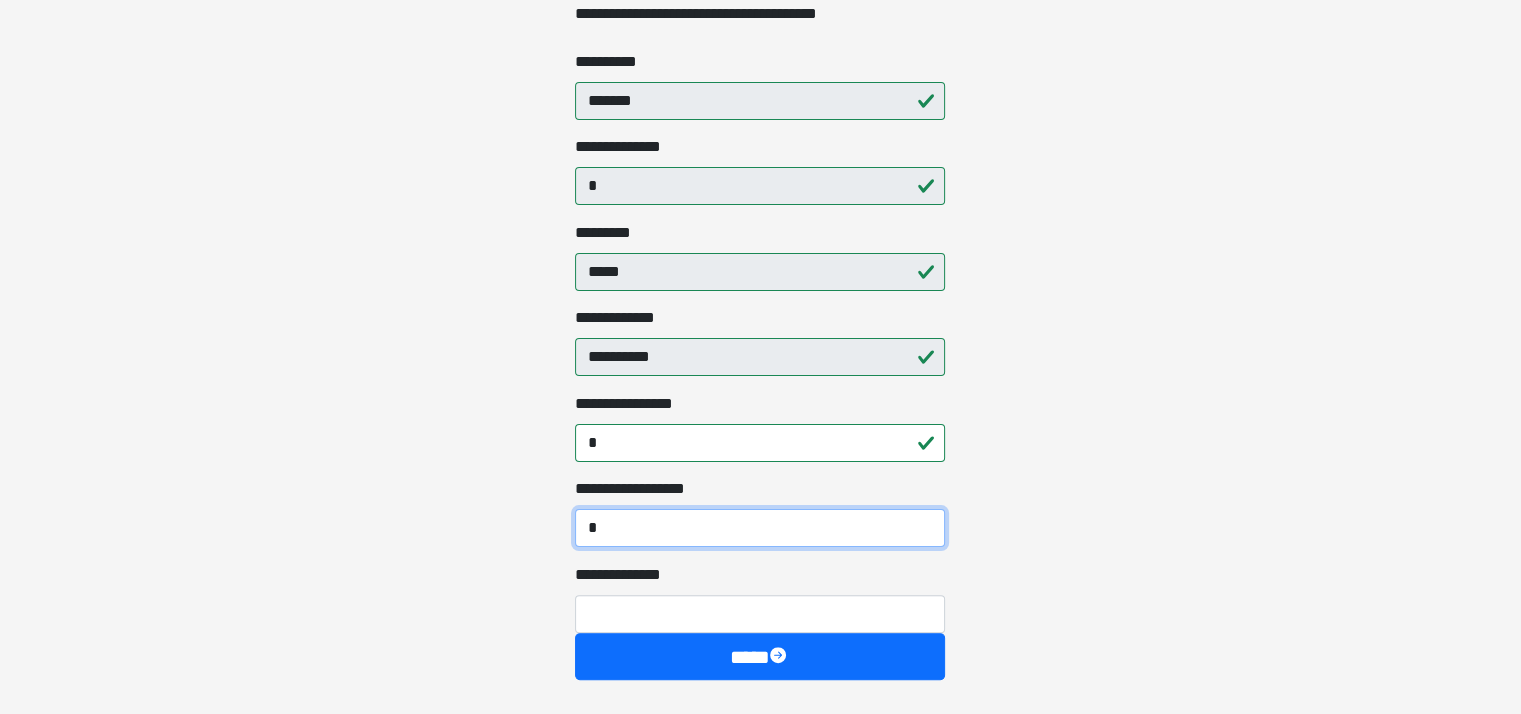 type on "*" 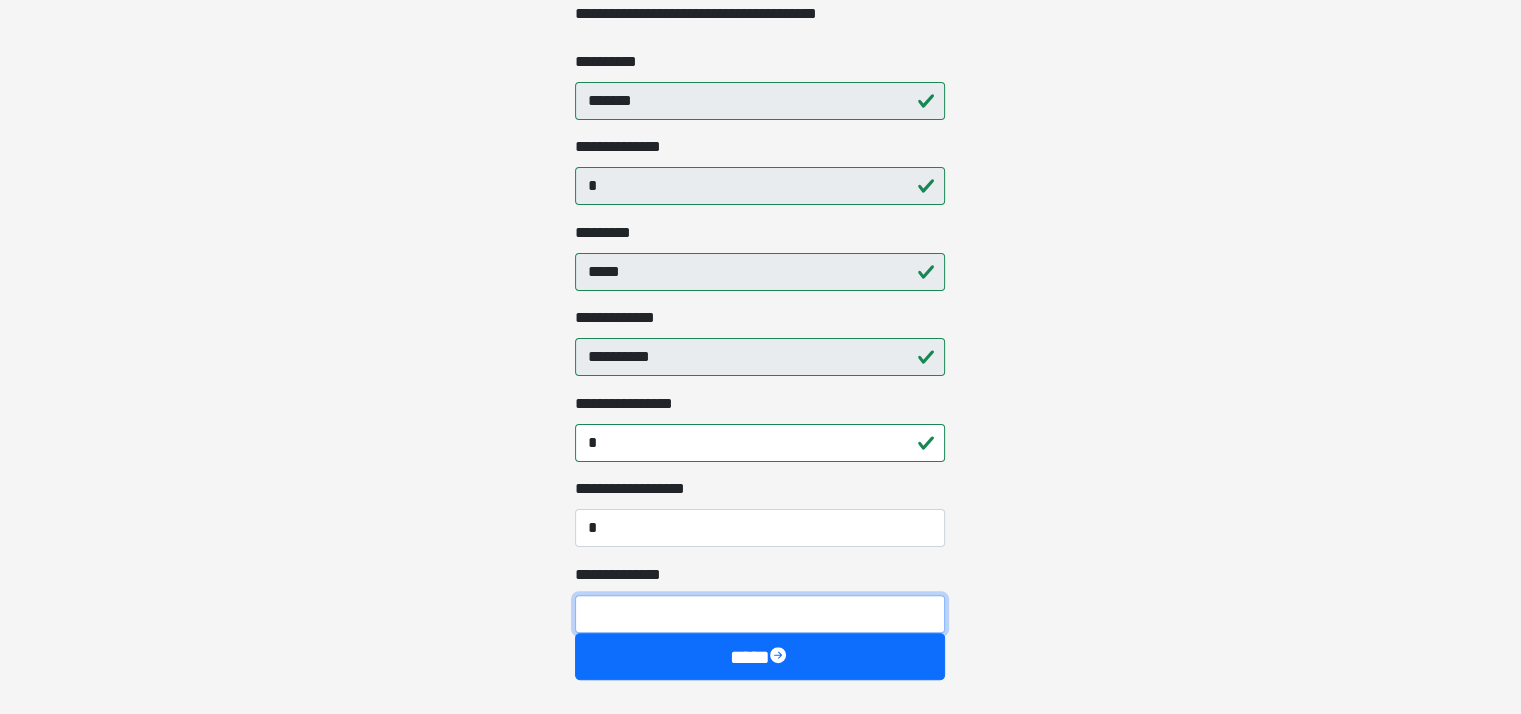 click on "**********" at bounding box center (760, 614) 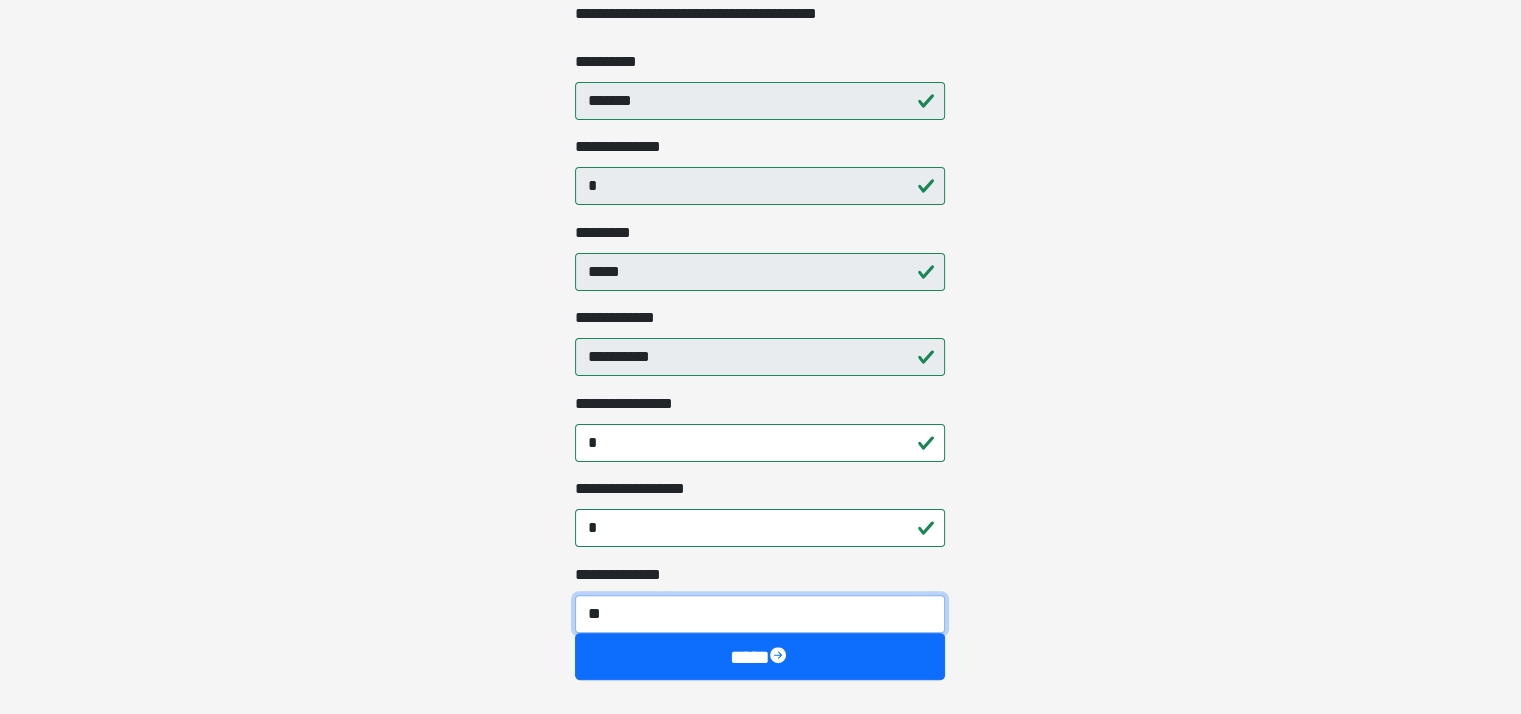 type on "***" 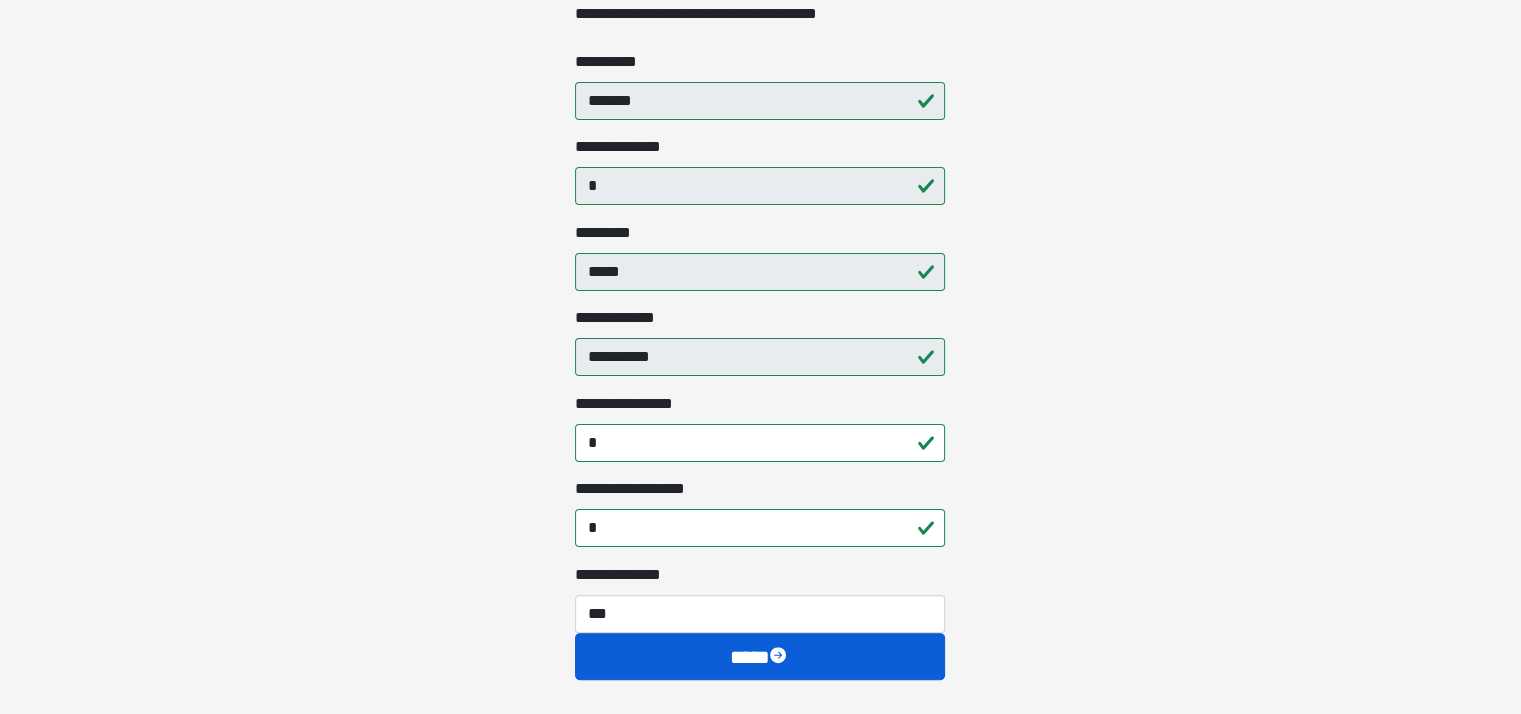 click on "****" at bounding box center (760, 657) 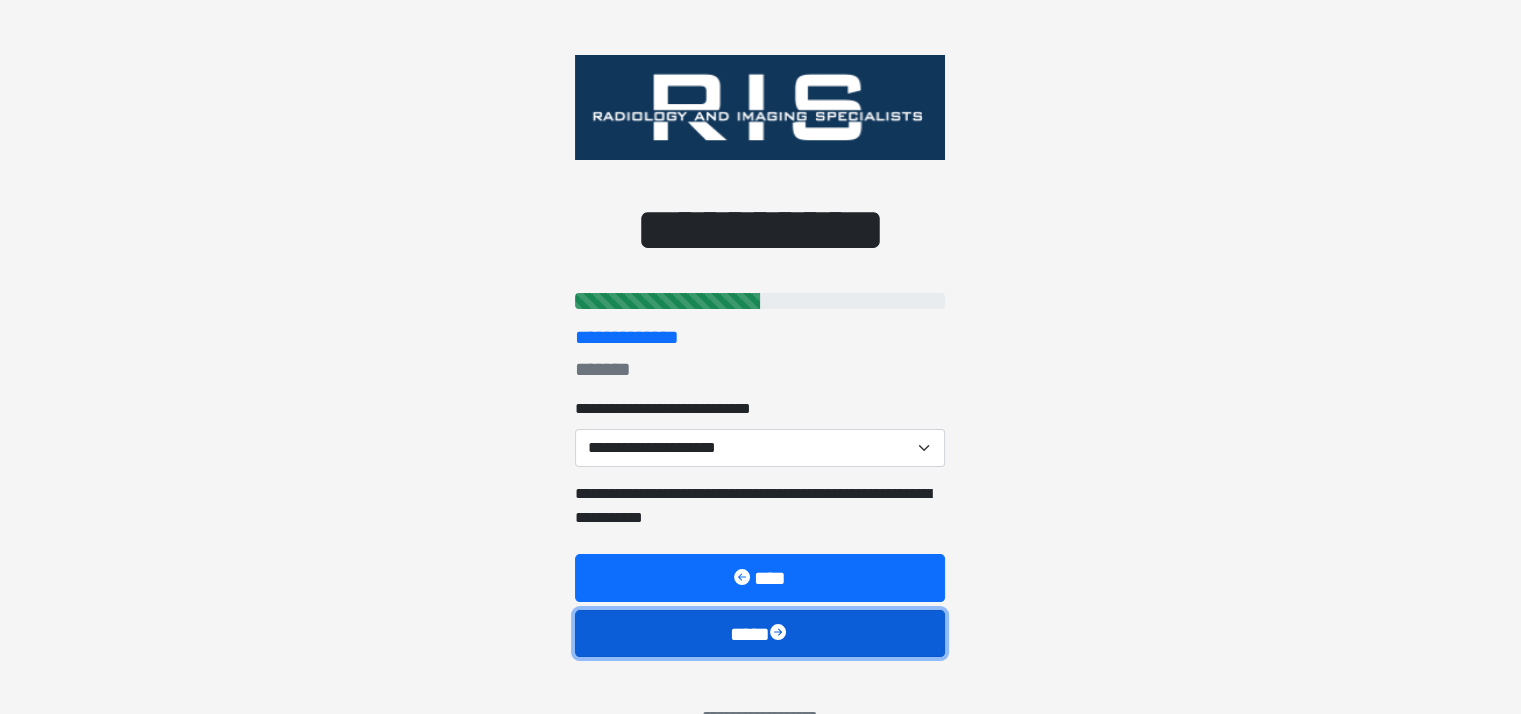 scroll, scrollTop: 0, scrollLeft: 0, axis: both 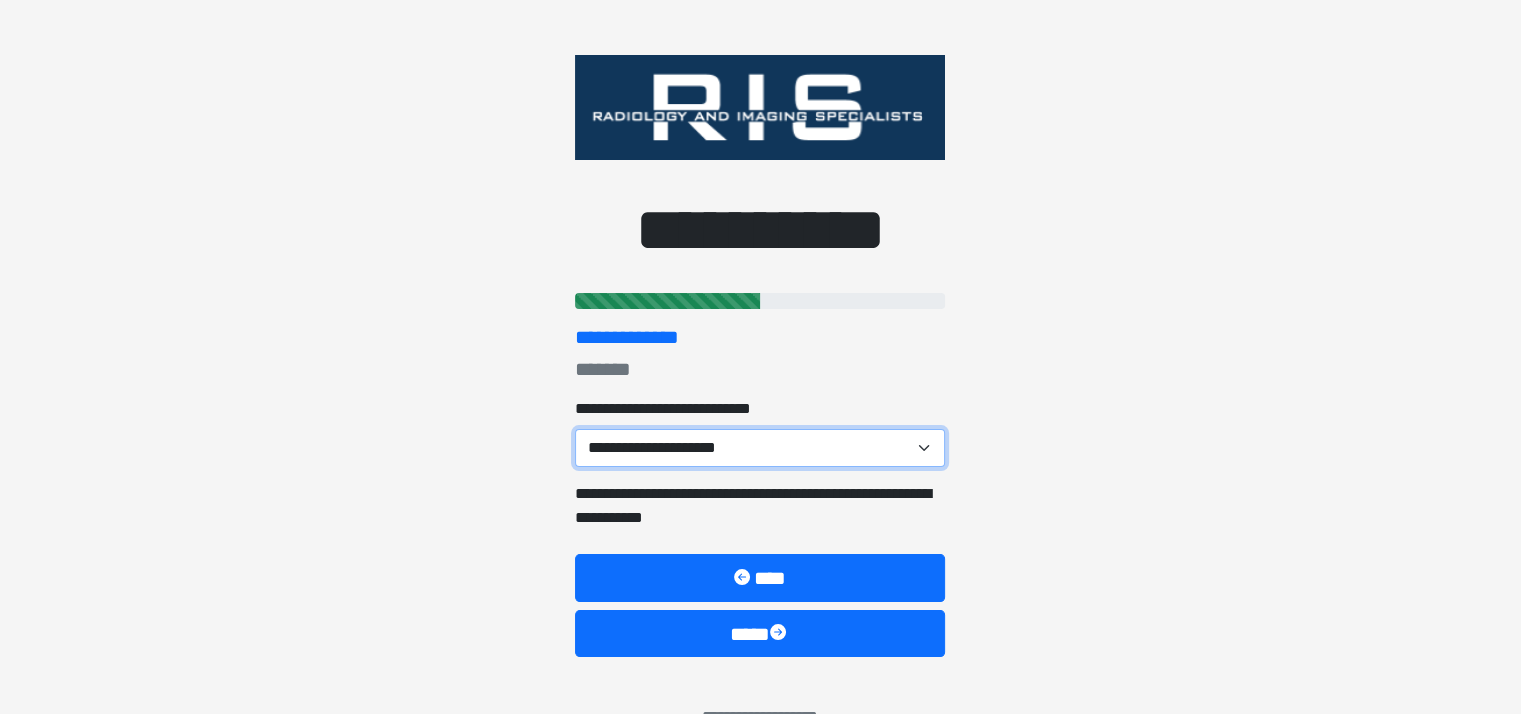 click on "**********" at bounding box center (760, 448) 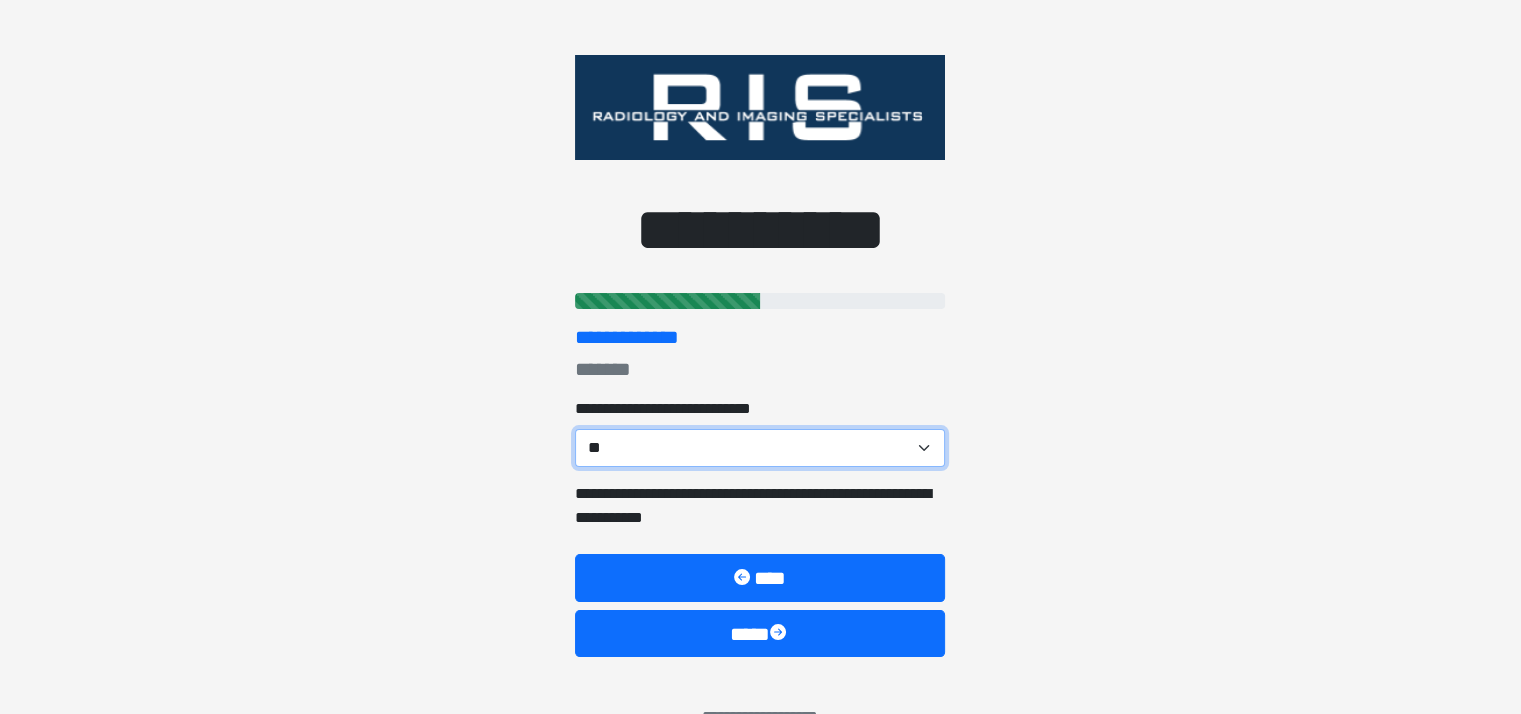 click on "**********" at bounding box center [760, 448] 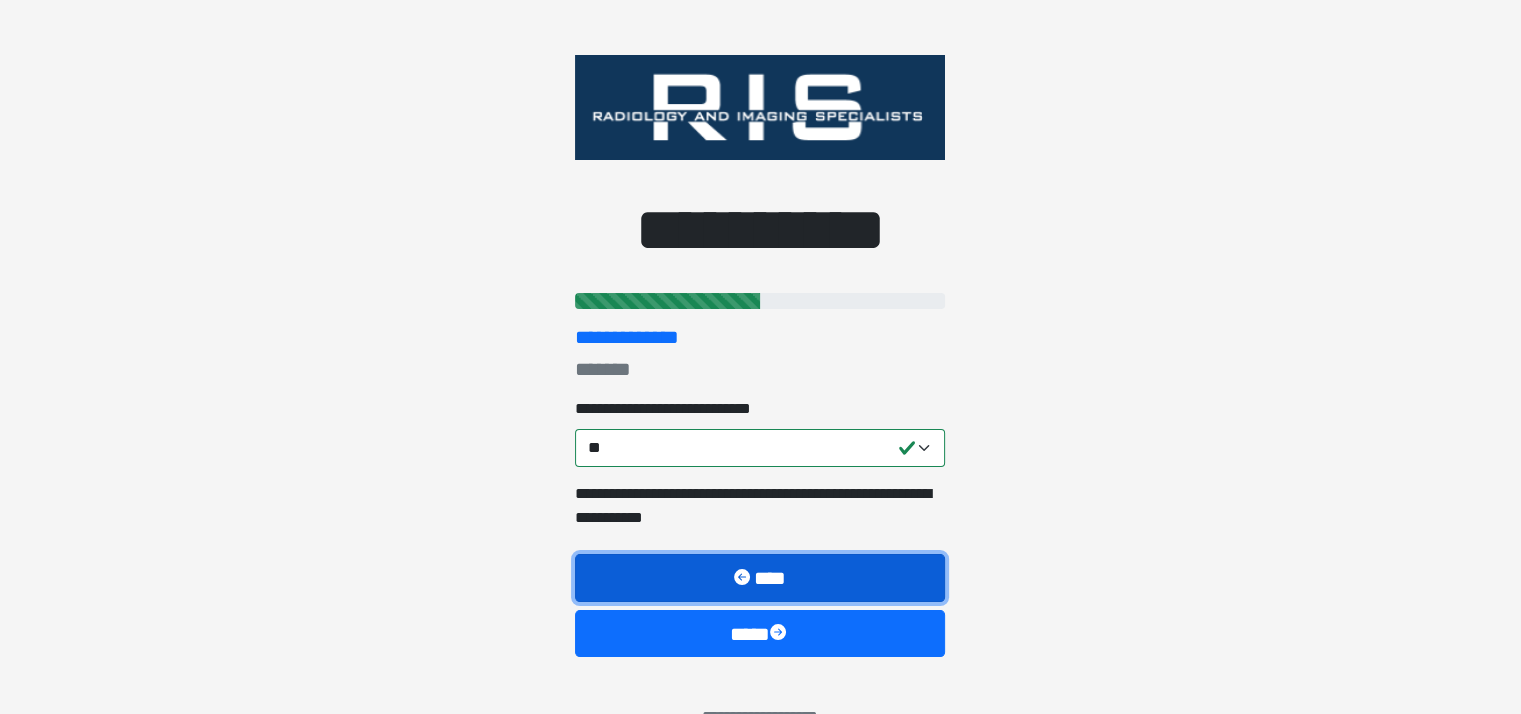 click on "****" at bounding box center (760, 578) 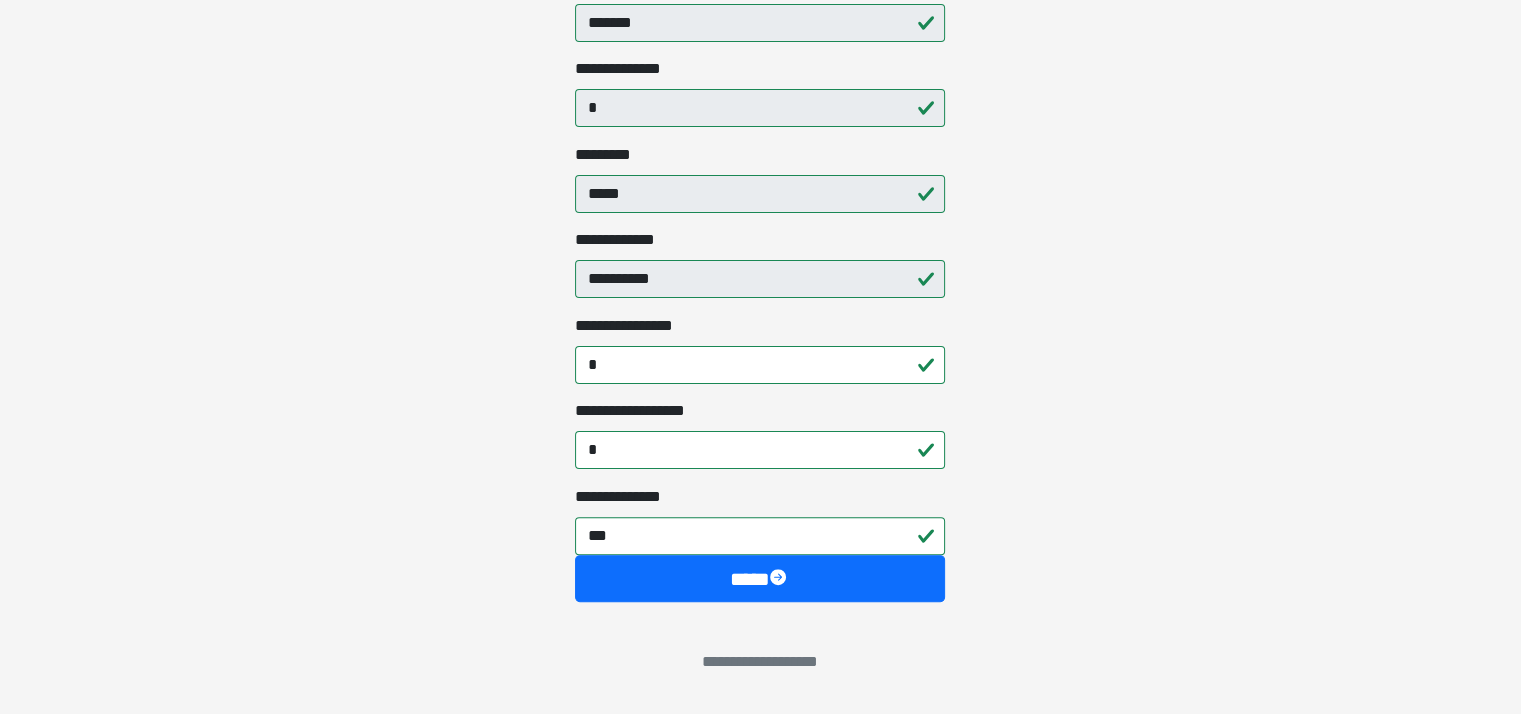 scroll, scrollTop: 480, scrollLeft: 0, axis: vertical 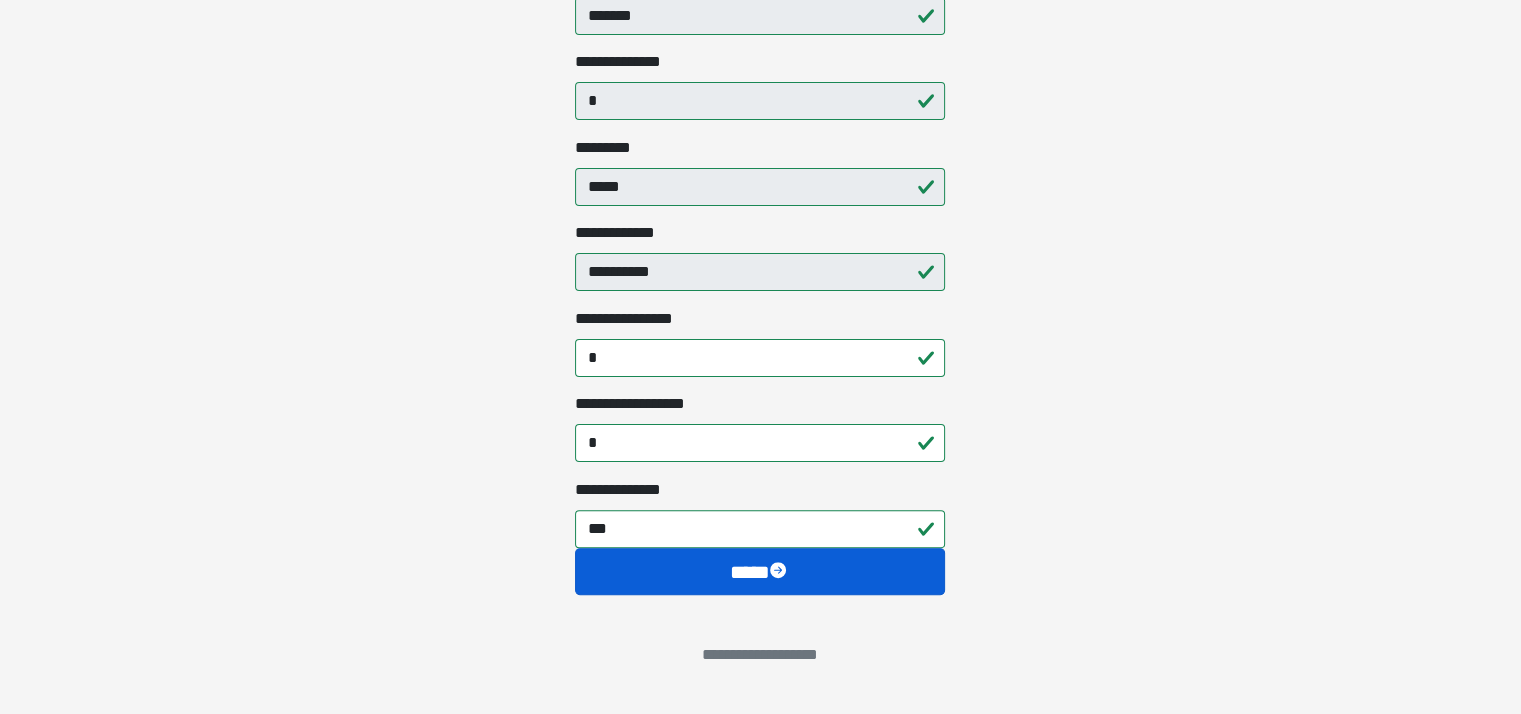 click on "****" at bounding box center (760, 572) 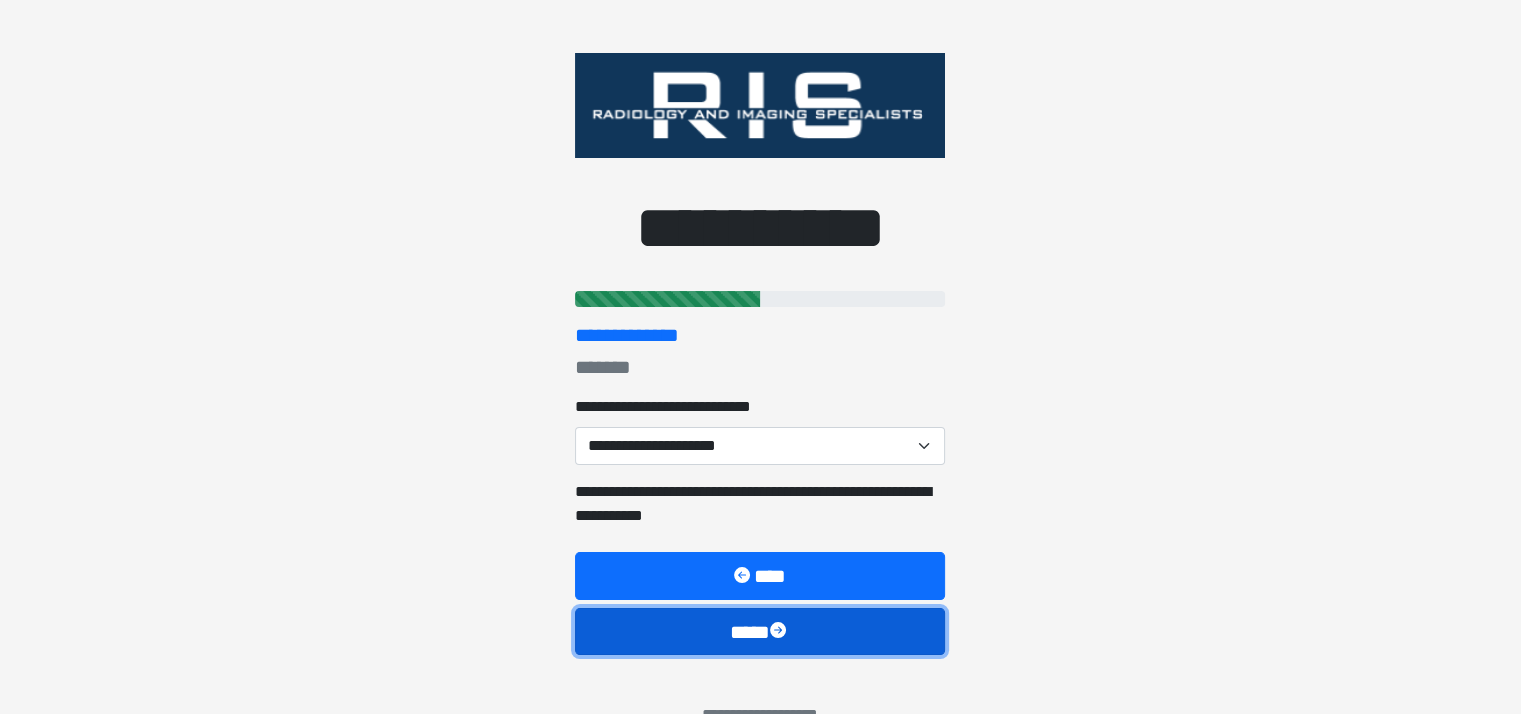 scroll, scrollTop: 0, scrollLeft: 0, axis: both 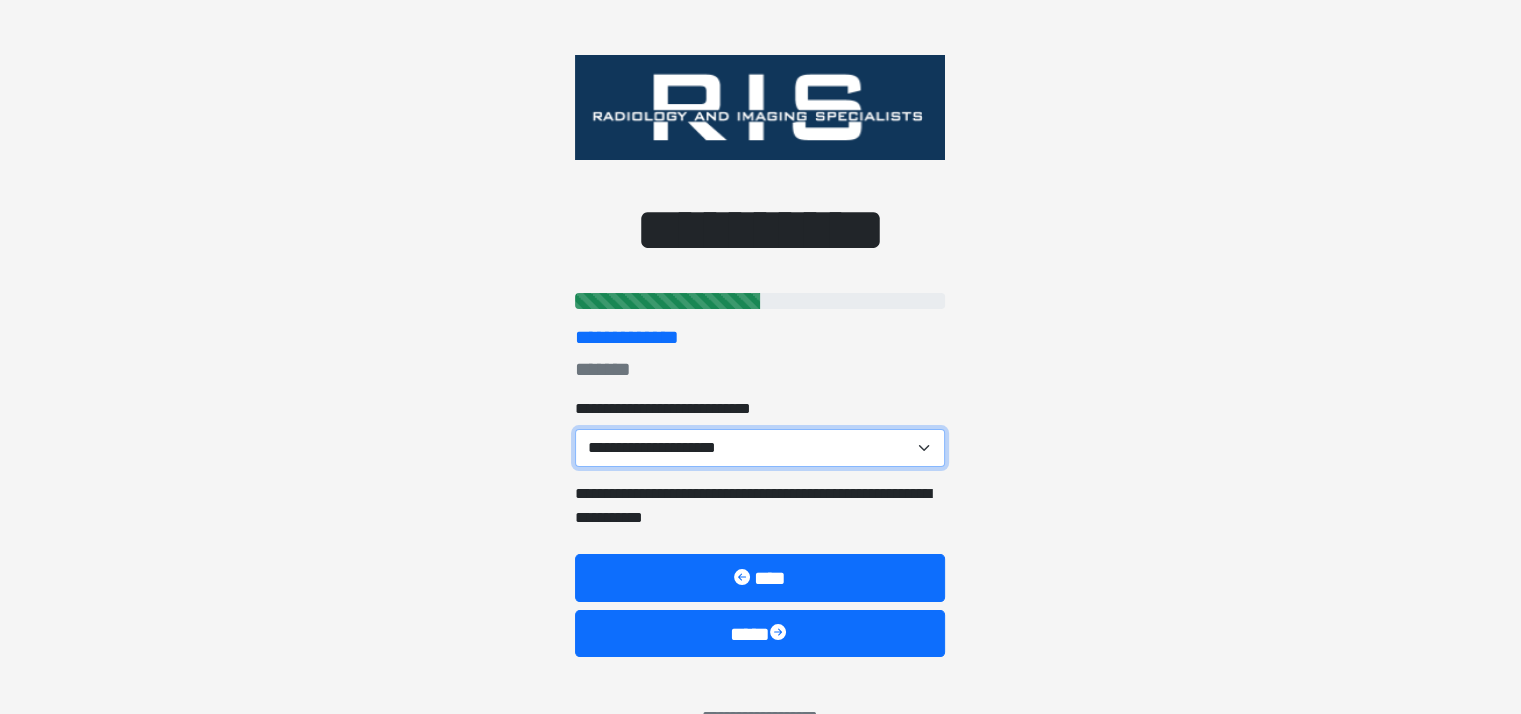 click on "**********" at bounding box center [760, 448] 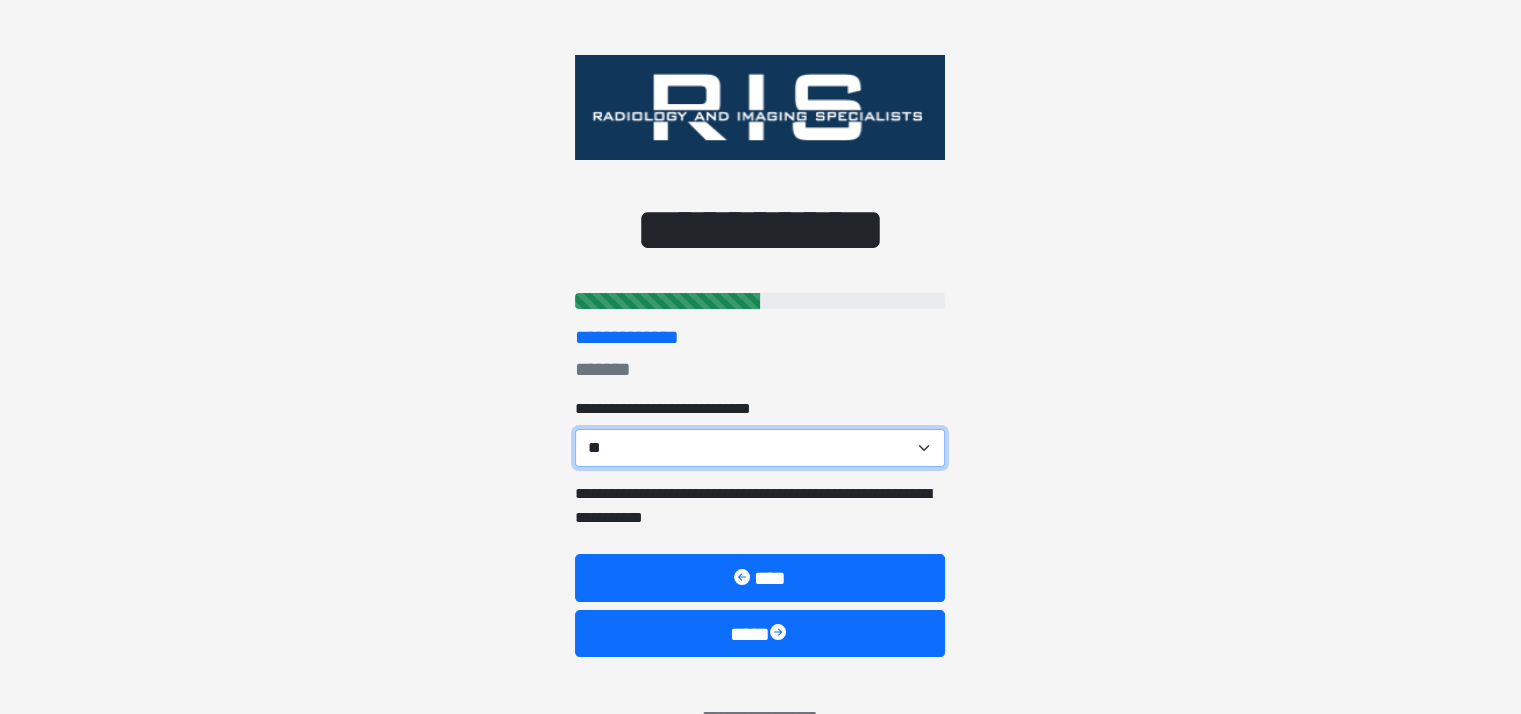 click on "**********" at bounding box center (760, 448) 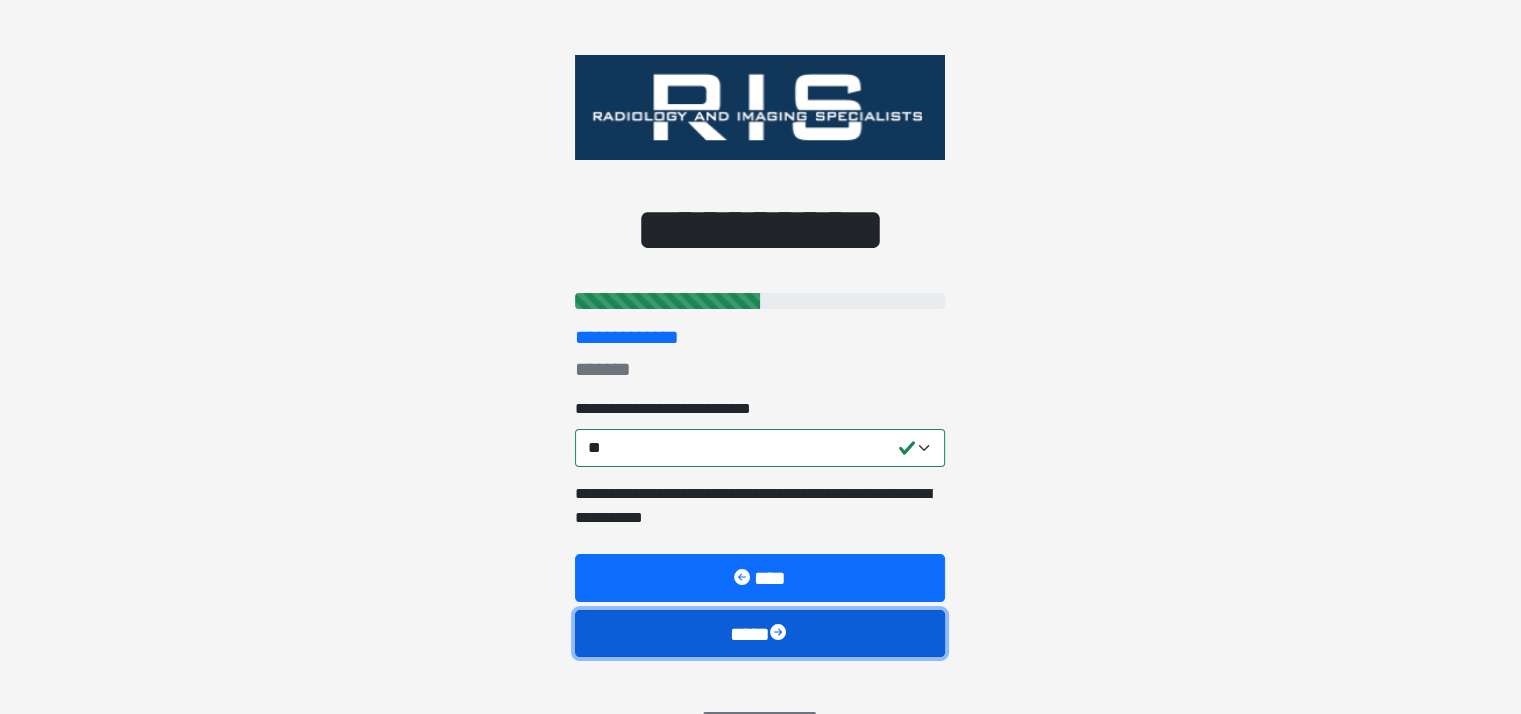 click on "****" at bounding box center (760, 634) 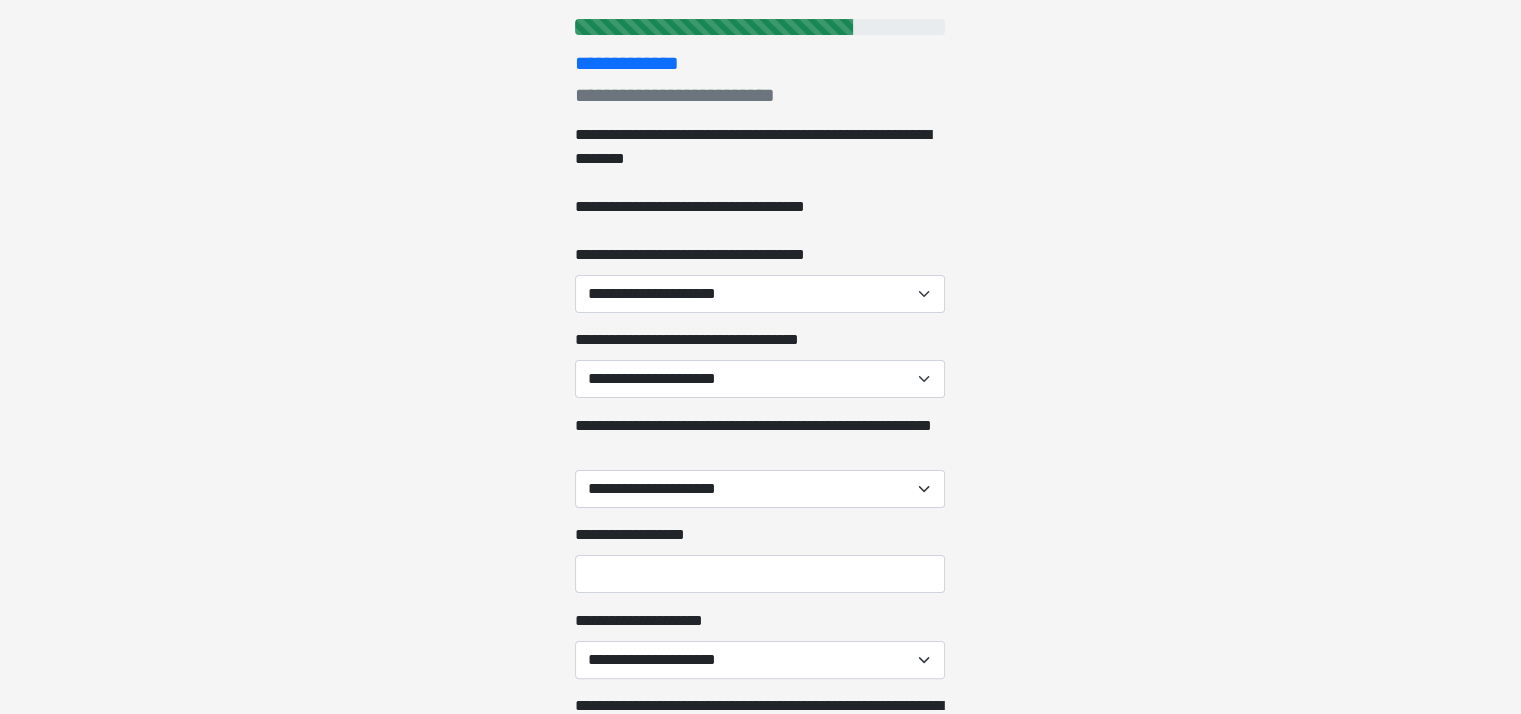 scroll, scrollTop: 283, scrollLeft: 0, axis: vertical 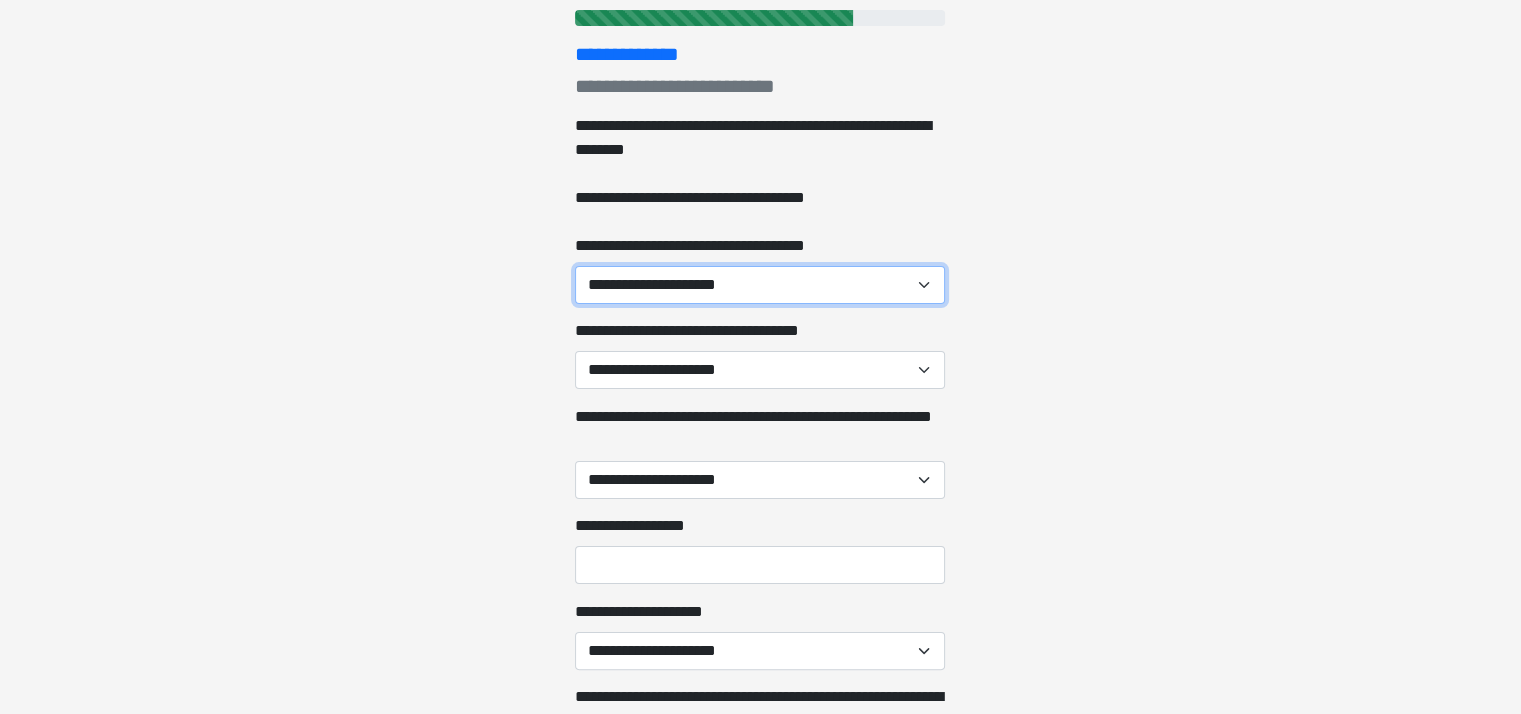 click on "**********" at bounding box center (760, 285) 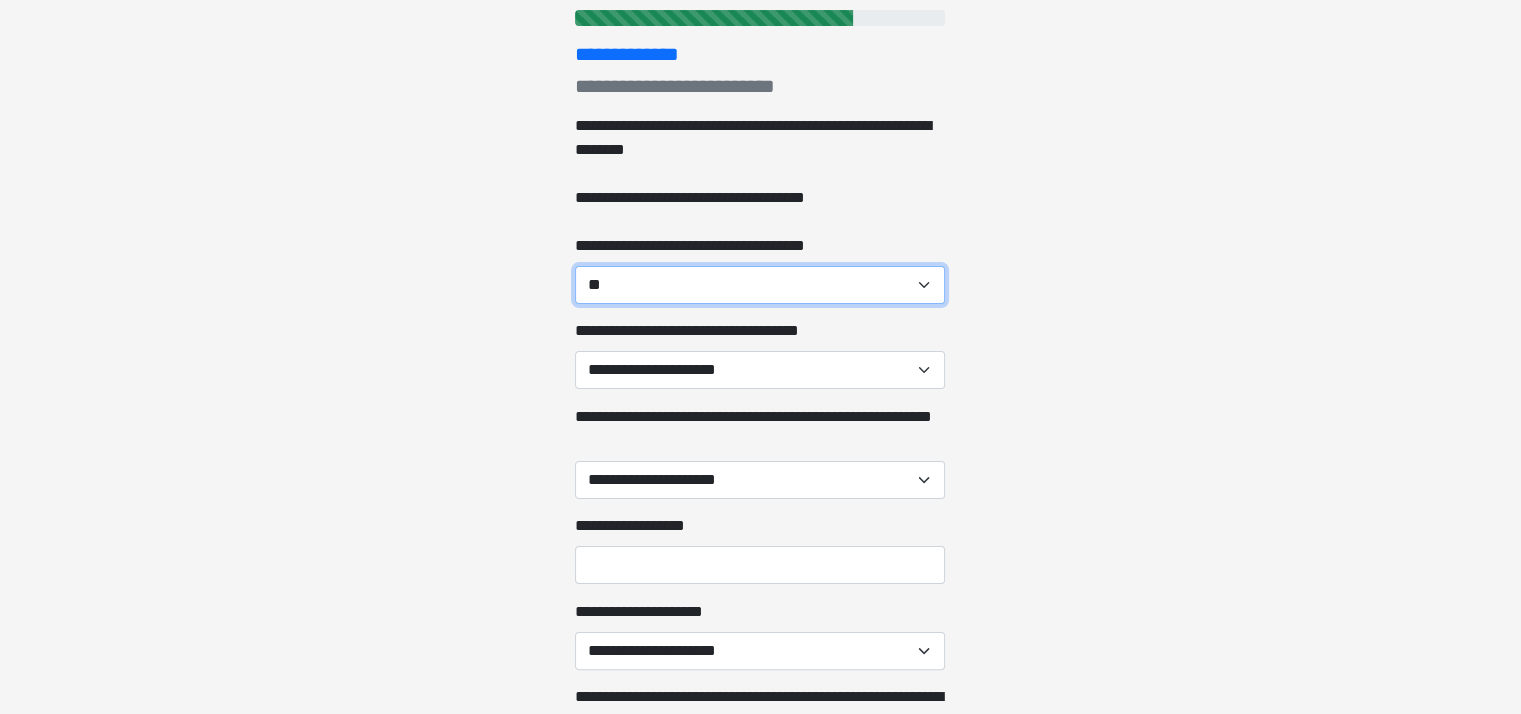 click on "**********" at bounding box center [760, 285] 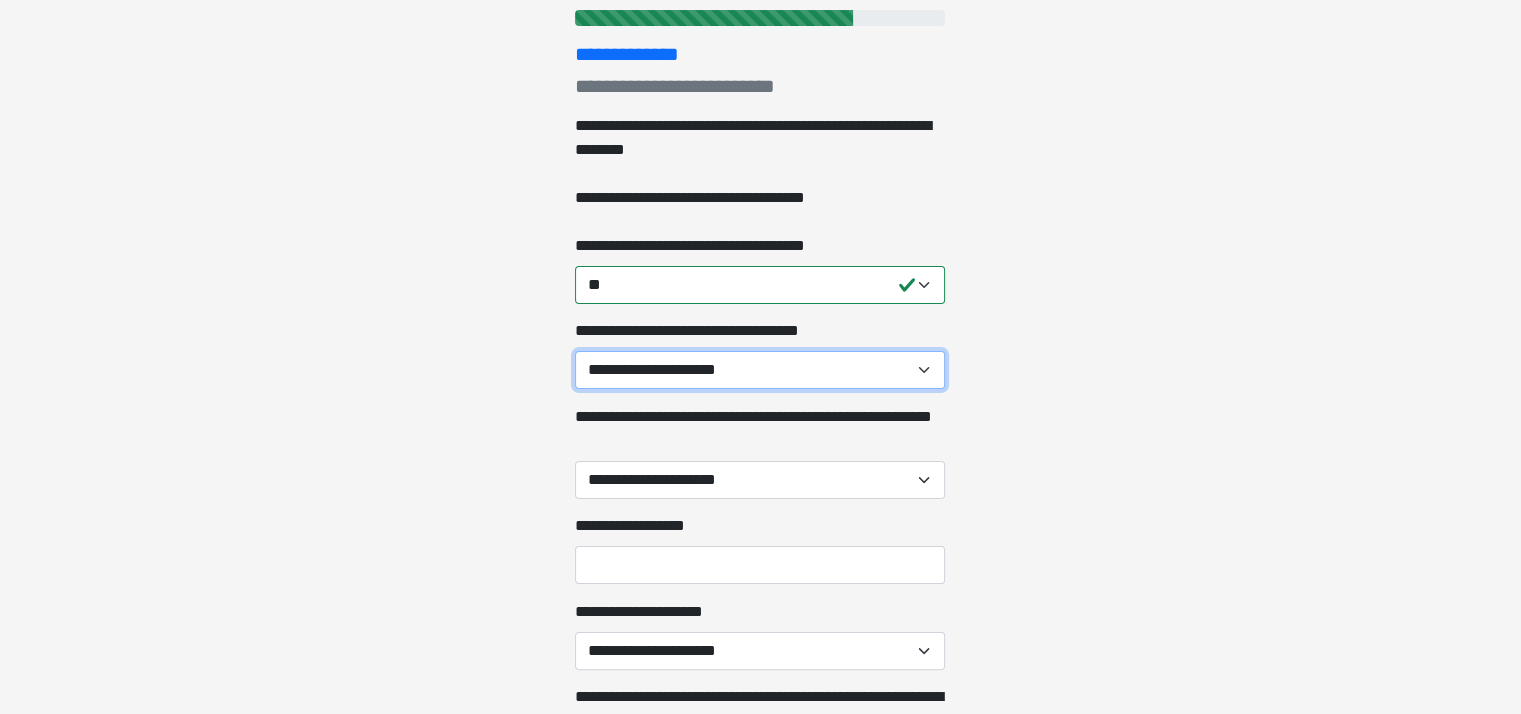 click on "**********" at bounding box center (760, 370) 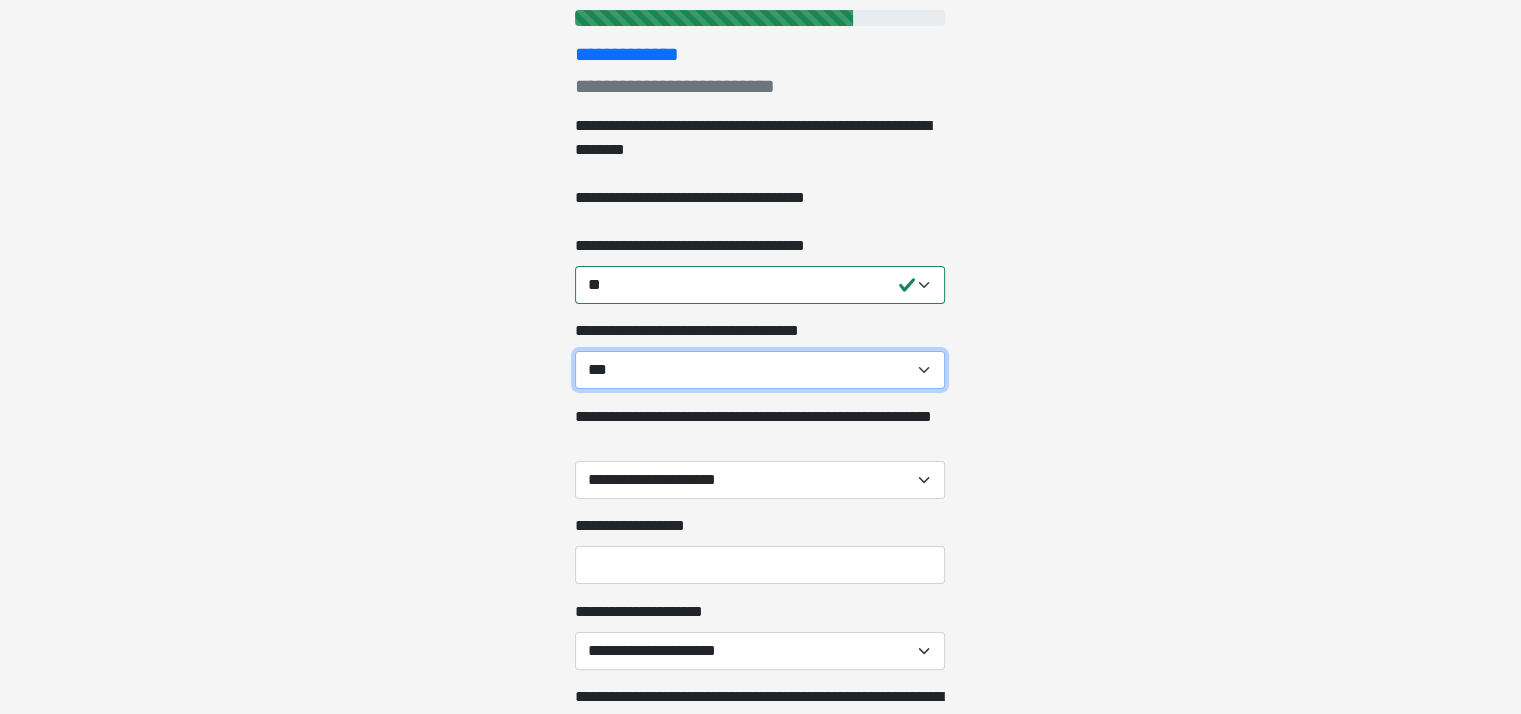 click on "**********" at bounding box center (760, 370) 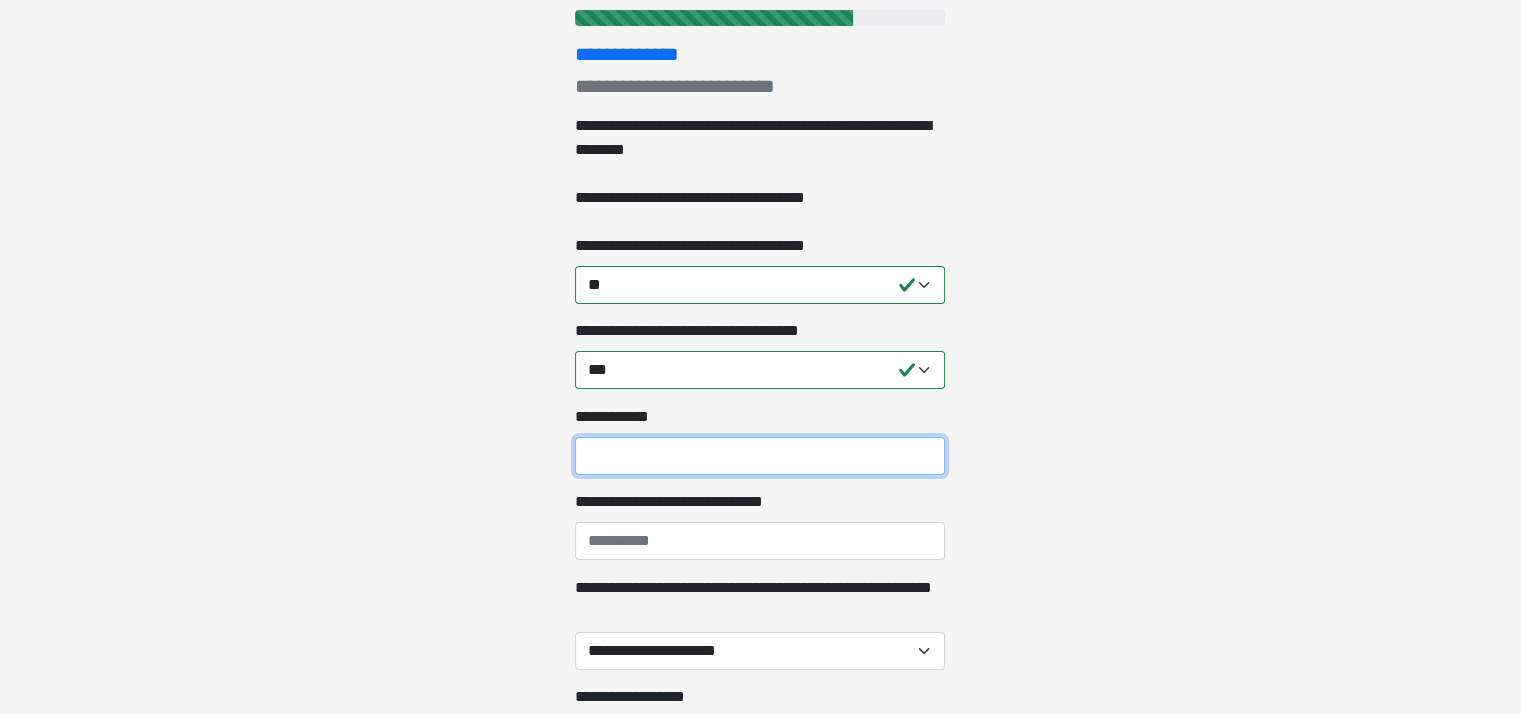 click on "**********" at bounding box center (760, 456) 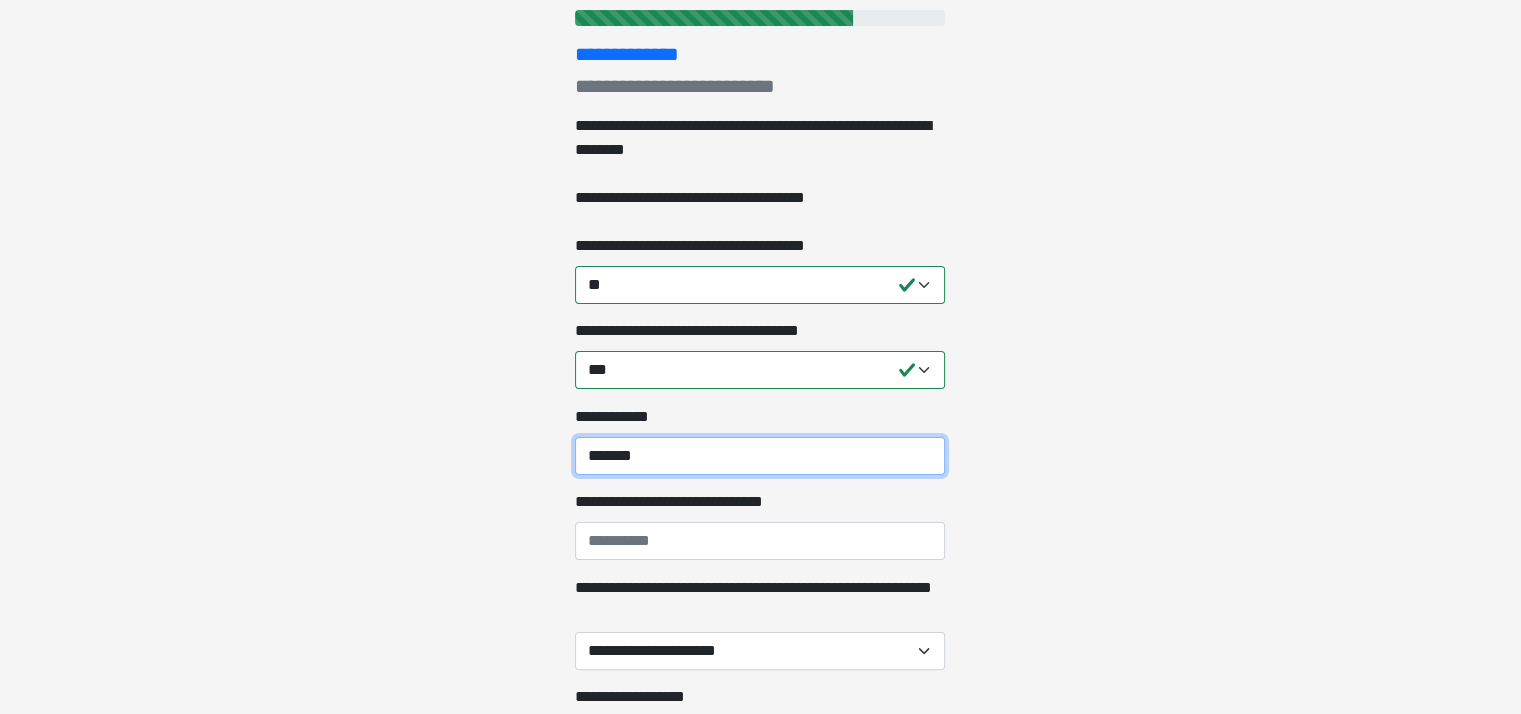 type on "*******" 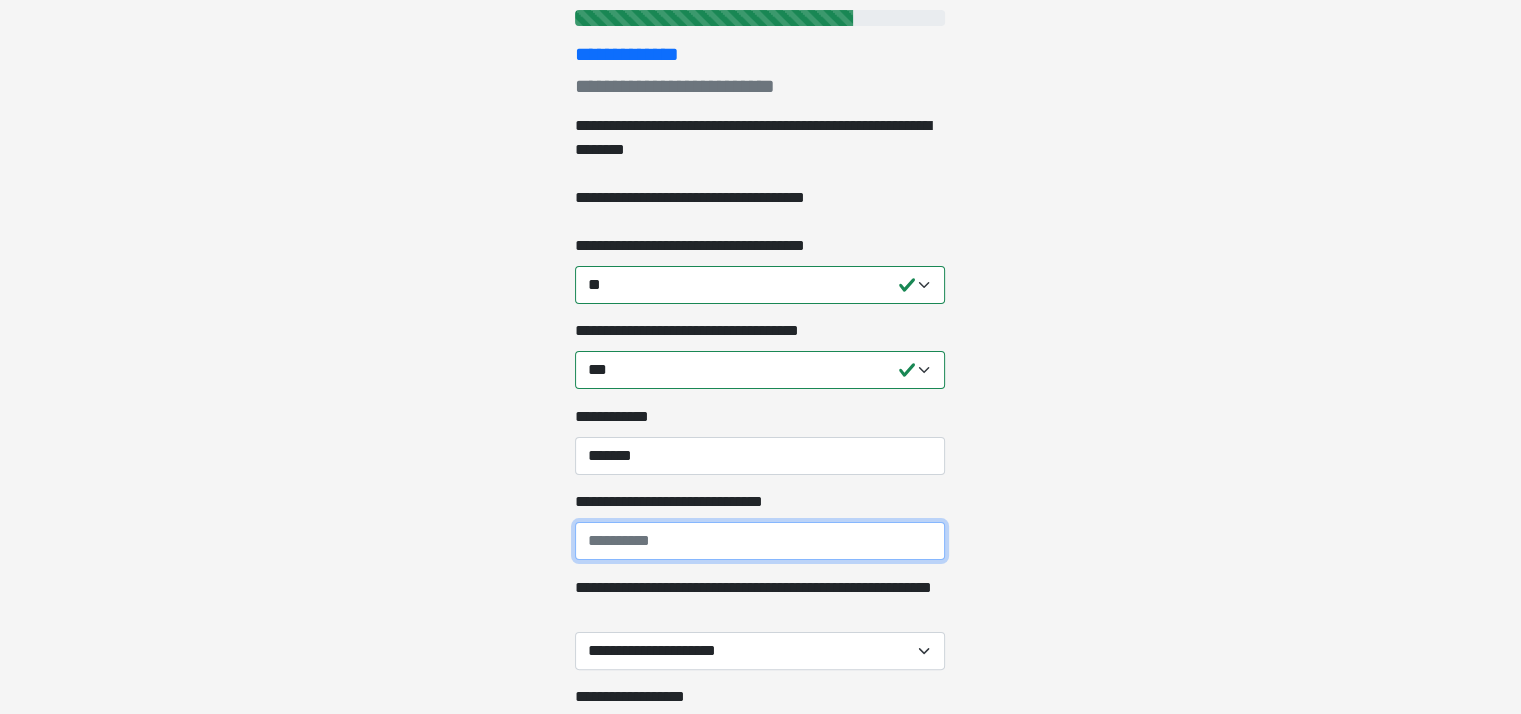 click on "**********" at bounding box center (760, 541) 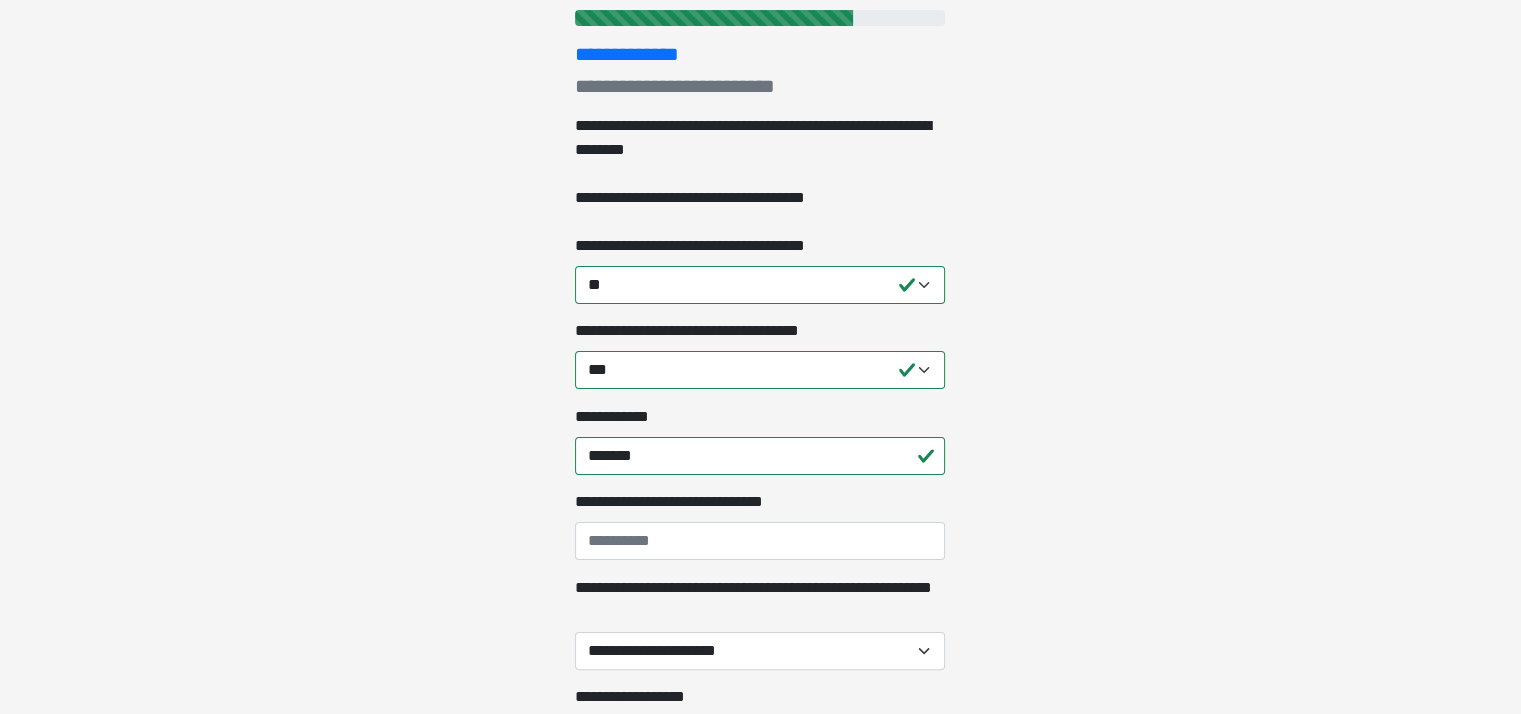 click on "**********" at bounding box center (760, 74) 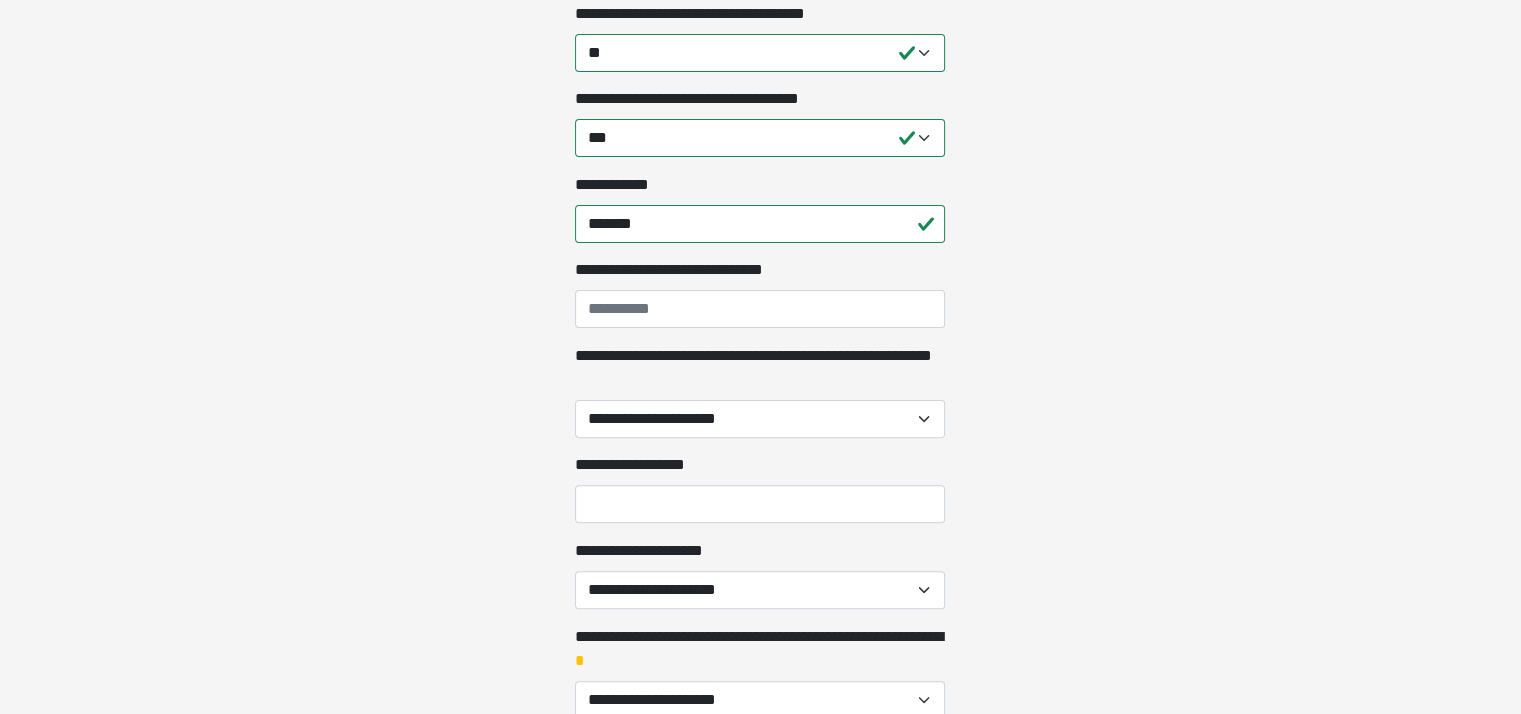 scroll, scrollTop: 516, scrollLeft: 0, axis: vertical 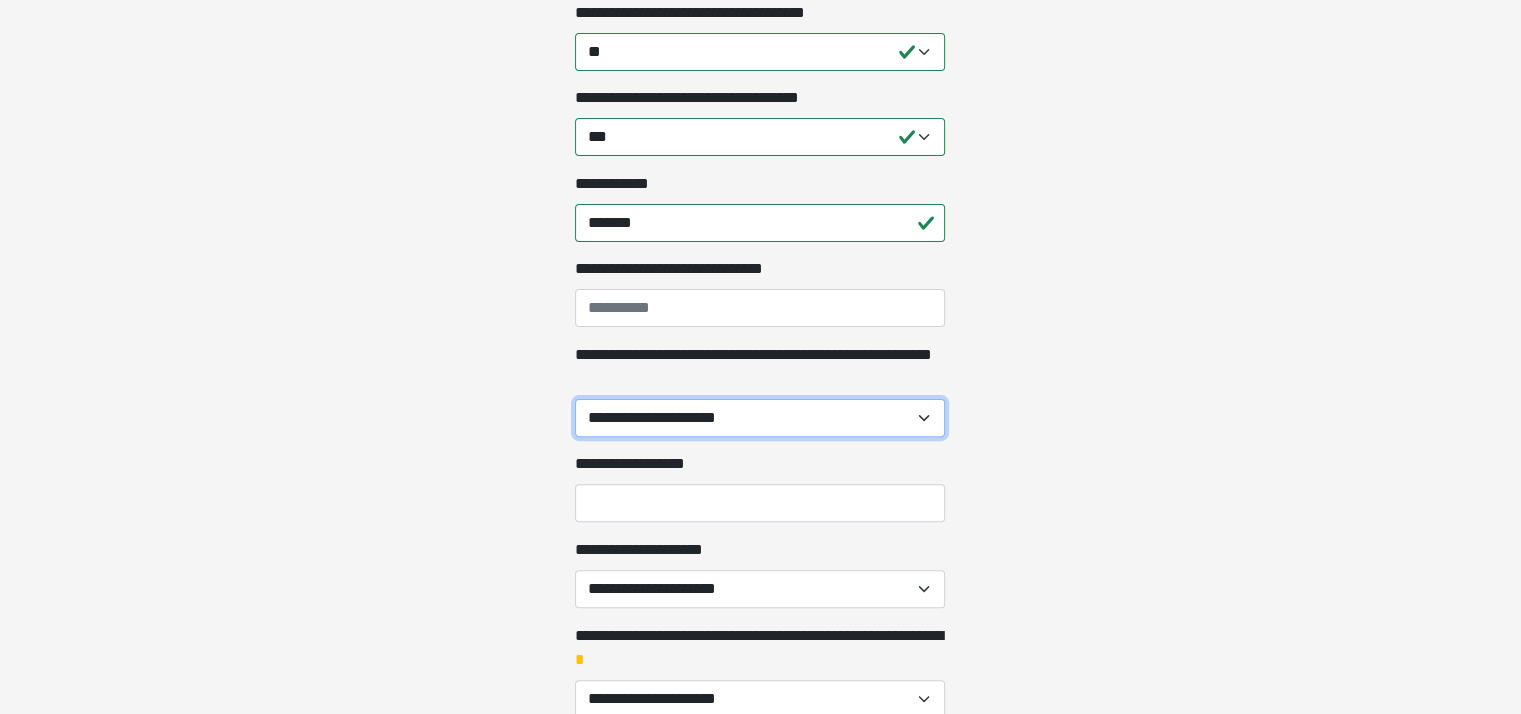 click on "**********" at bounding box center [760, 418] 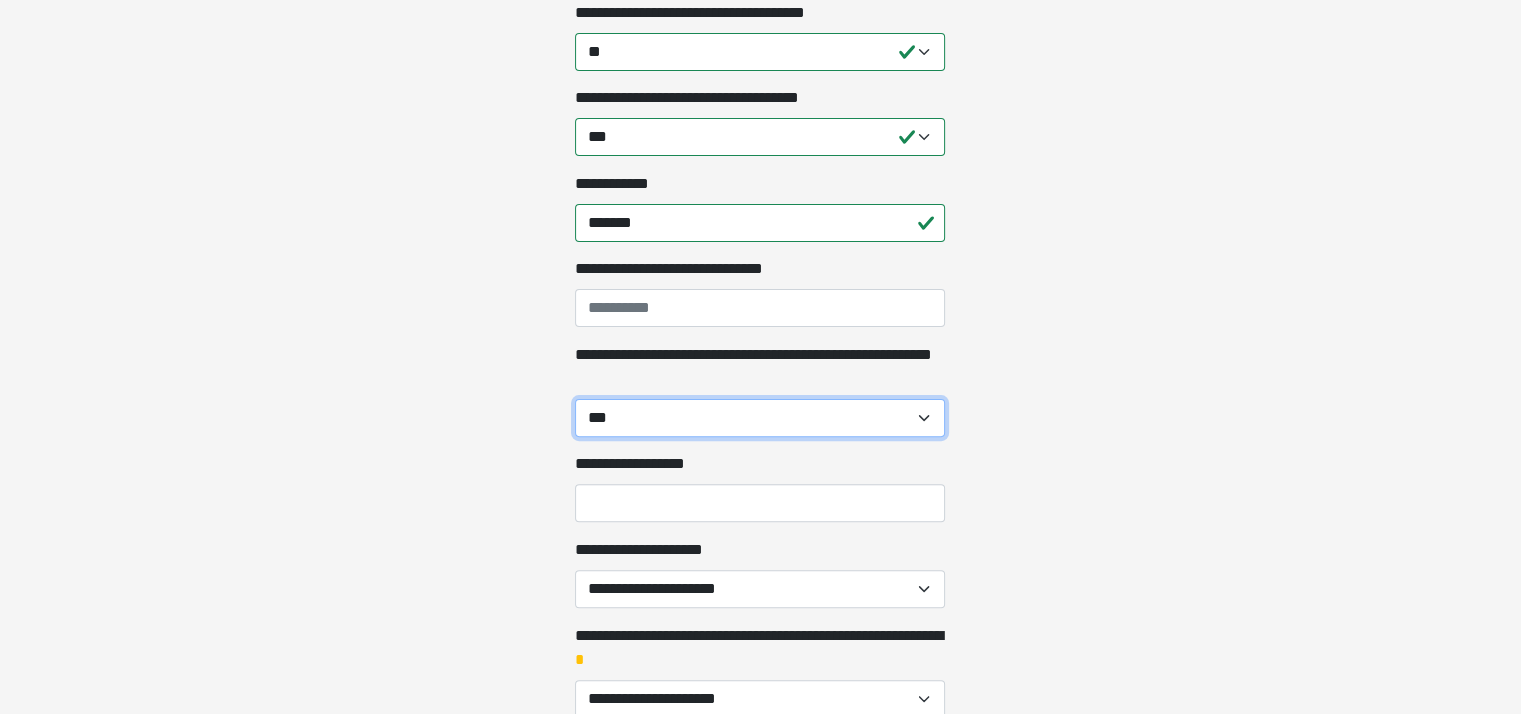 click on "**********" at bounding box center (760, 418) 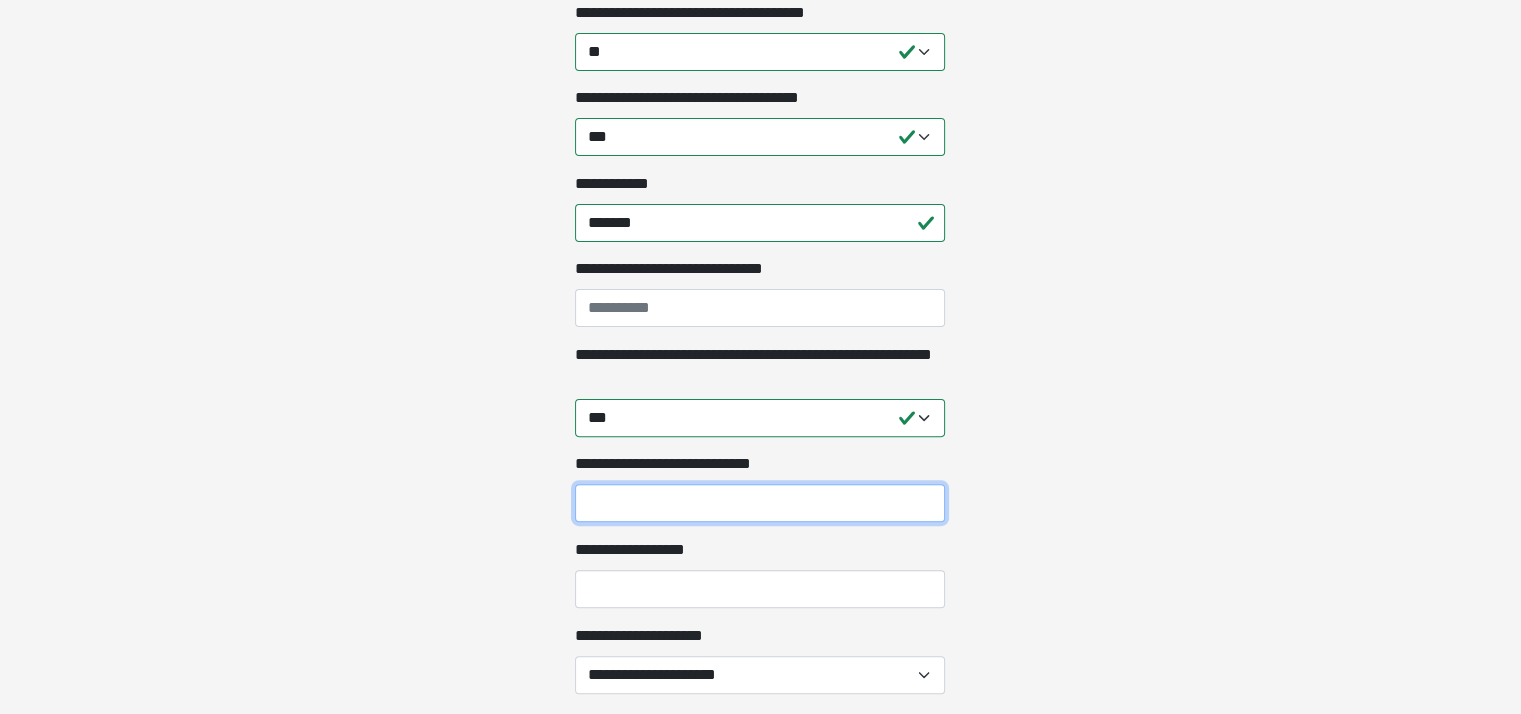 click on "**********" at bounding box center (760, 503) 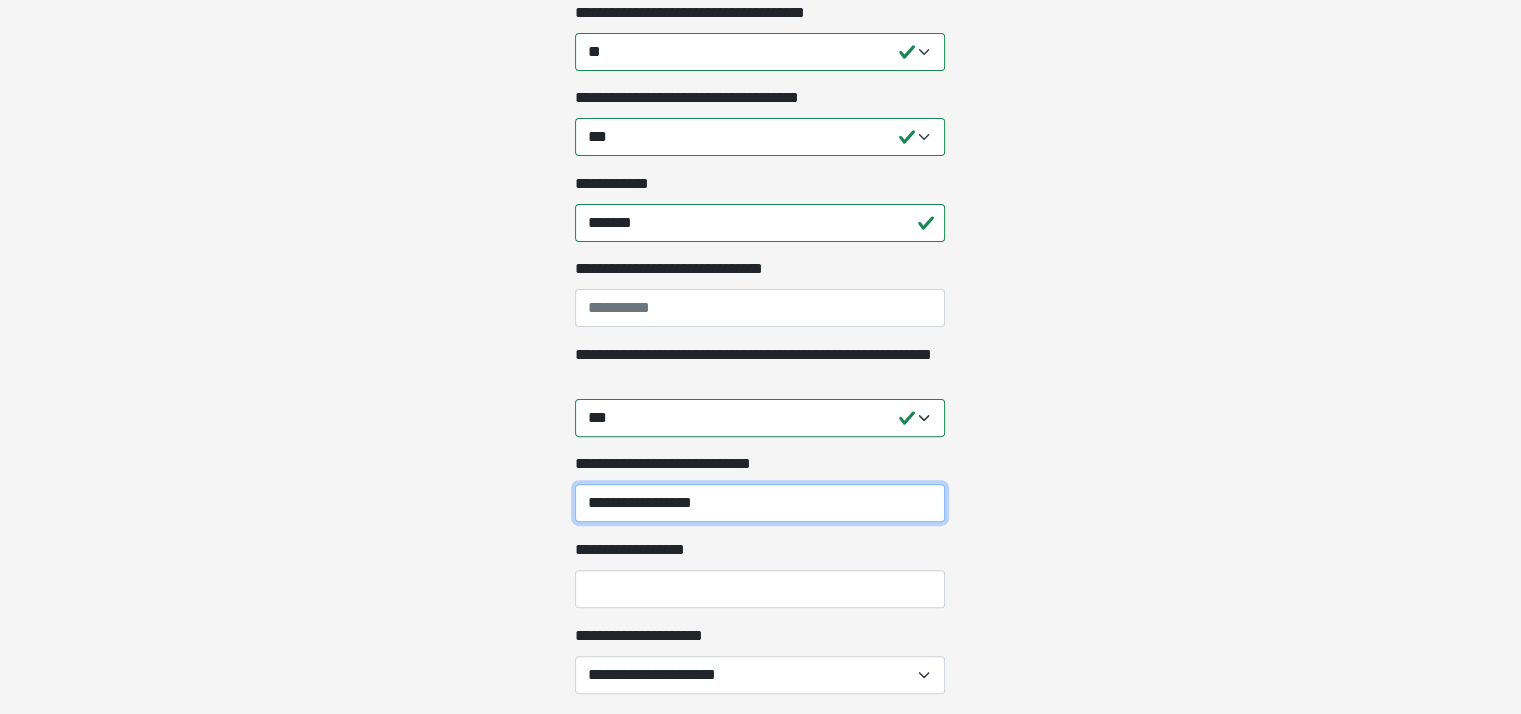 type on "**********" 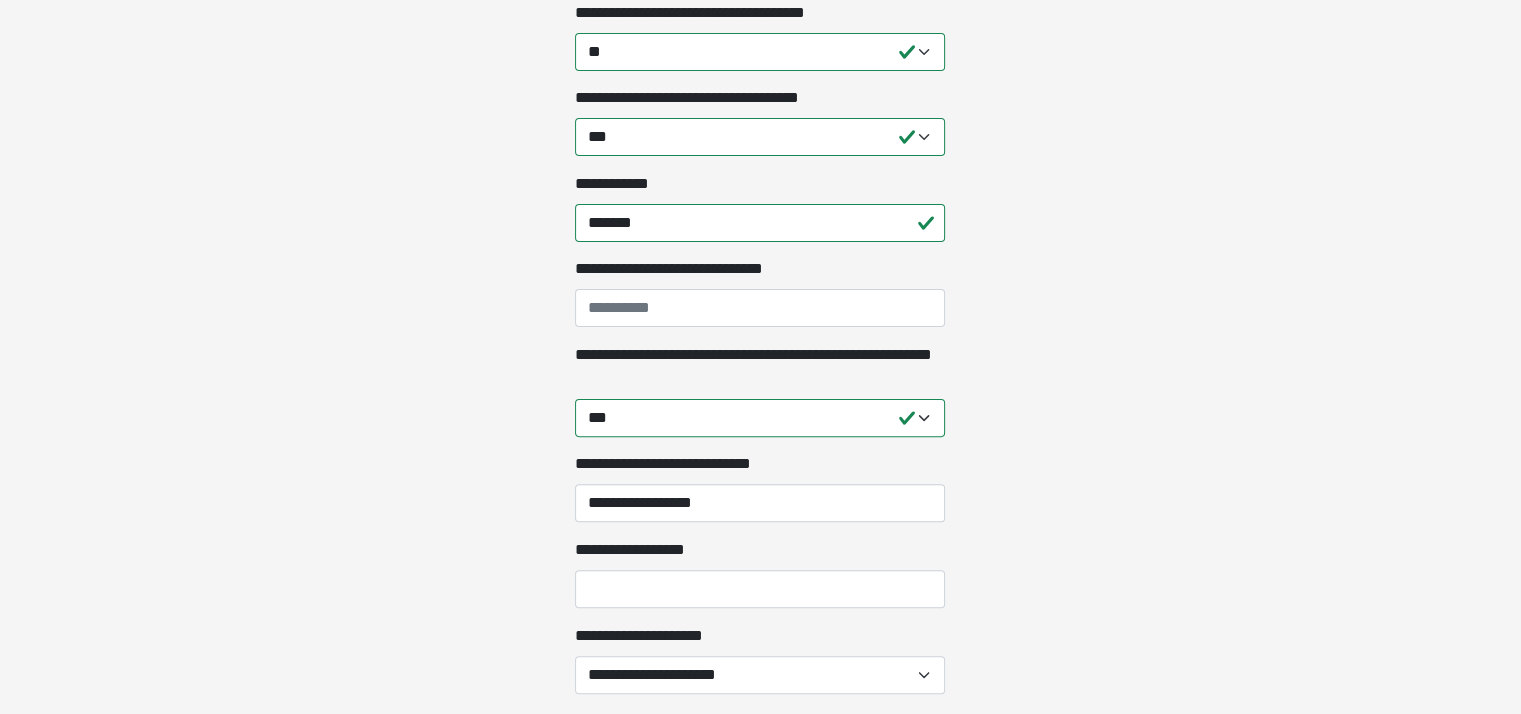 click on "**********" at bounding box center [760, -159] 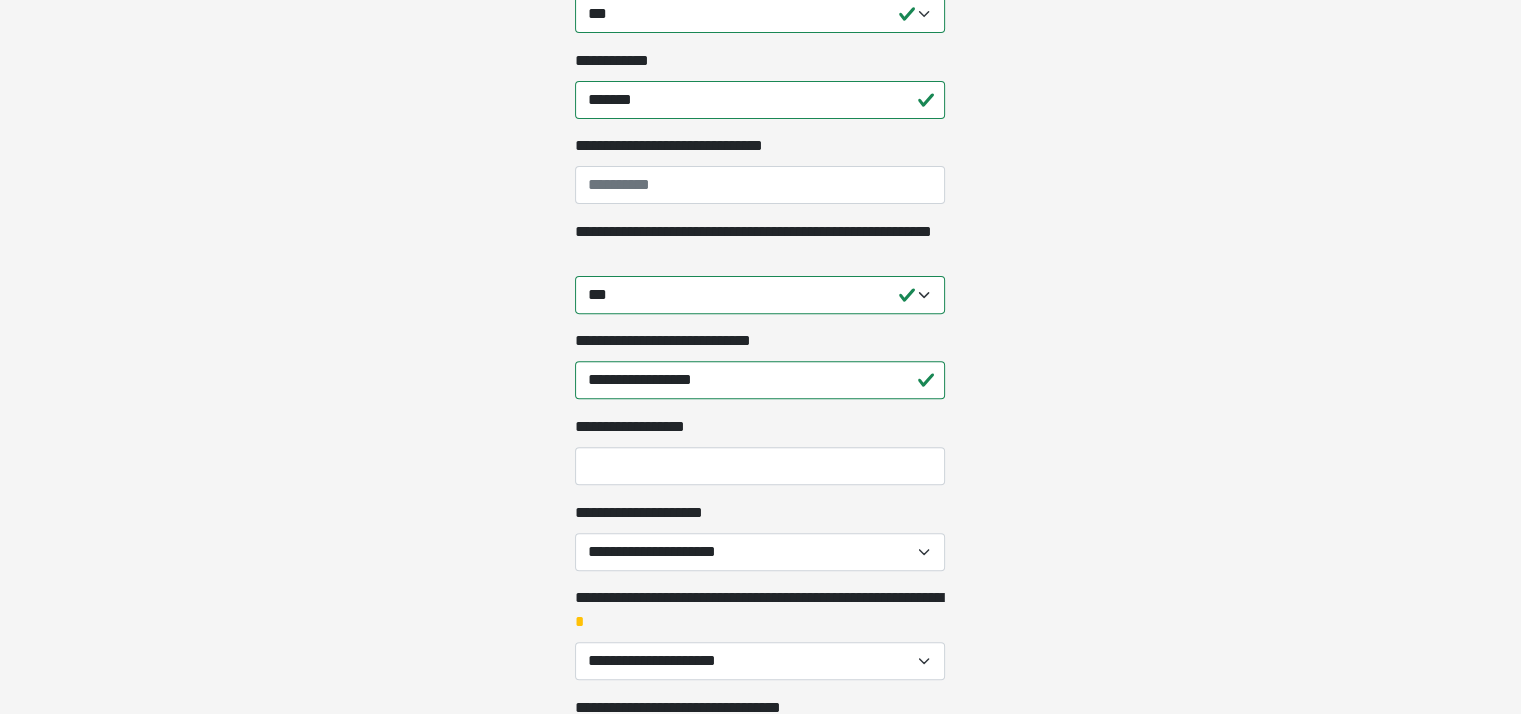 scroll, scrollTop: 666, scrollLeft: 0, axis: vertical 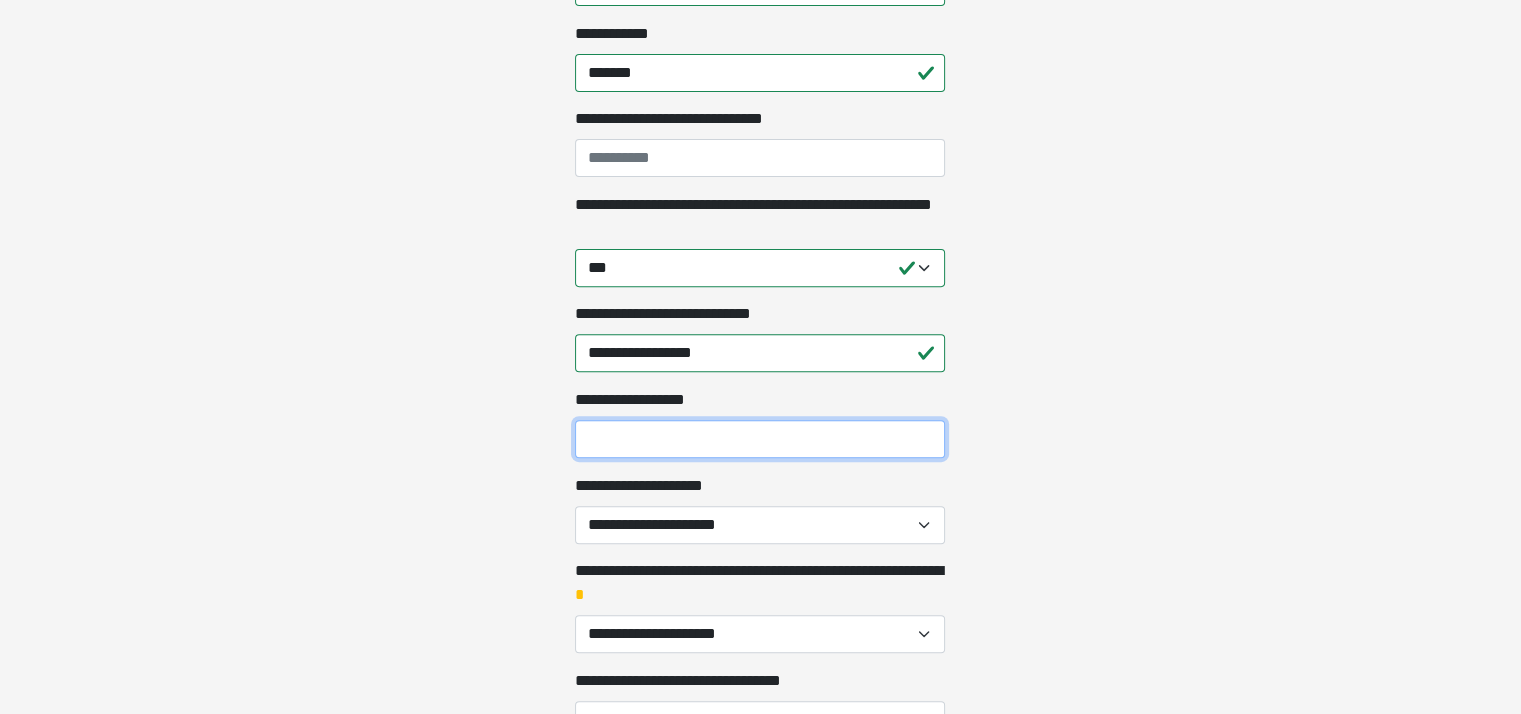 click on "**********" at bounding box center [760, 439] 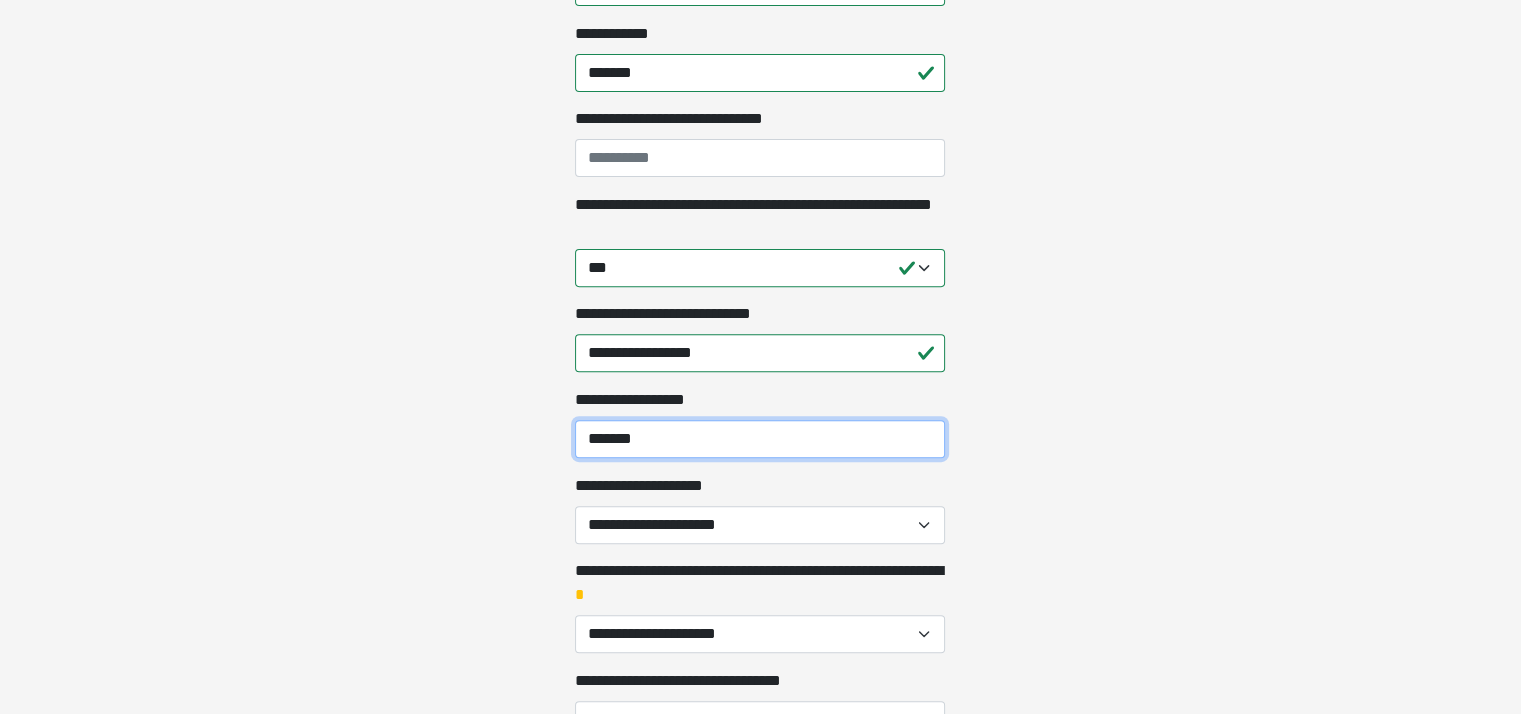 type on "*******" 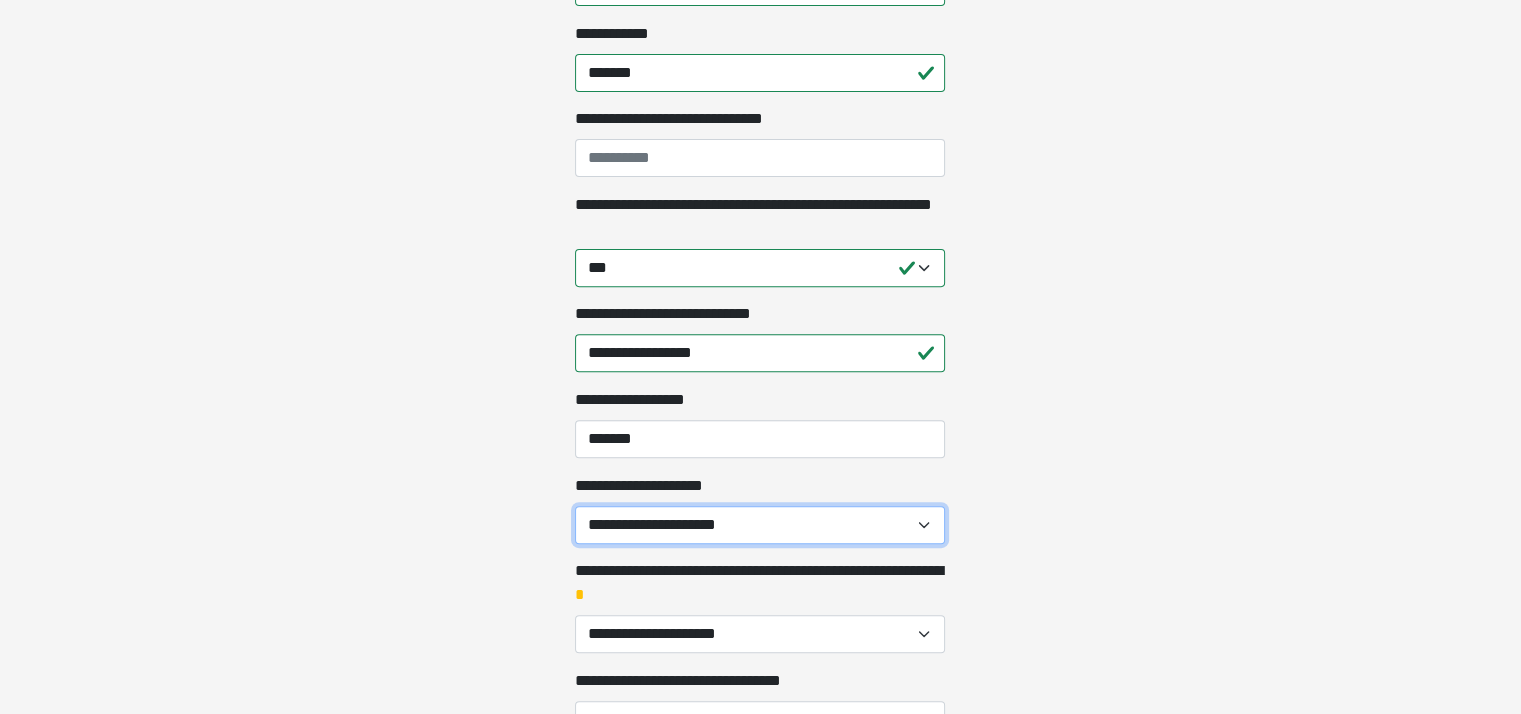 click on "**********" at bounding box center [760, 525] 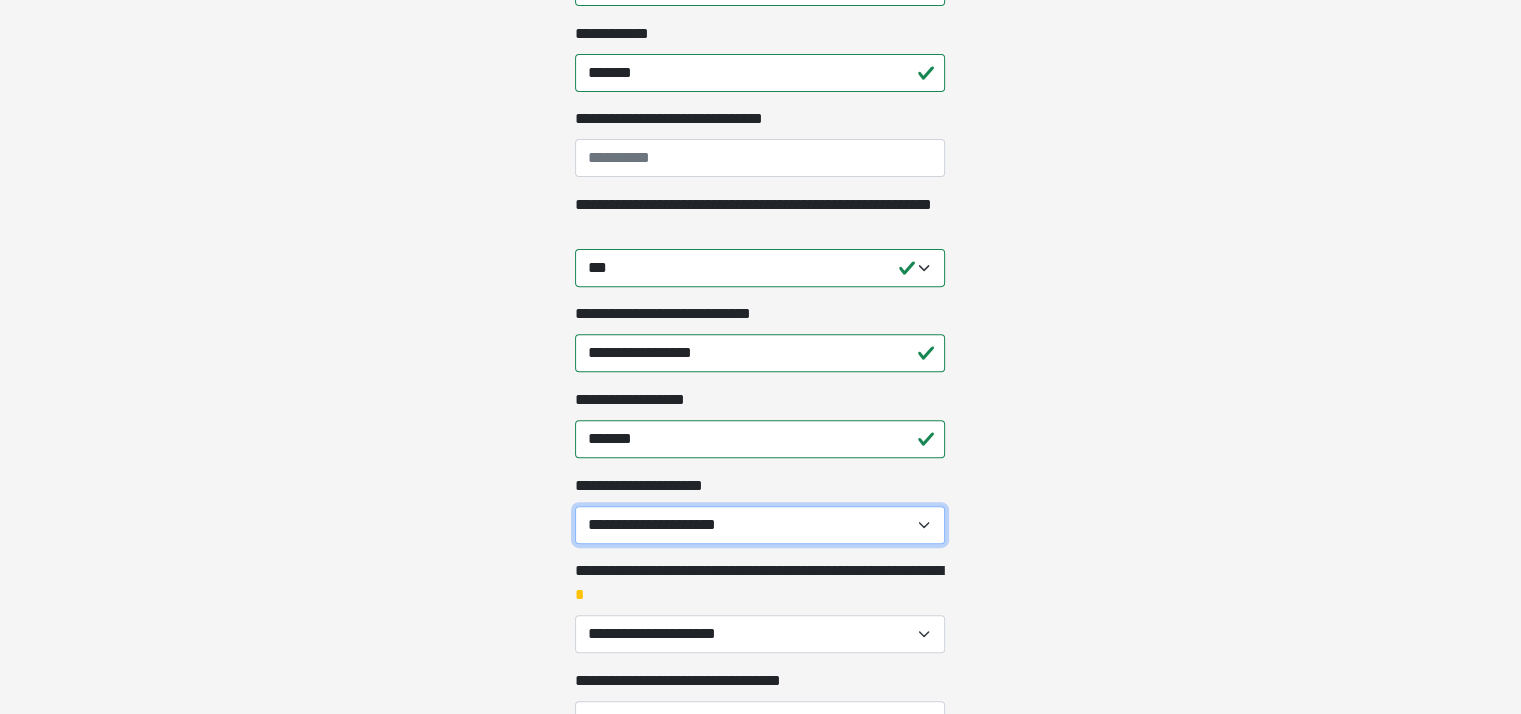 select on "***" 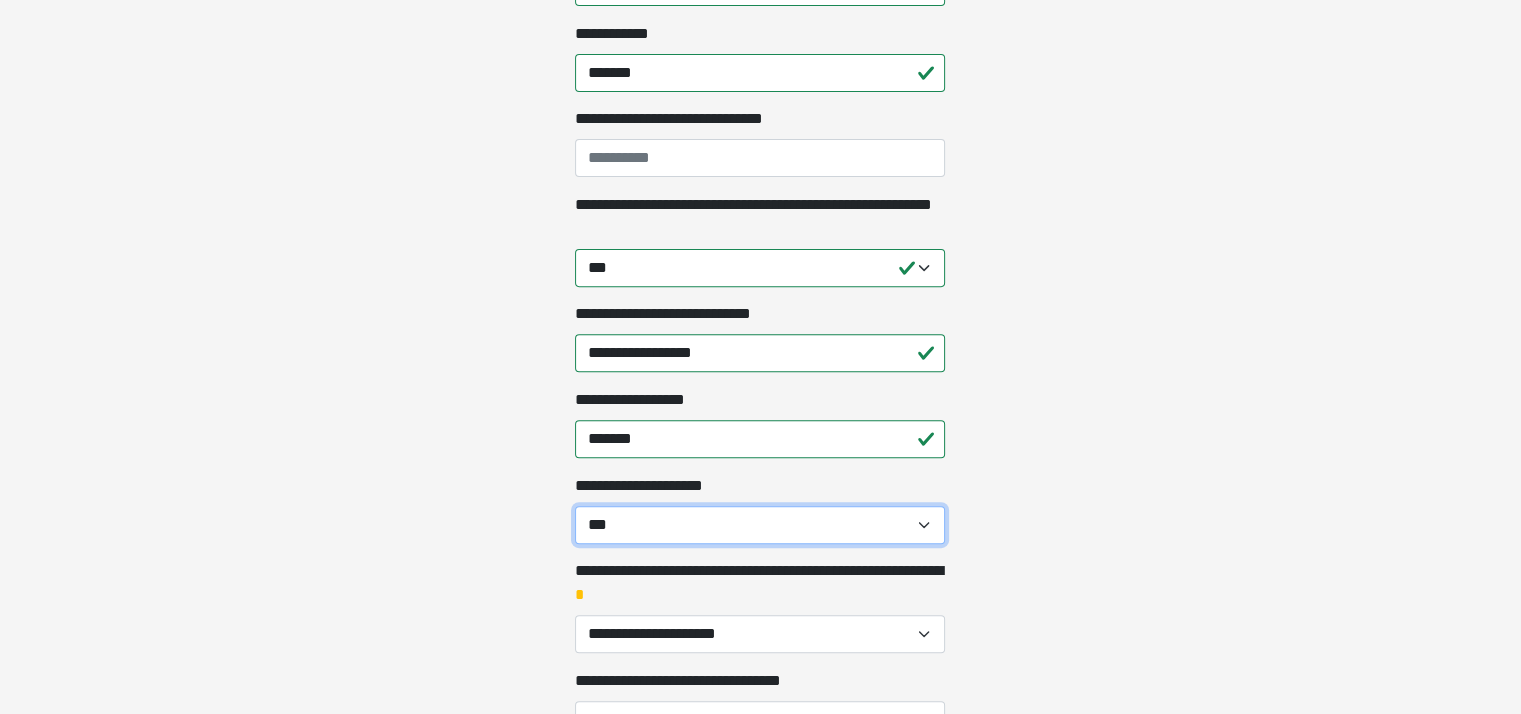 click on "**********" at bounding box center [760, 525] 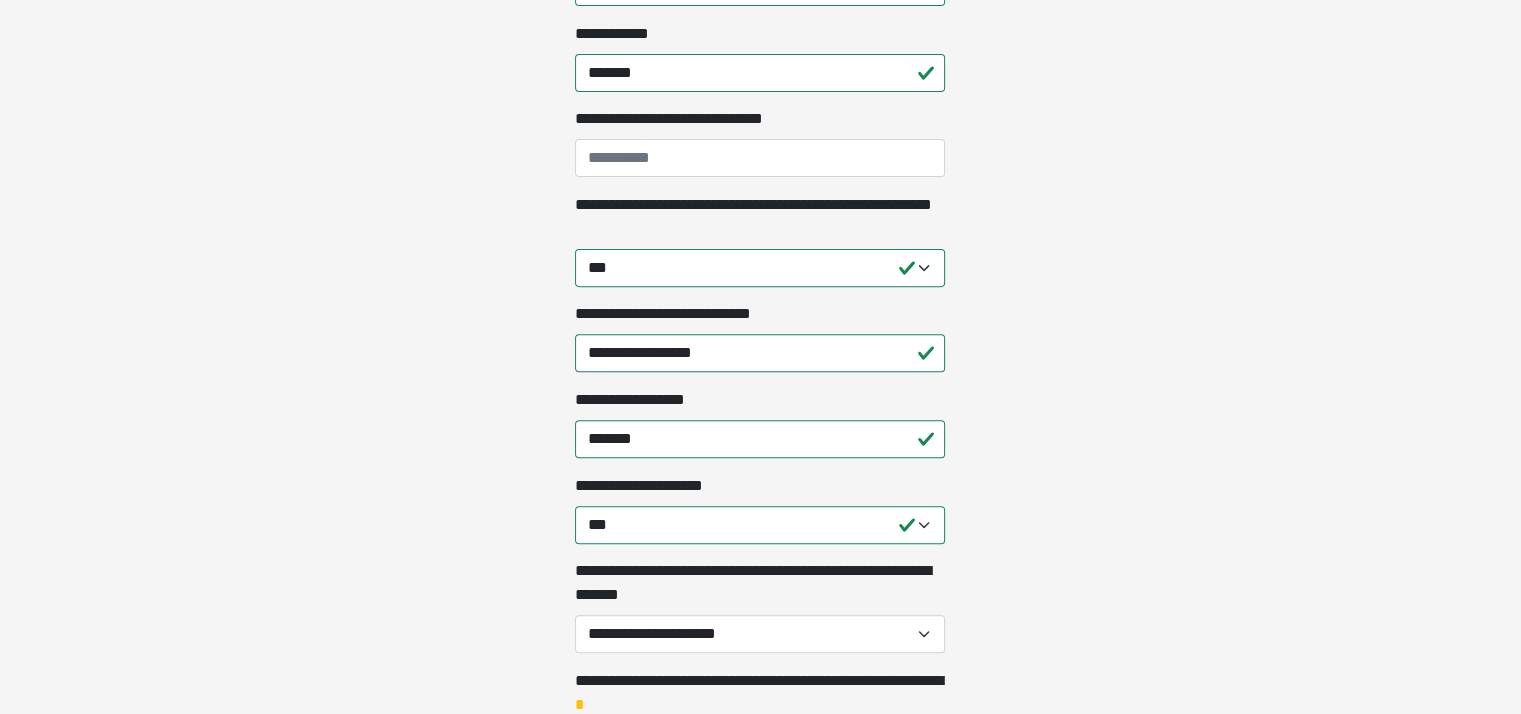 click on "**********" at bounding box center (760, -309) 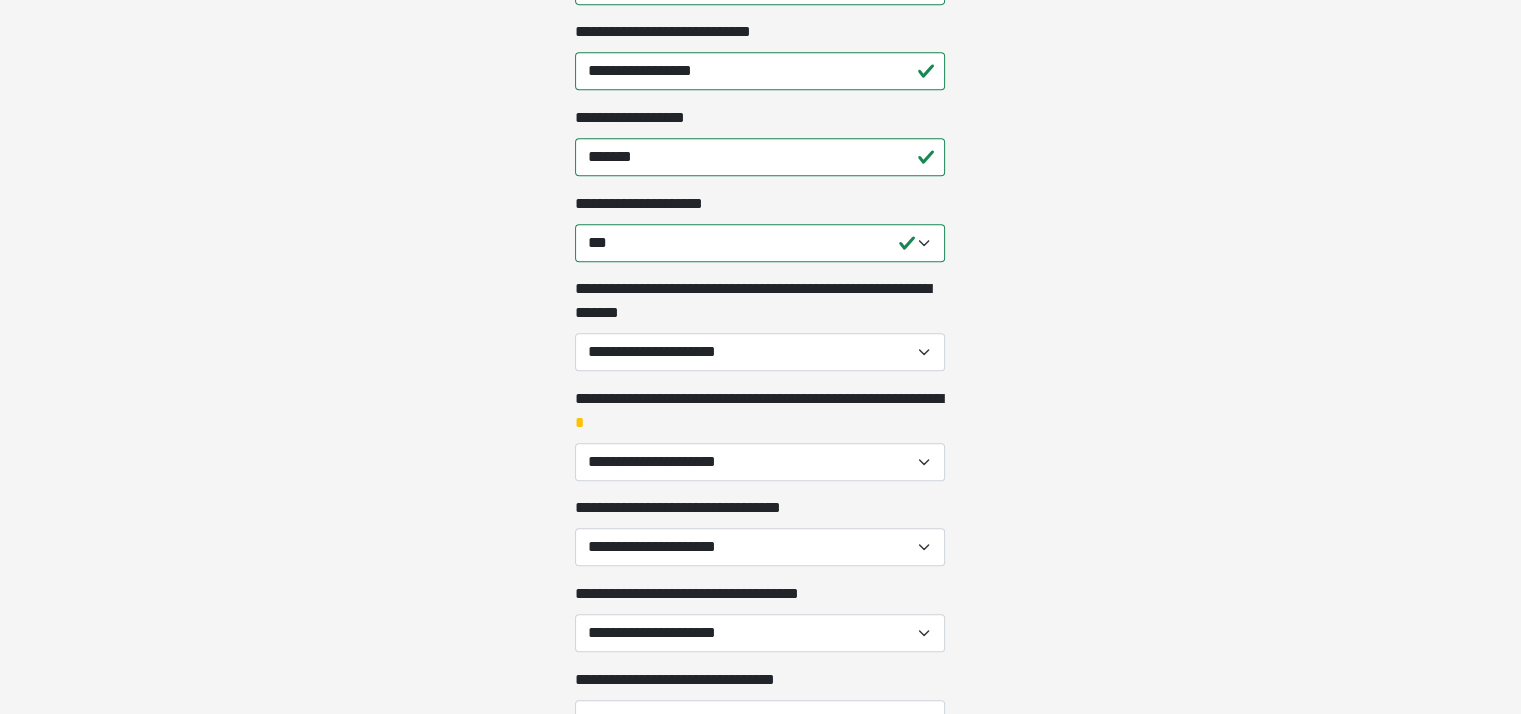 scroll, scrollTop: 950, scrollLeft: 0, axis: vertical 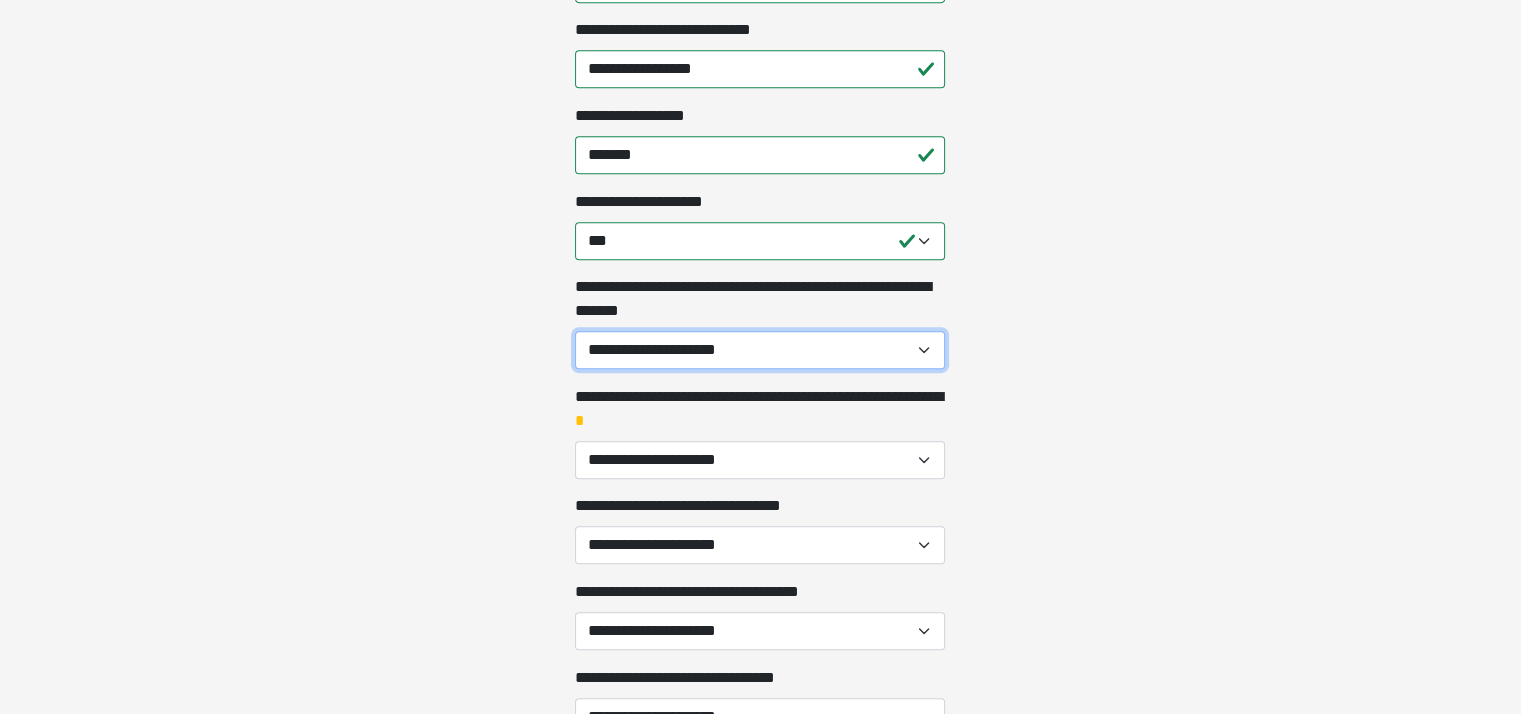 click on "**********" at bounding box center [760, 350] 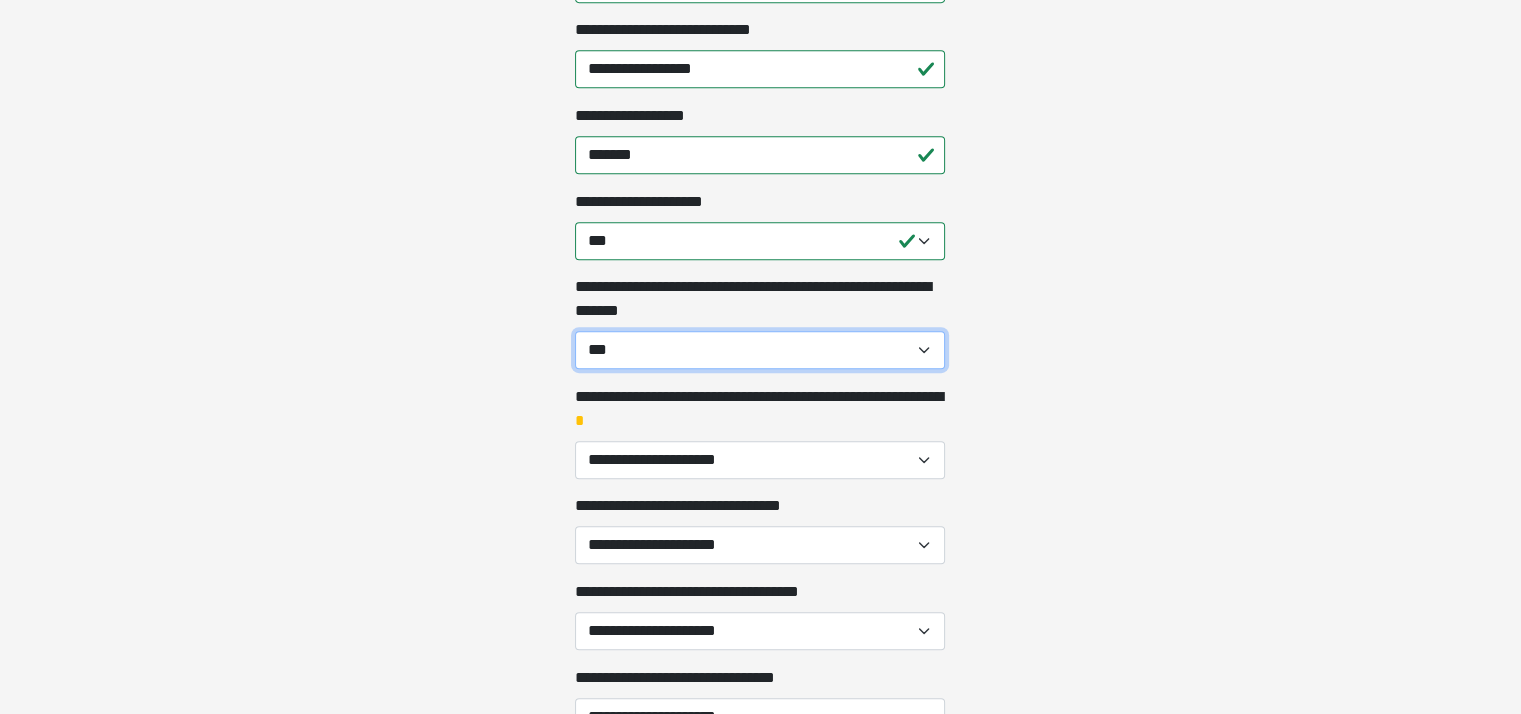 click on "**********" at bounding box center (760, 350) 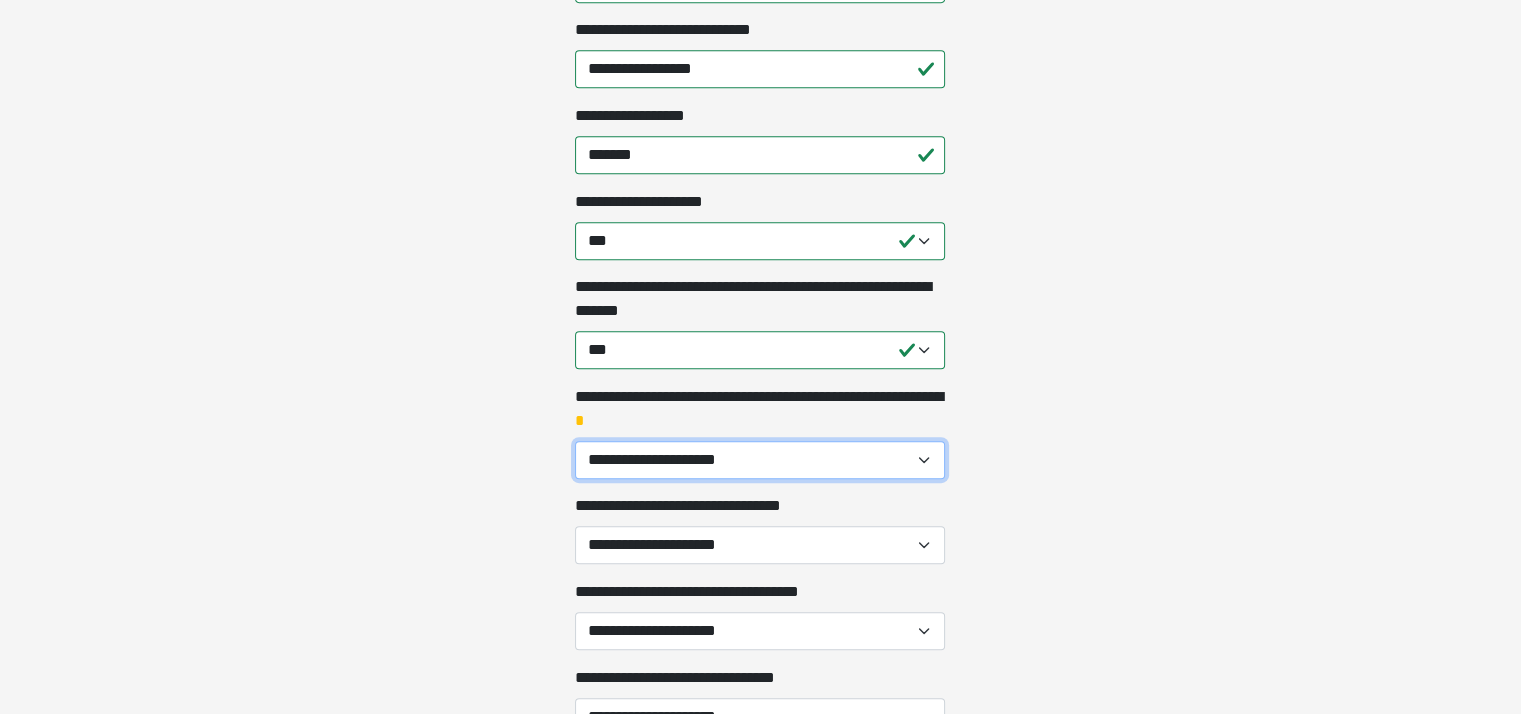 click on "**********" at bounding box center (760, 460) 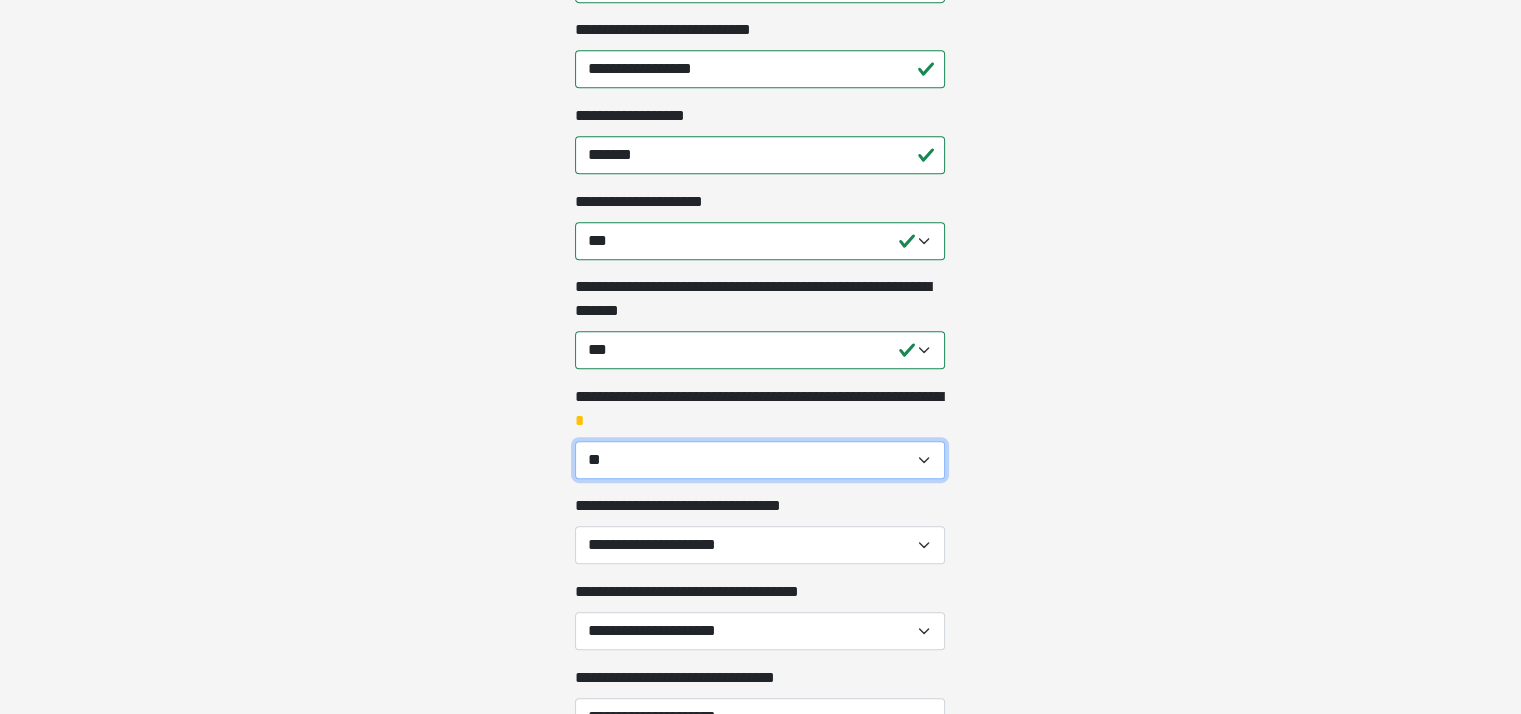 click on "**********" at bounding box center [760, 460] 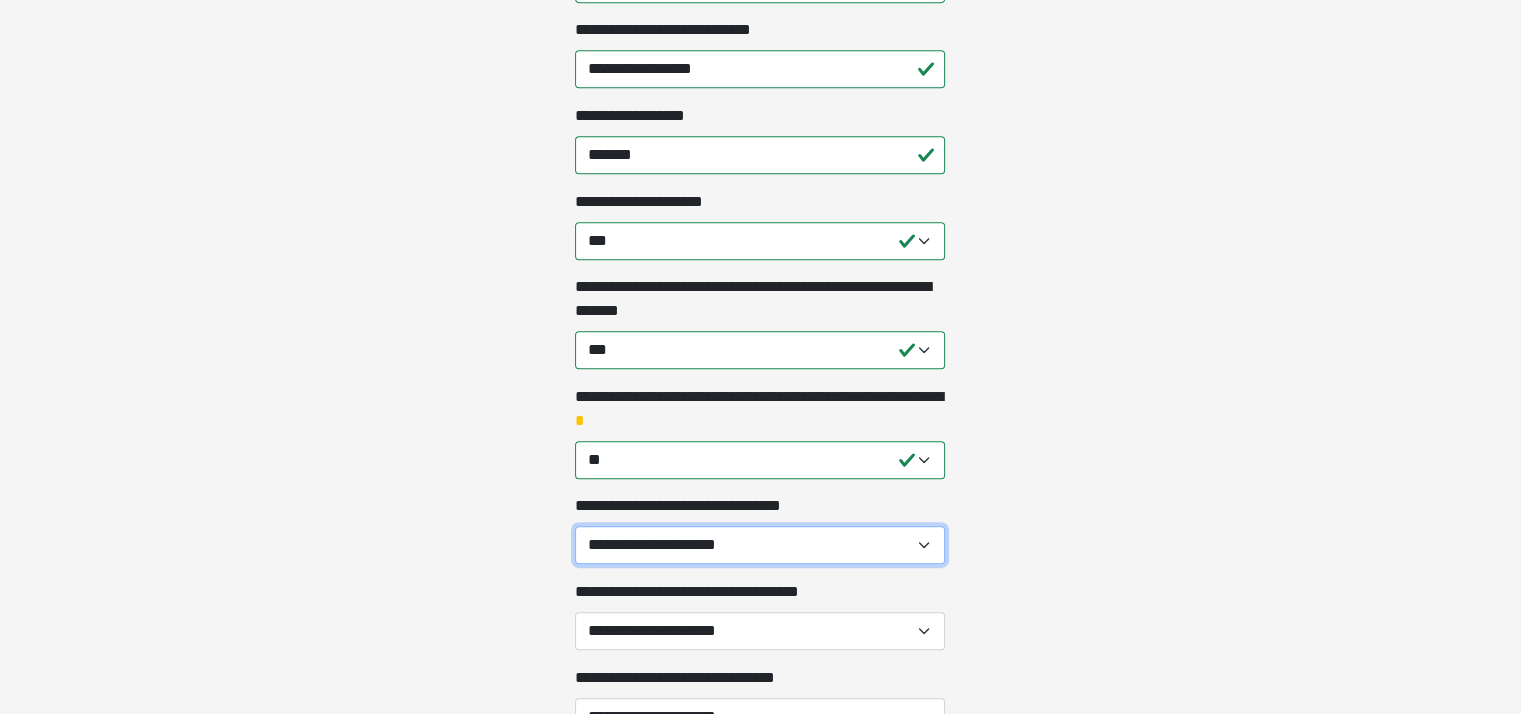click on "**********" at bounding box center [760, 545] 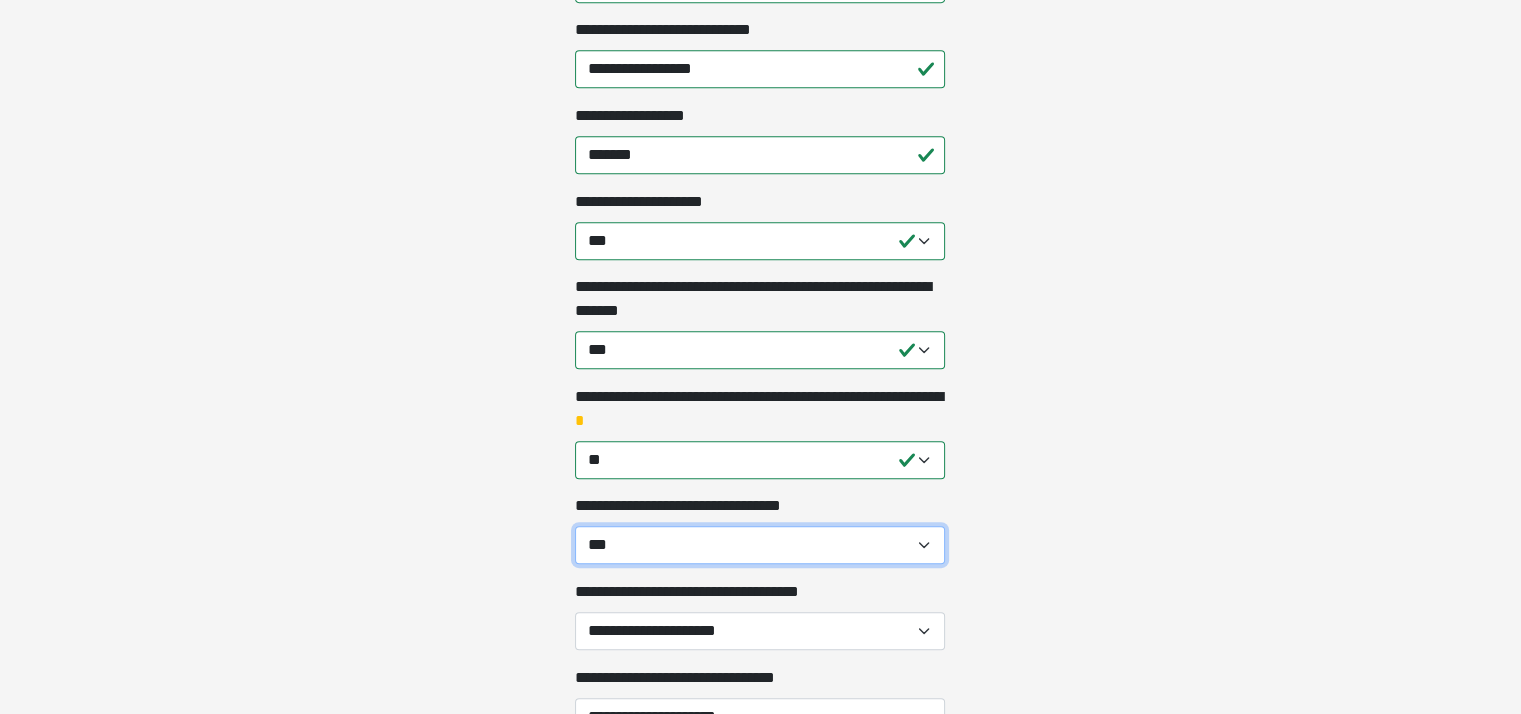 click on "**********" at bounding box center [760, 545] 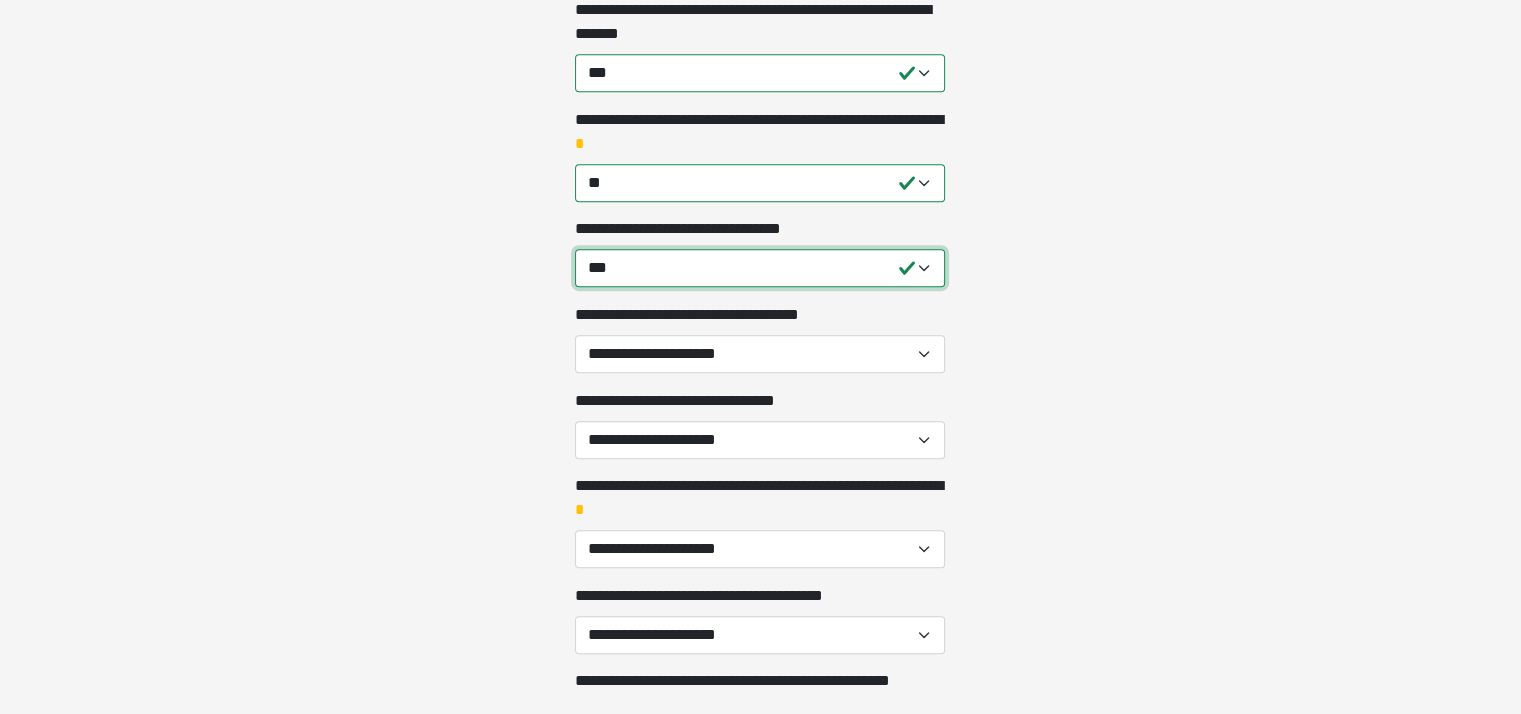 scroll, scrollTop: 1233, scrollLeft: 0, axis: vertical 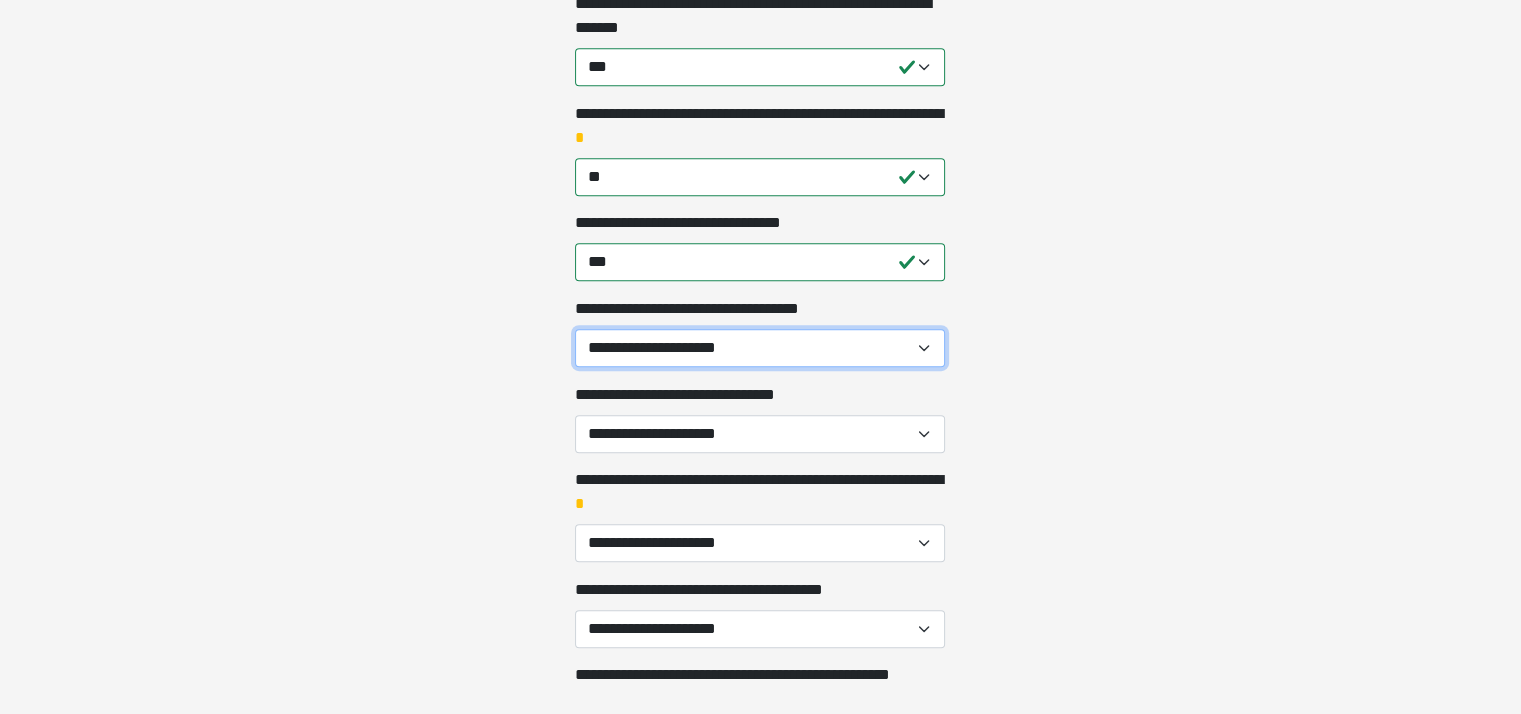 click on "**********" at bounding box center [760, 348] 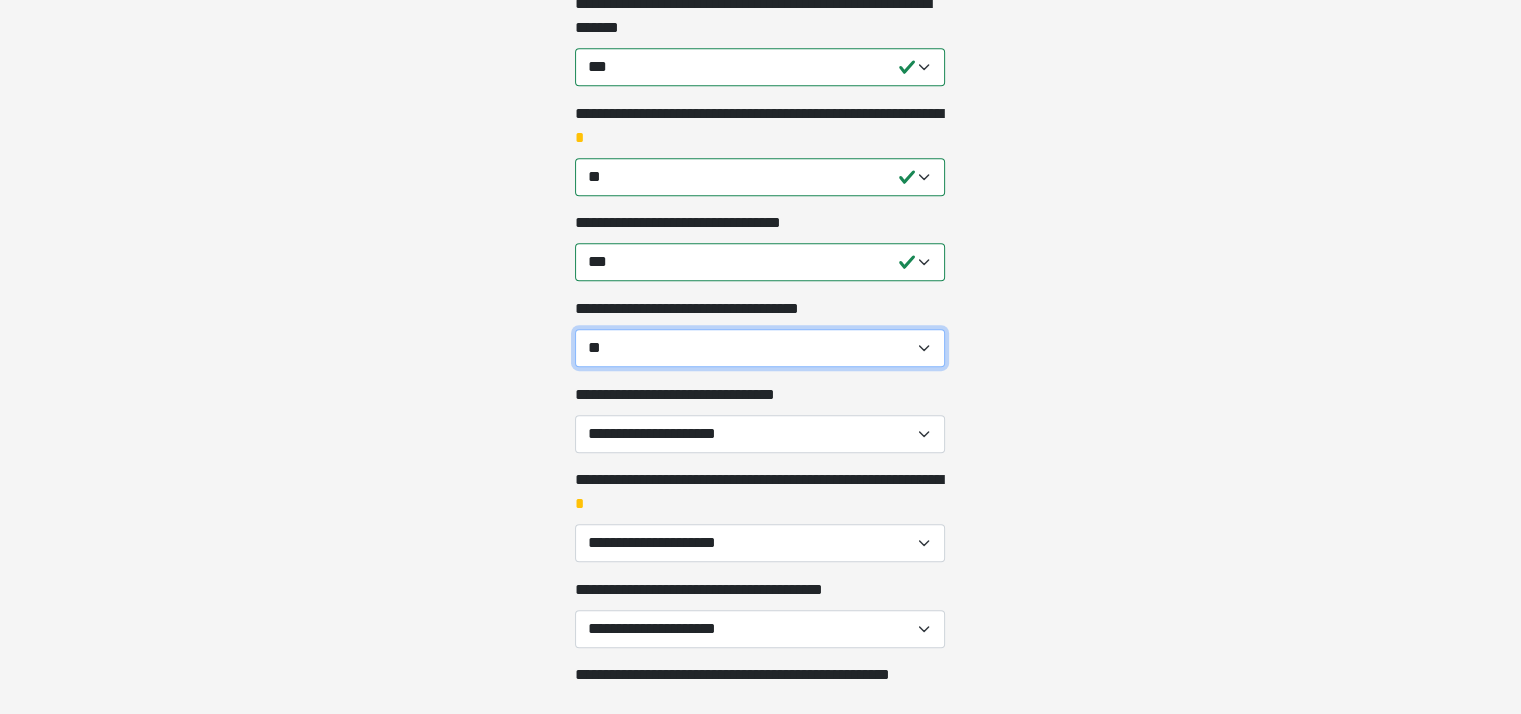 click on "**********" at bounding box center (760, 348) 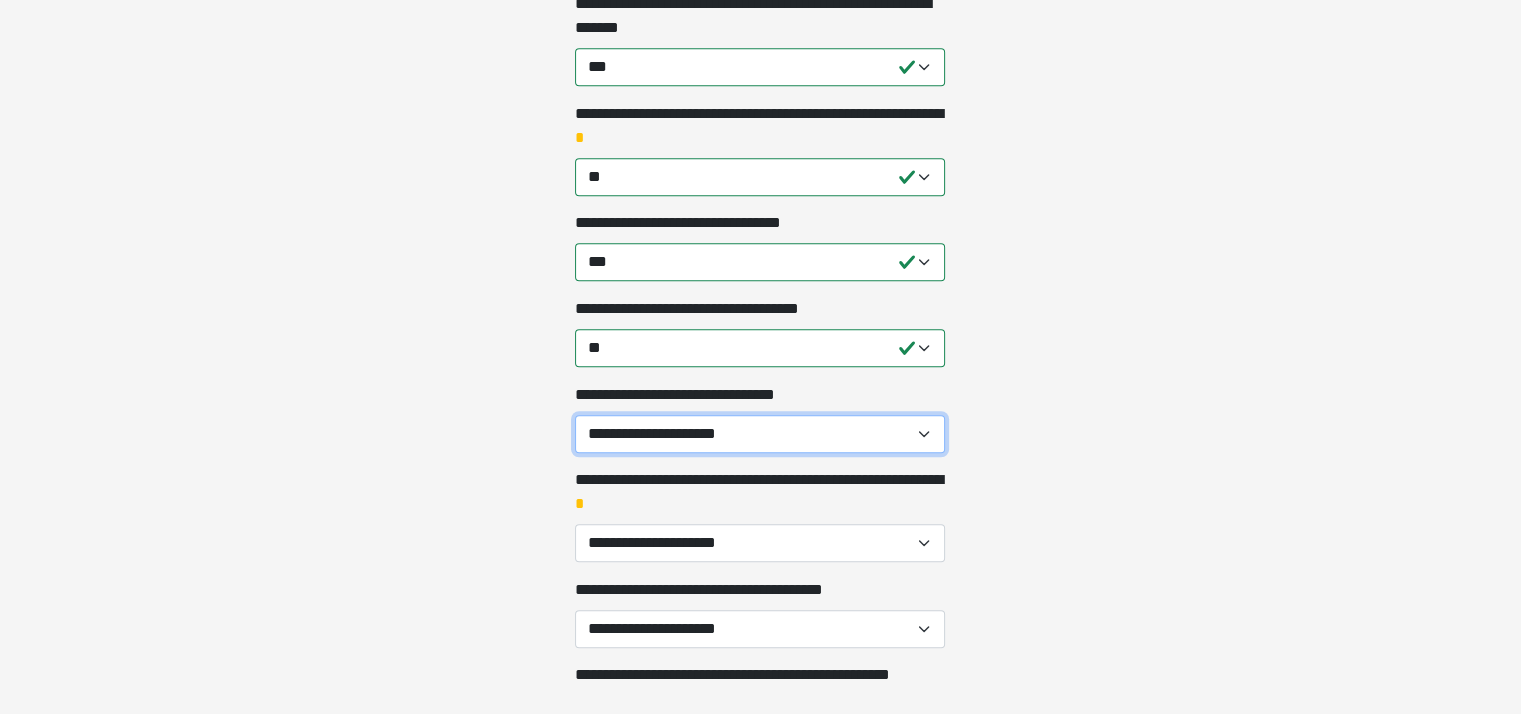 click on "**********" at bounding box center (760, 434) 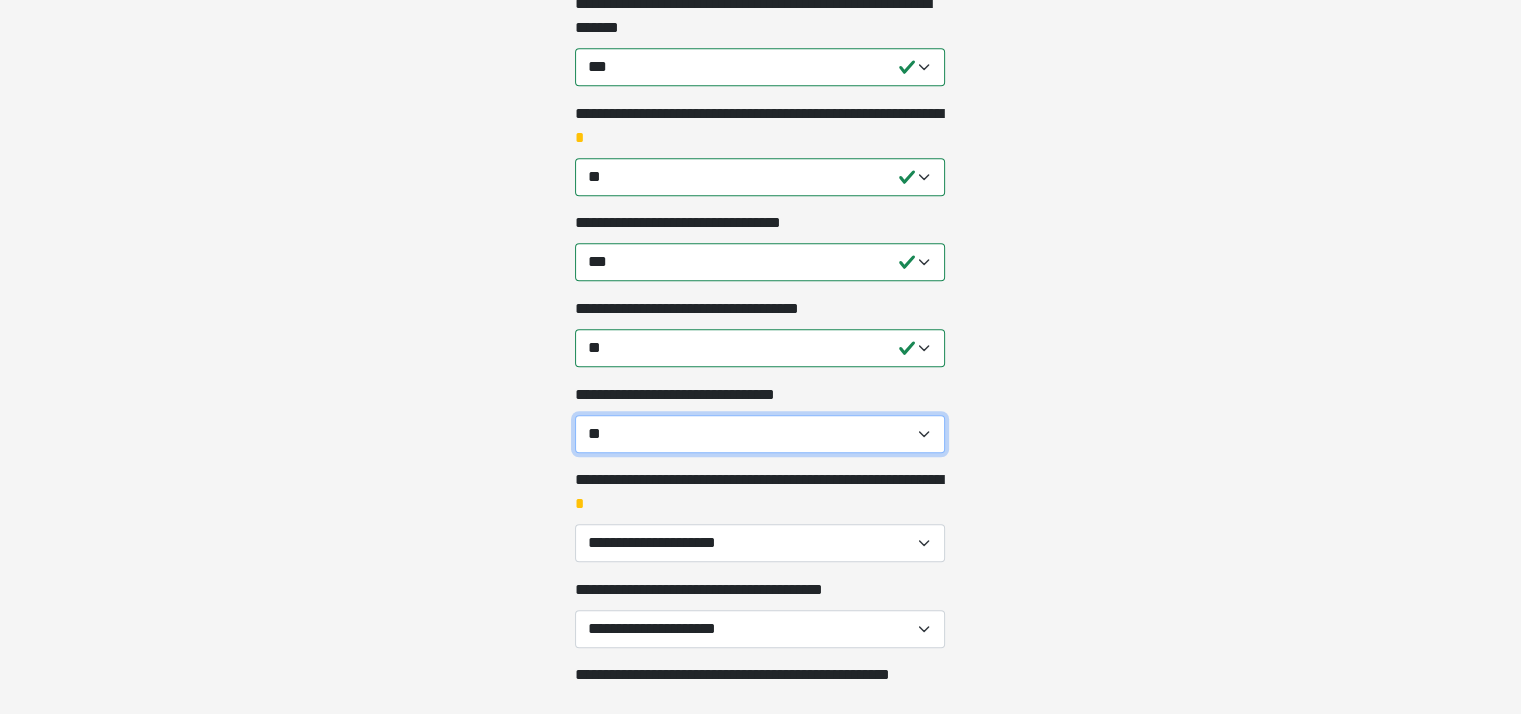 click on "**********" at bounding box center [760, 434] 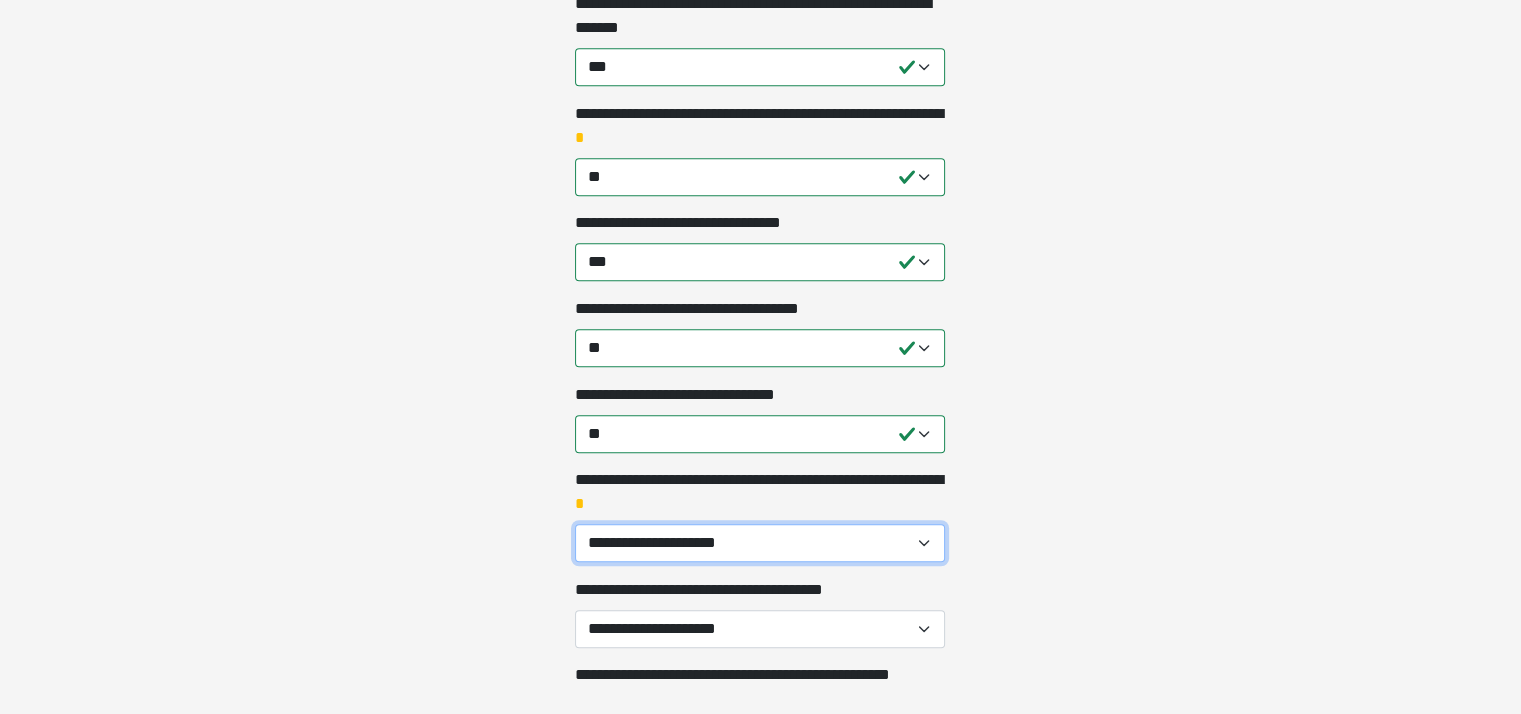 click on "**********" at bounding box center (760, 543) 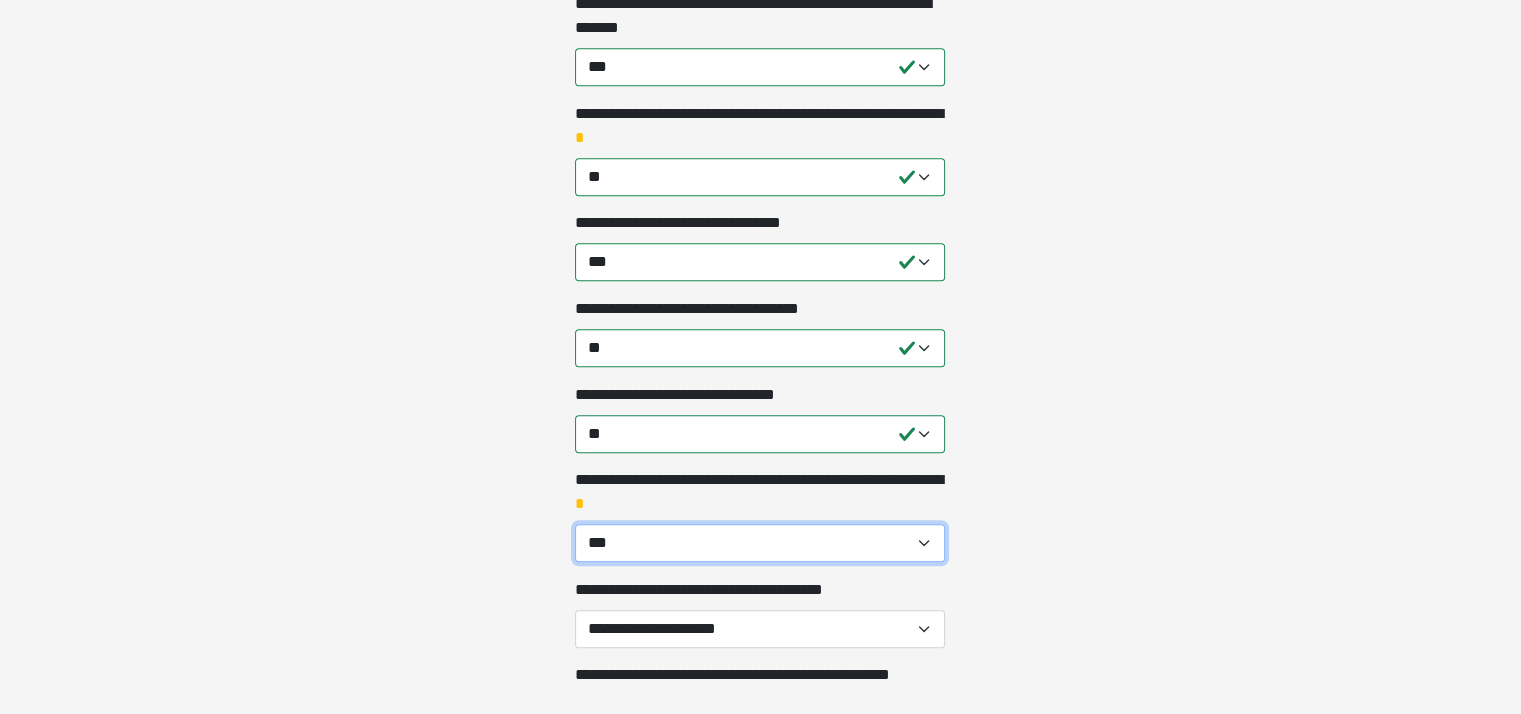 click on "**********" at bounding box center (760, 543) 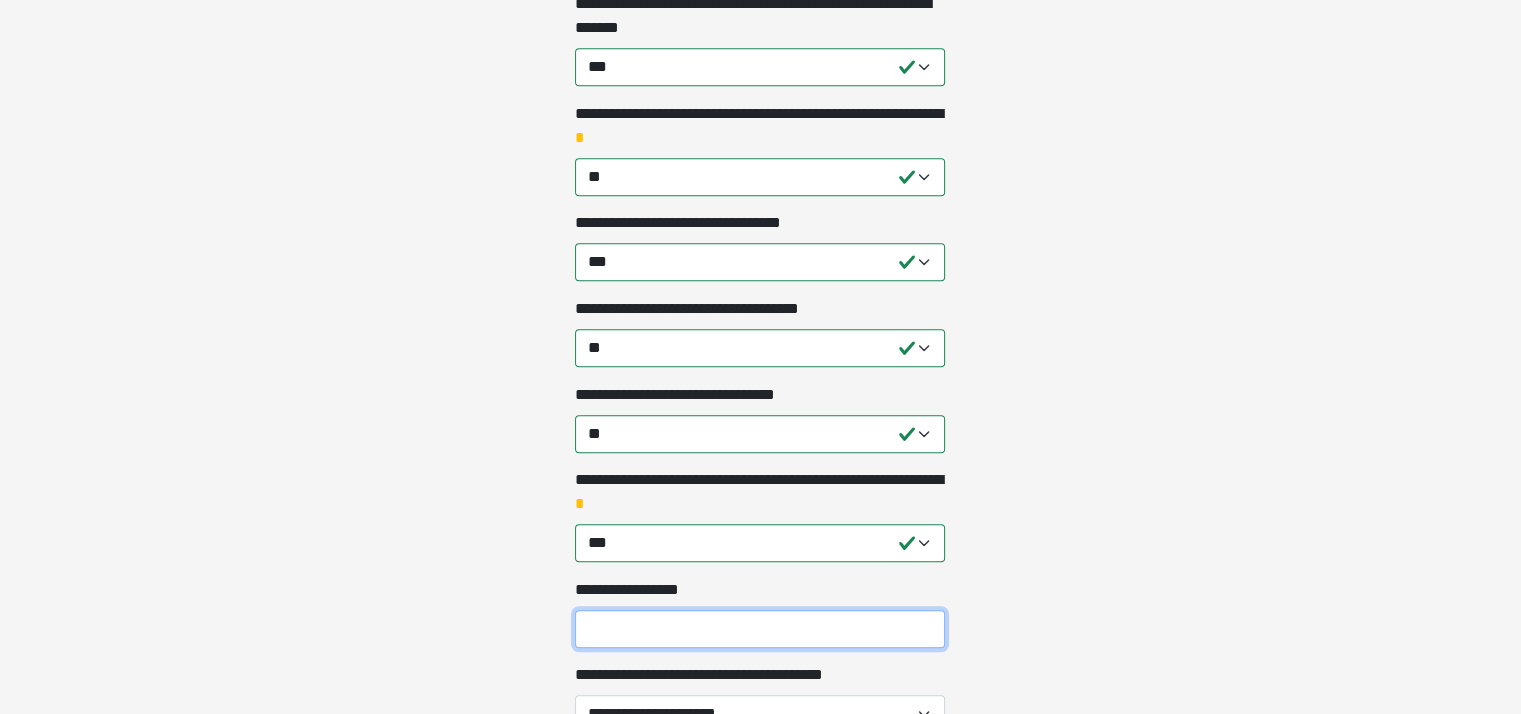 click on "**********" at bounding box center (760, 629) 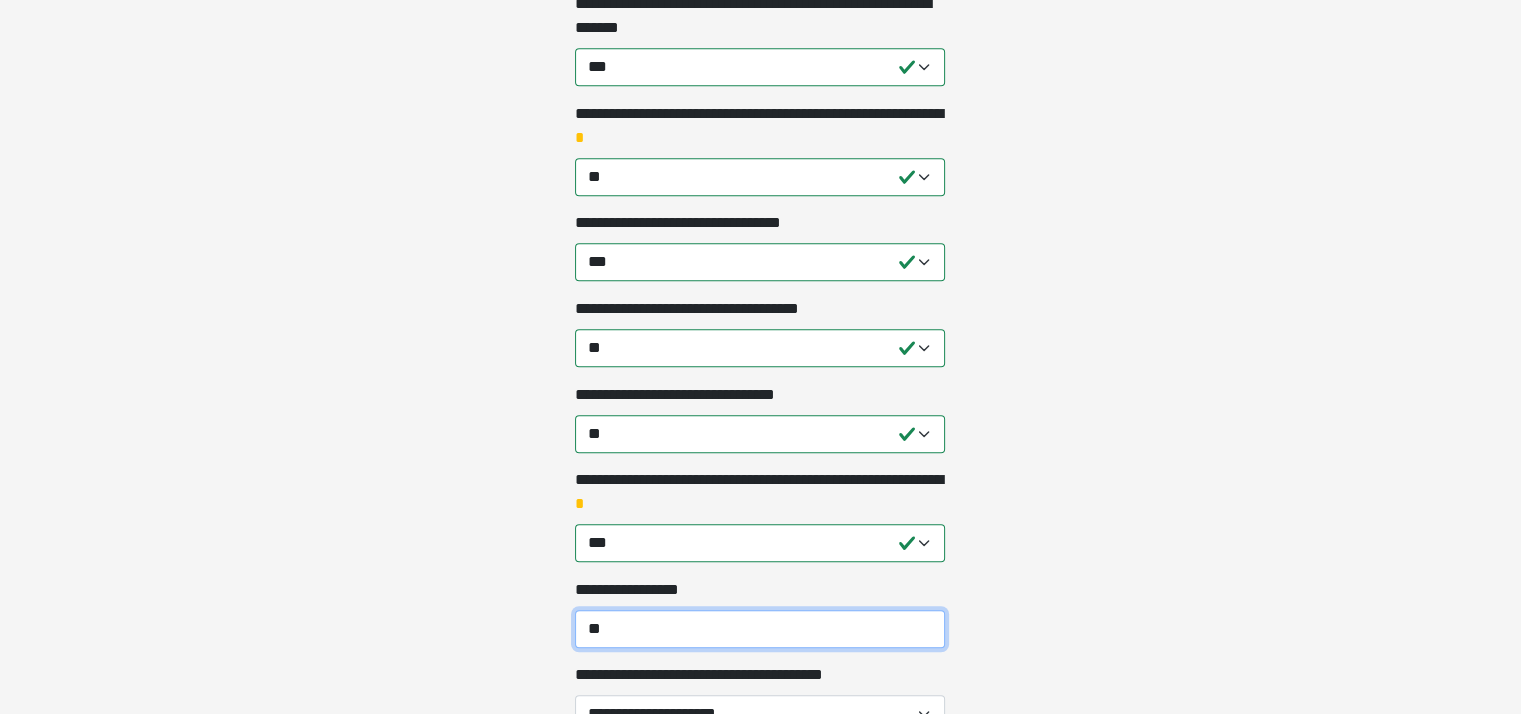 type on "*" 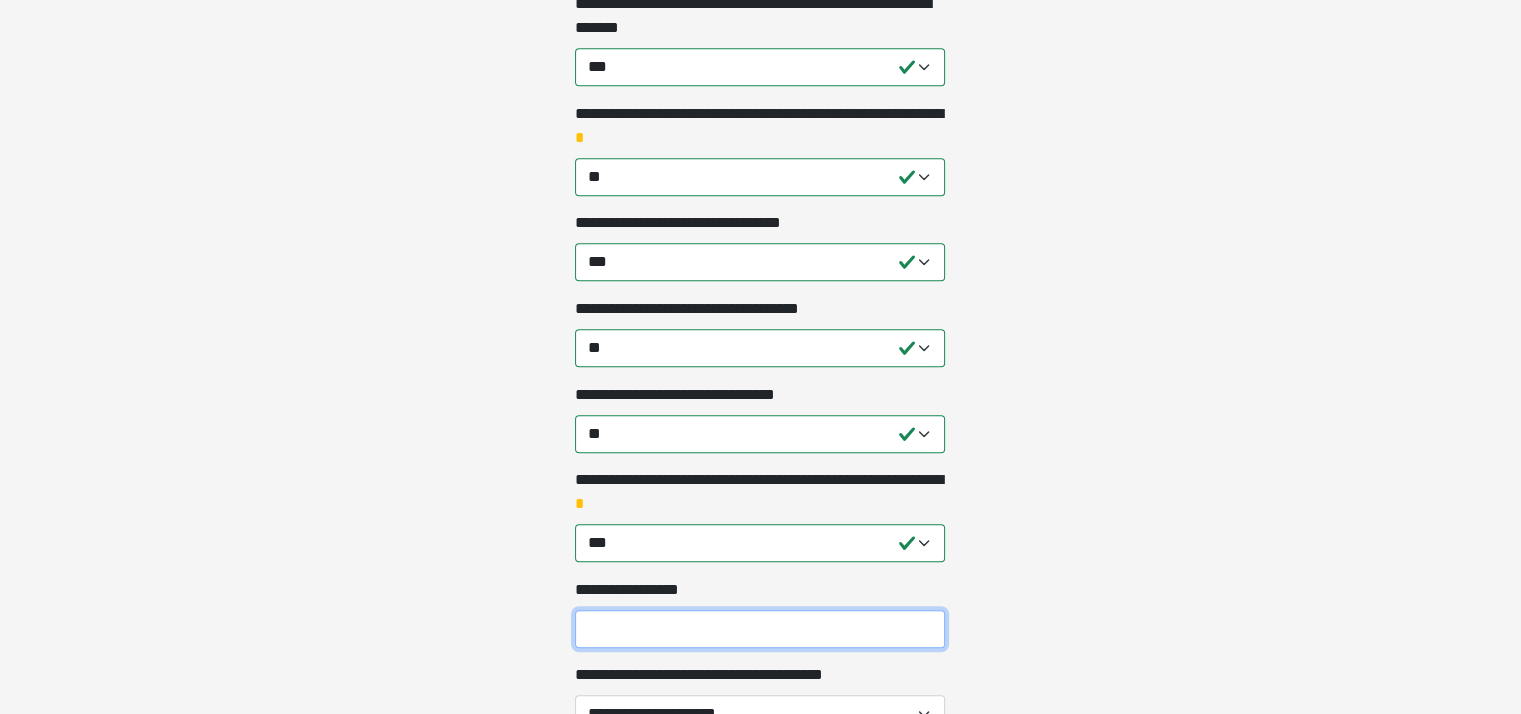 type on "*" 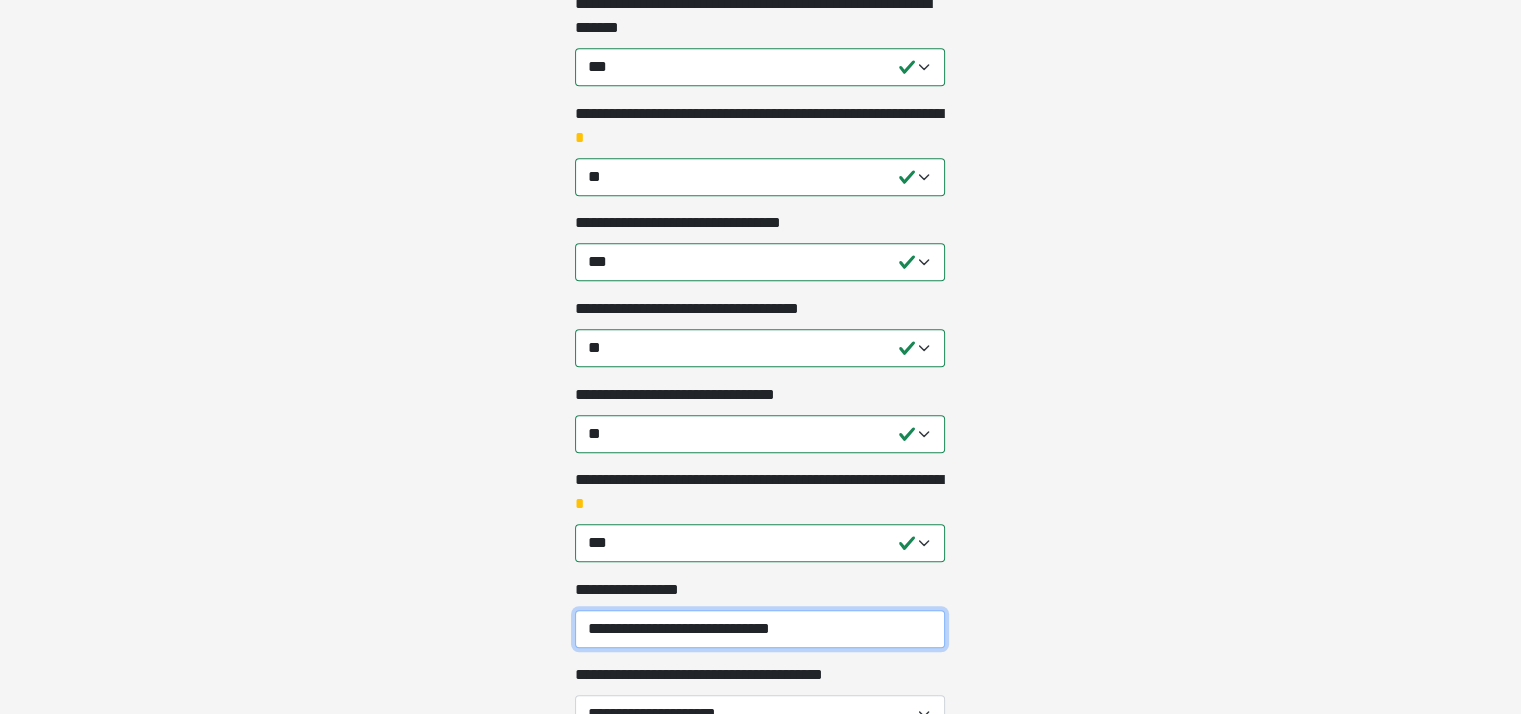 type on "**********" 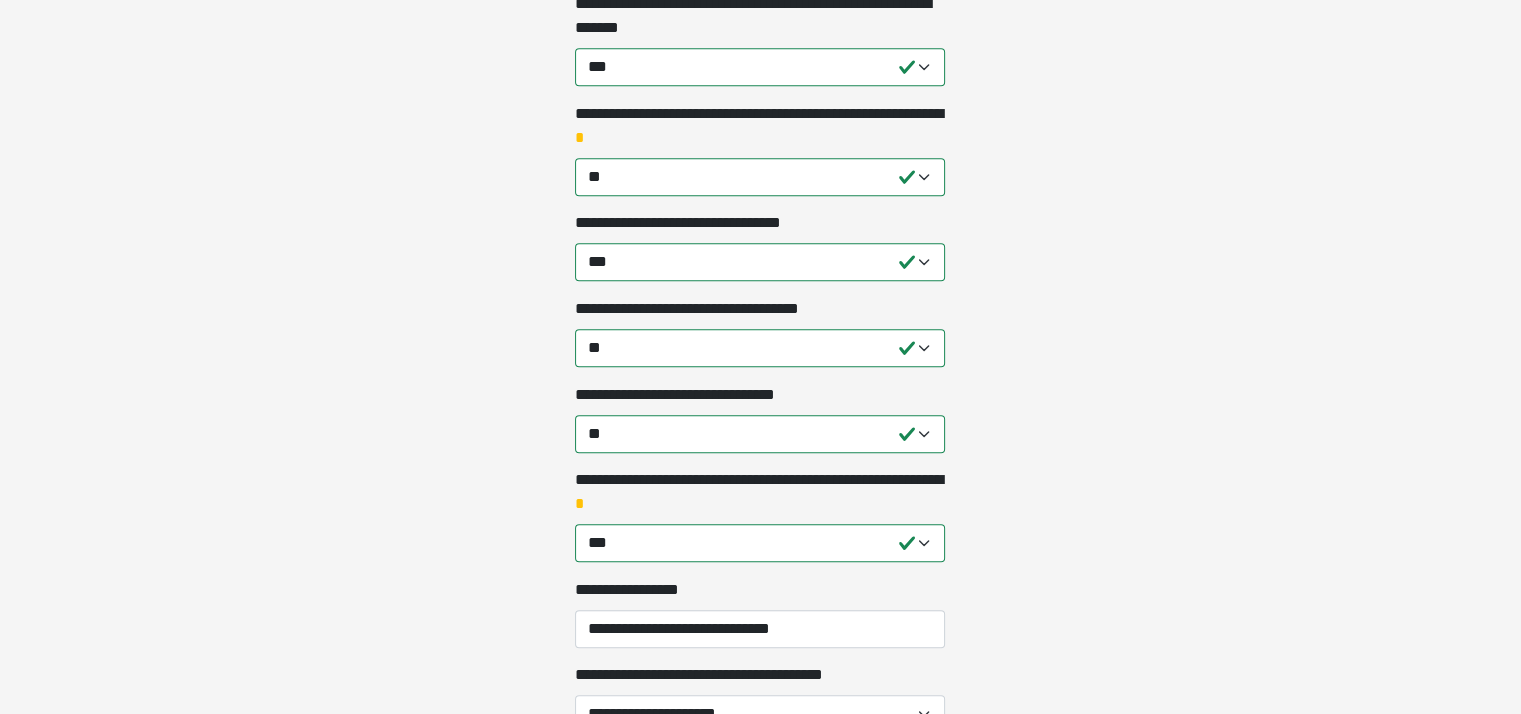 click on "**********" at bounding box center (760, -876) 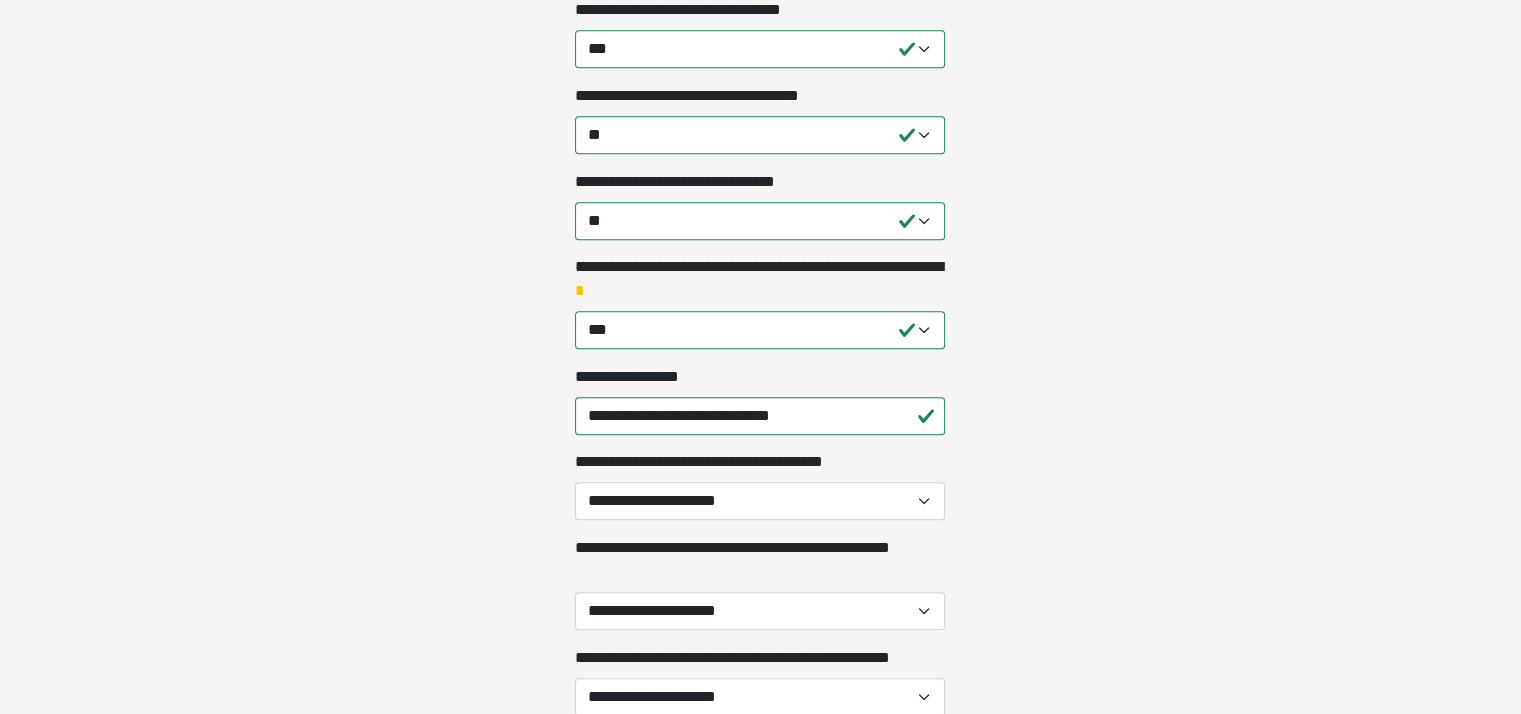 scroll, scrollTop: 1450, scrollLeft: 0, axis: vertical 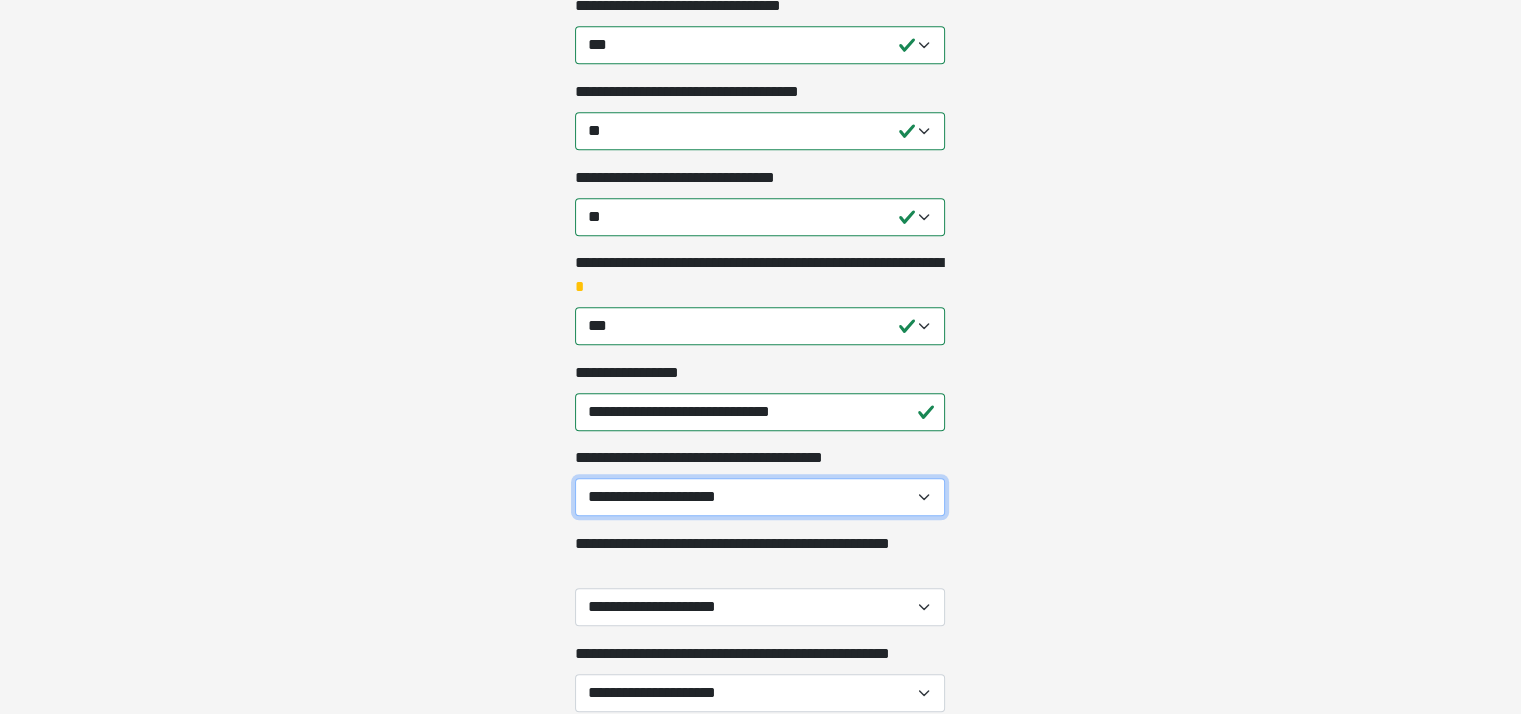 click on "**********" at bounding box center [760, 497] 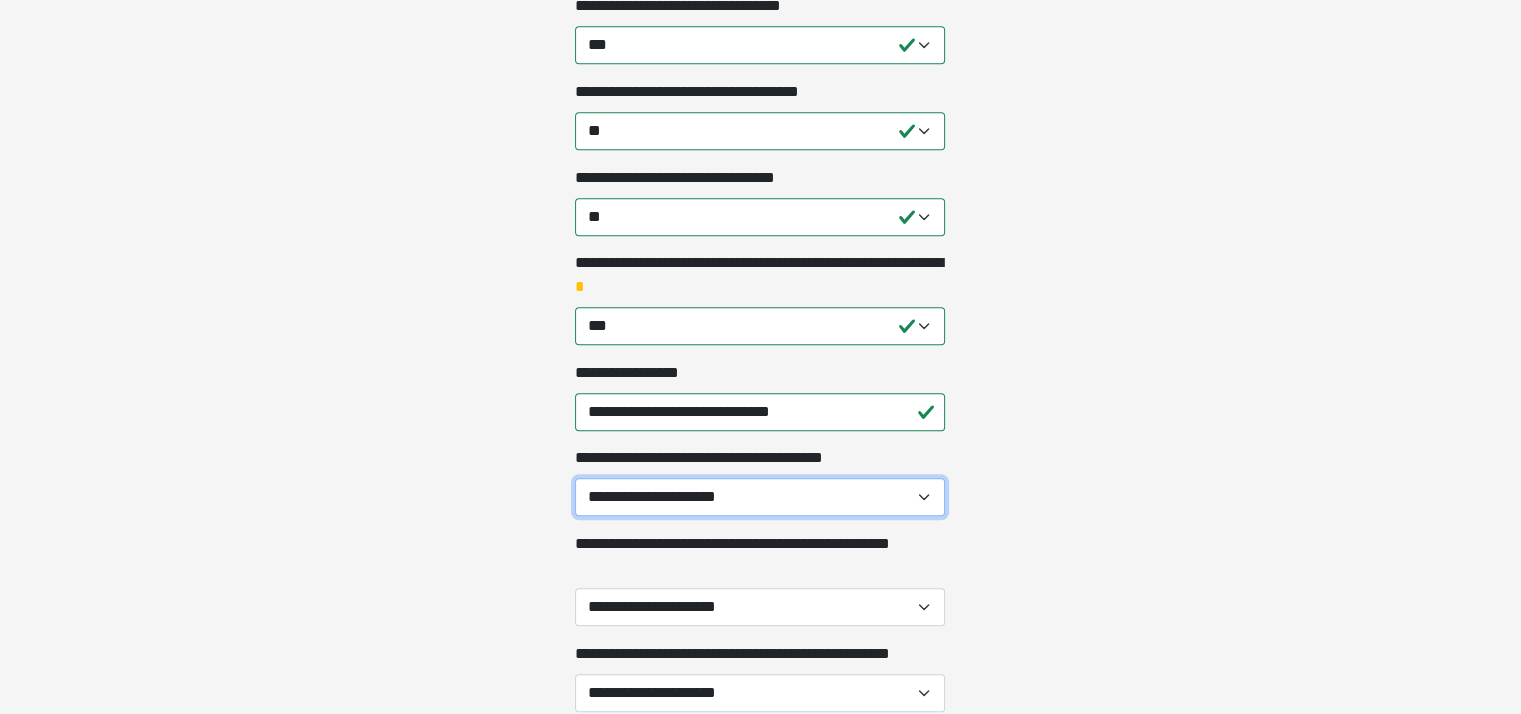 select on "**" 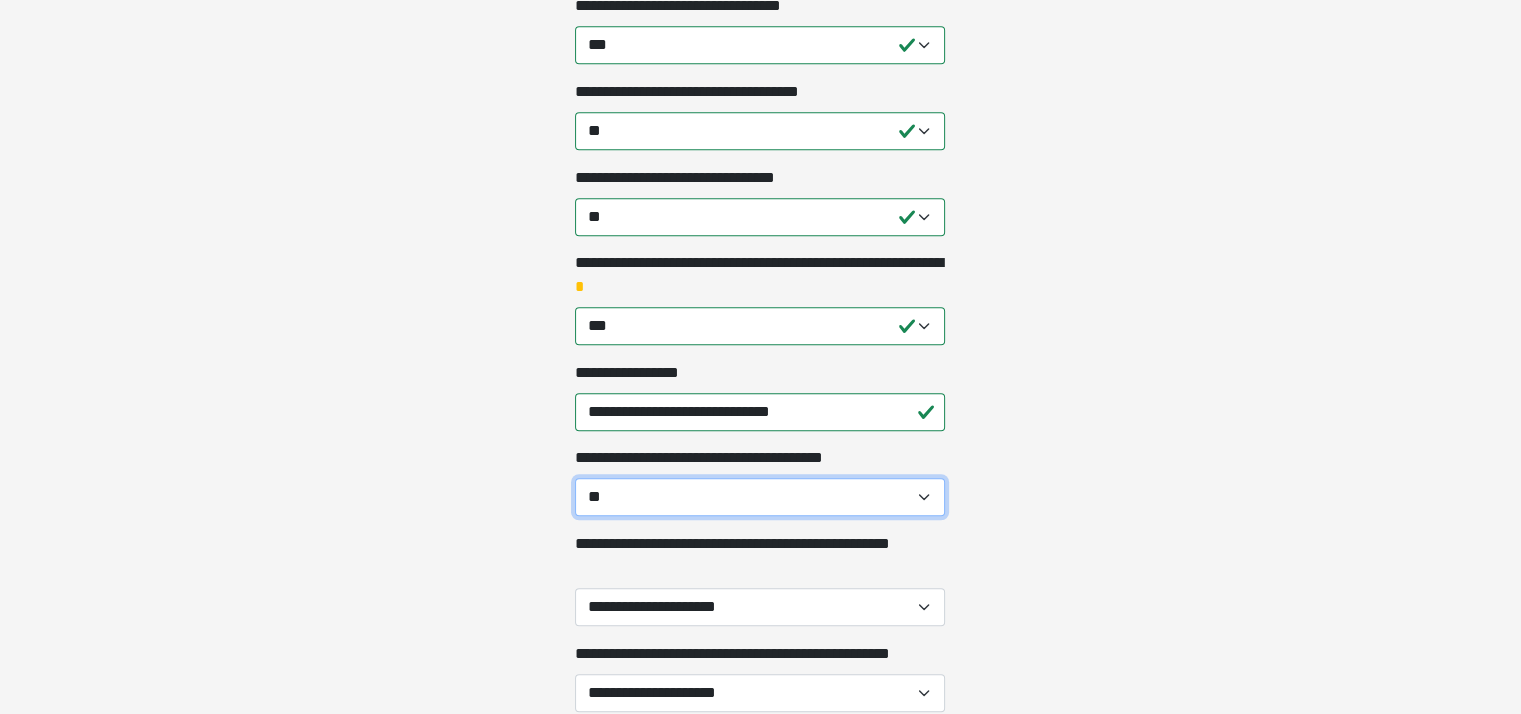 click on "**********" at bounding box center [760, 497] 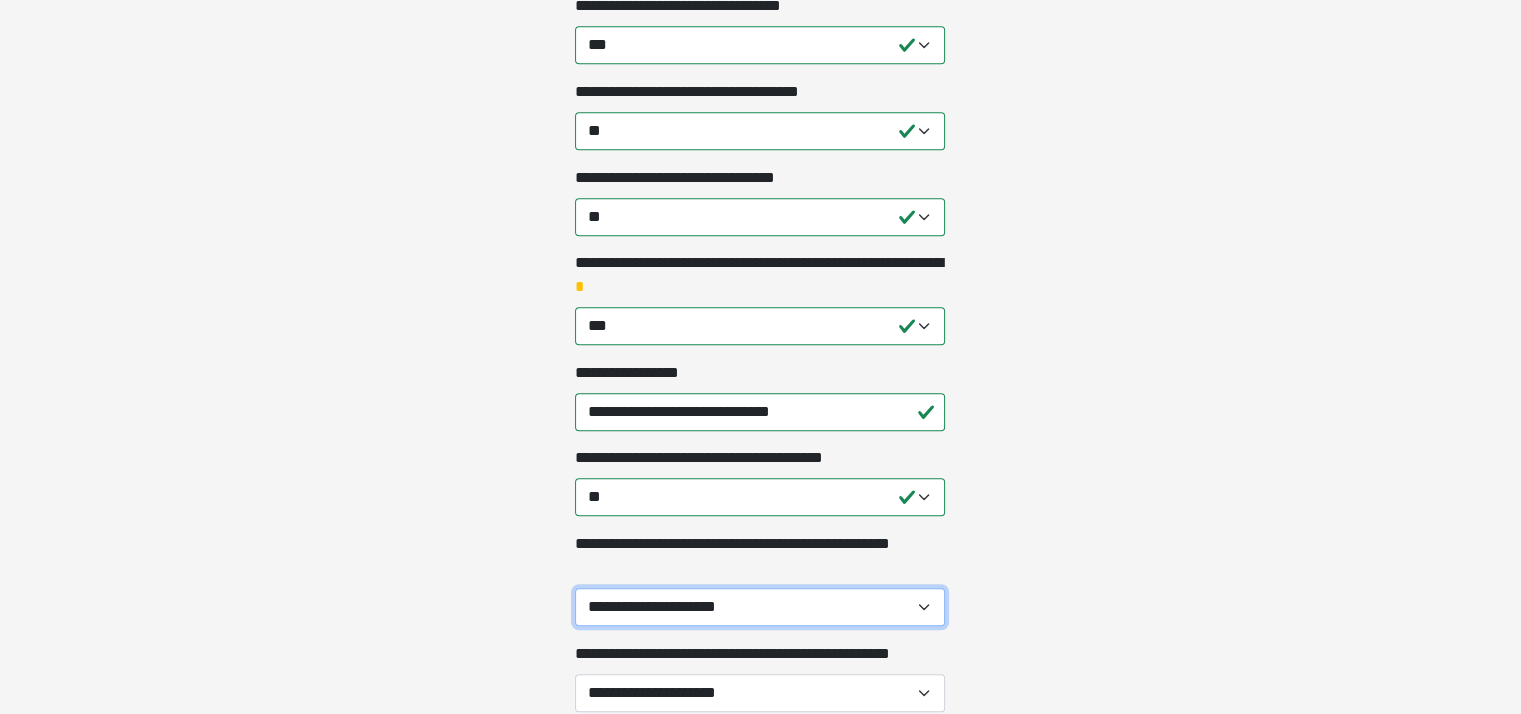 click on "**********" at bounding box center (760, 607) 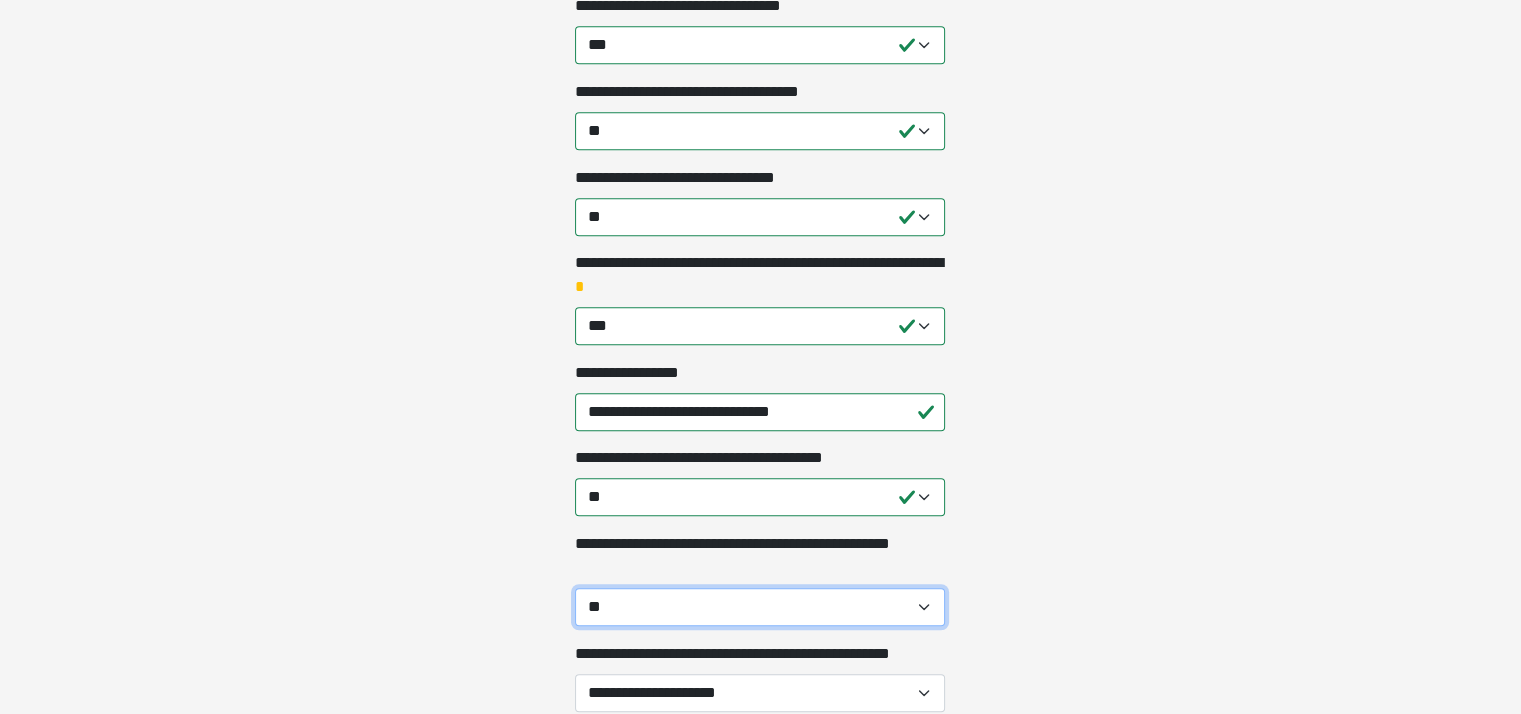 click on "**********" at bounding box center (760, 607) 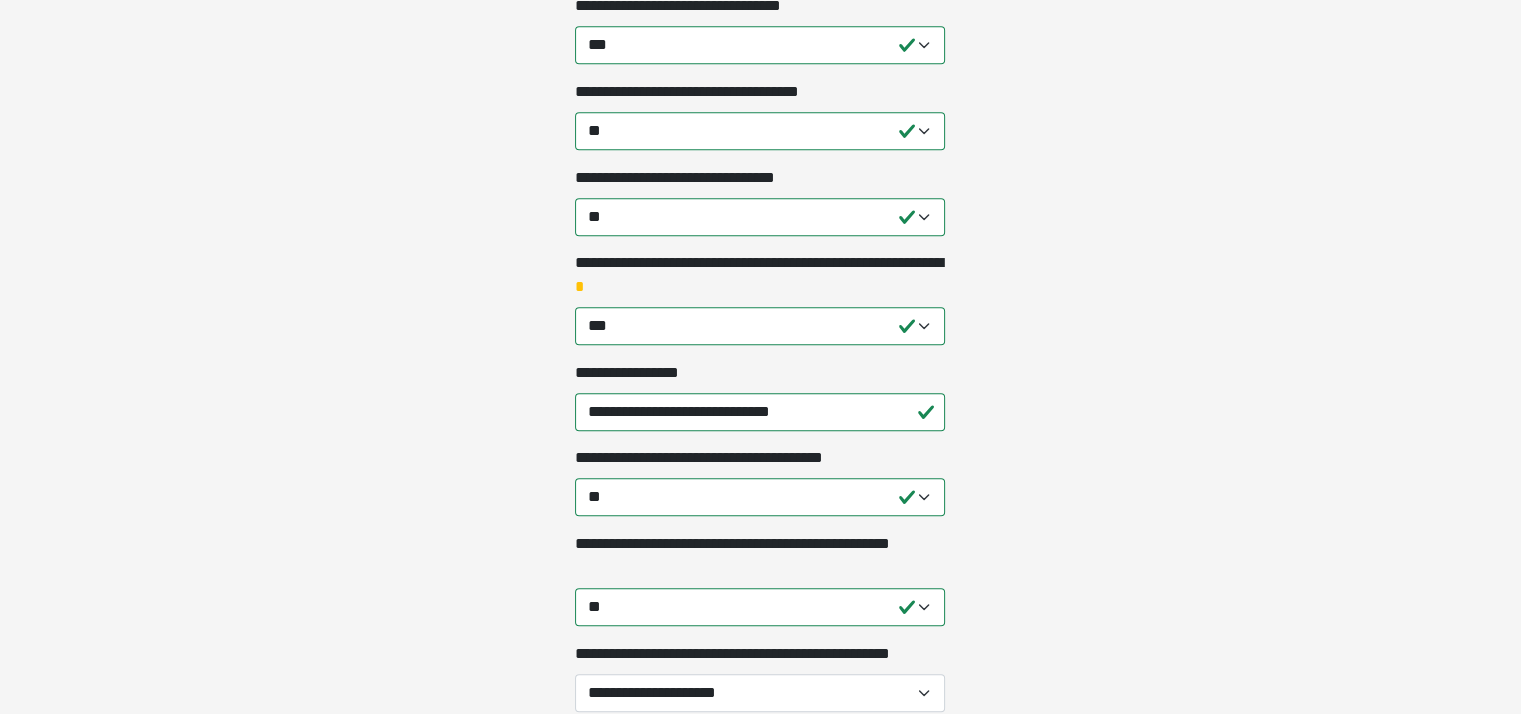 click on "**********" at bounding box center [760, -1093] 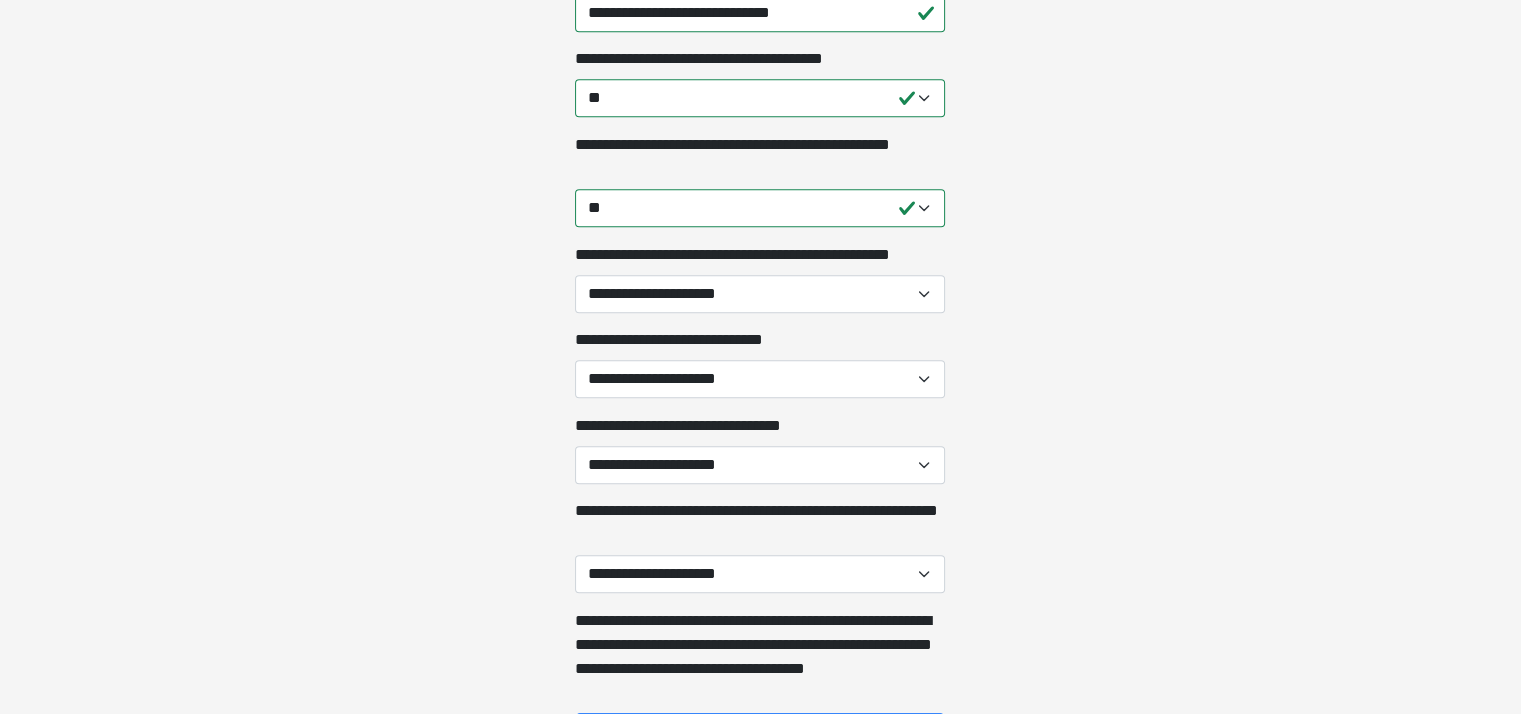 scroll, scrollTop: 1850, scrollLeft: 0, axis: vertical 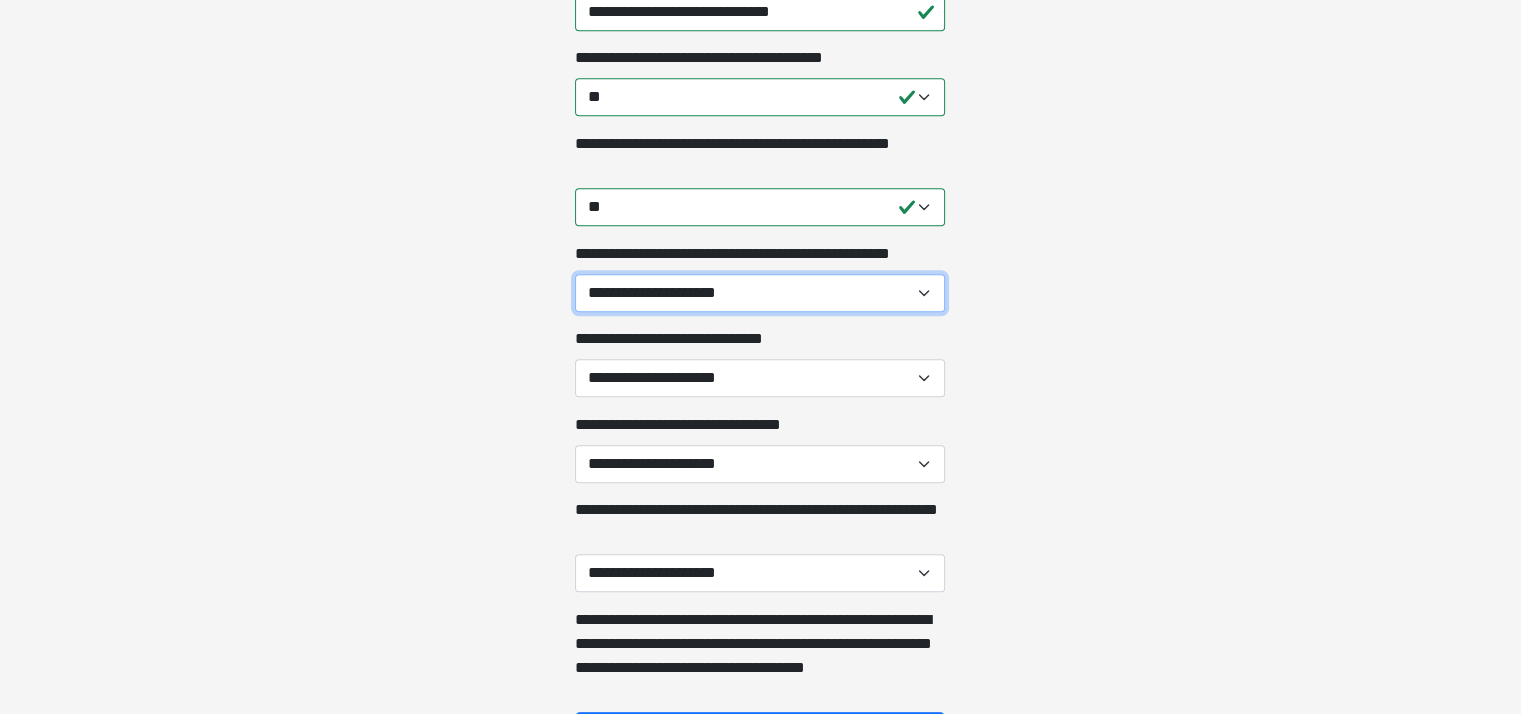 click on "**********" at bounding box center [760, 293] 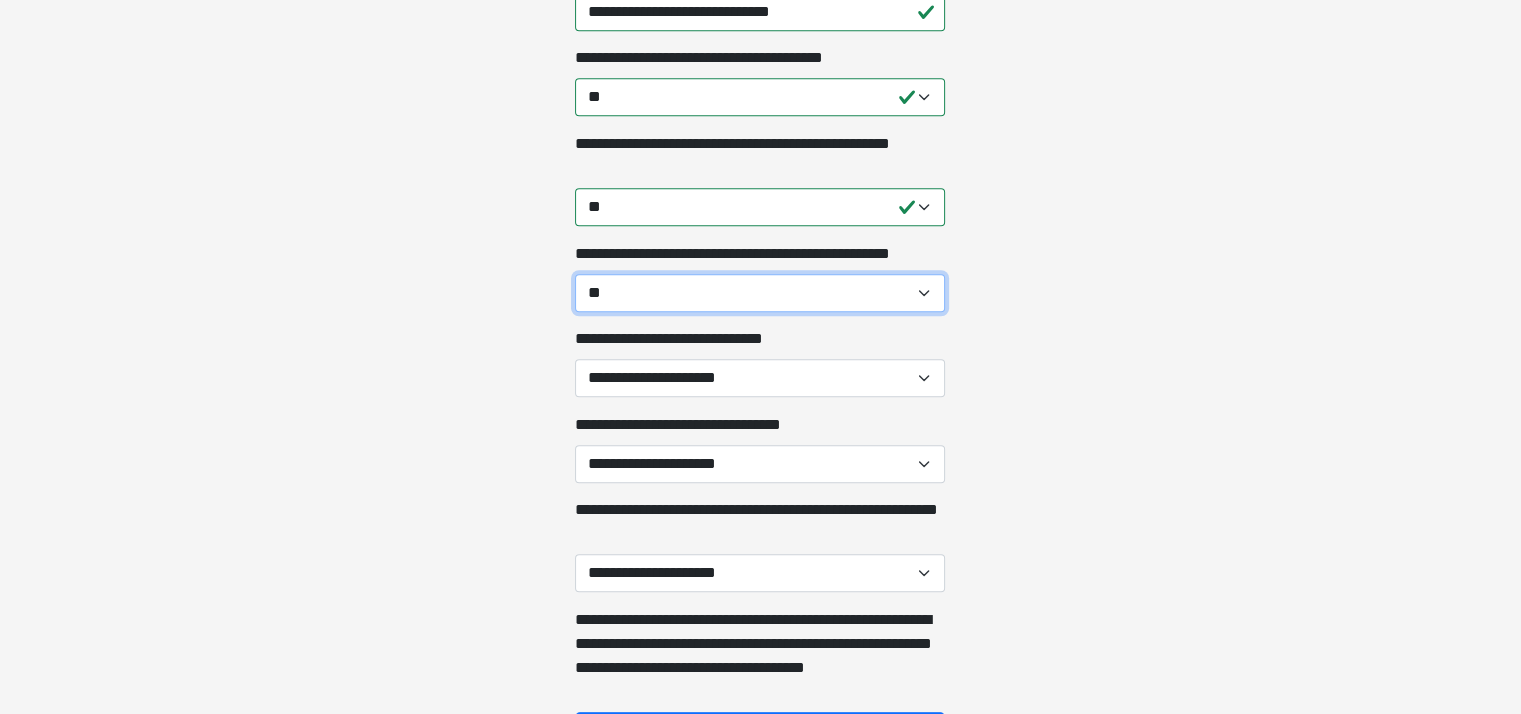click on "**********" at bounding box center [760, 293] 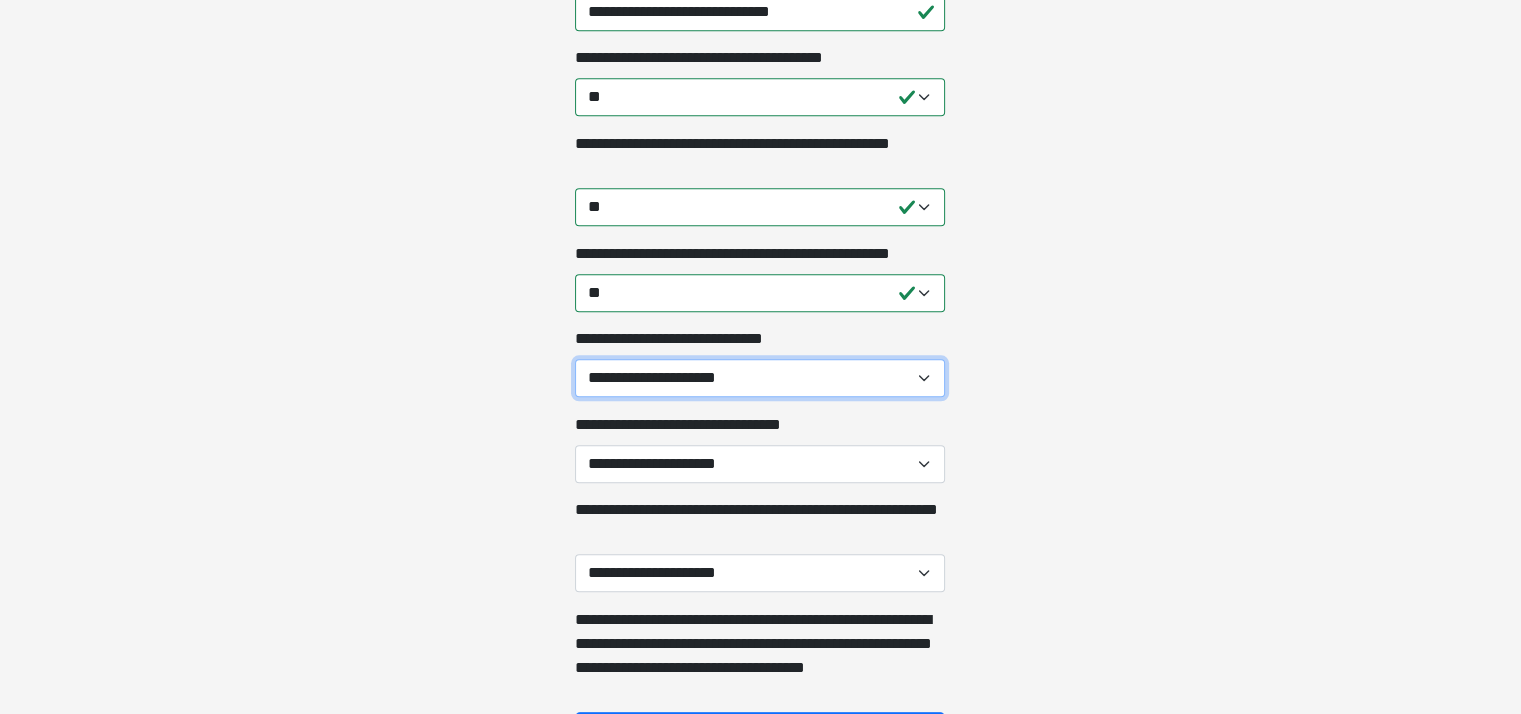 click on "**********" at bounding box center (760, 378) 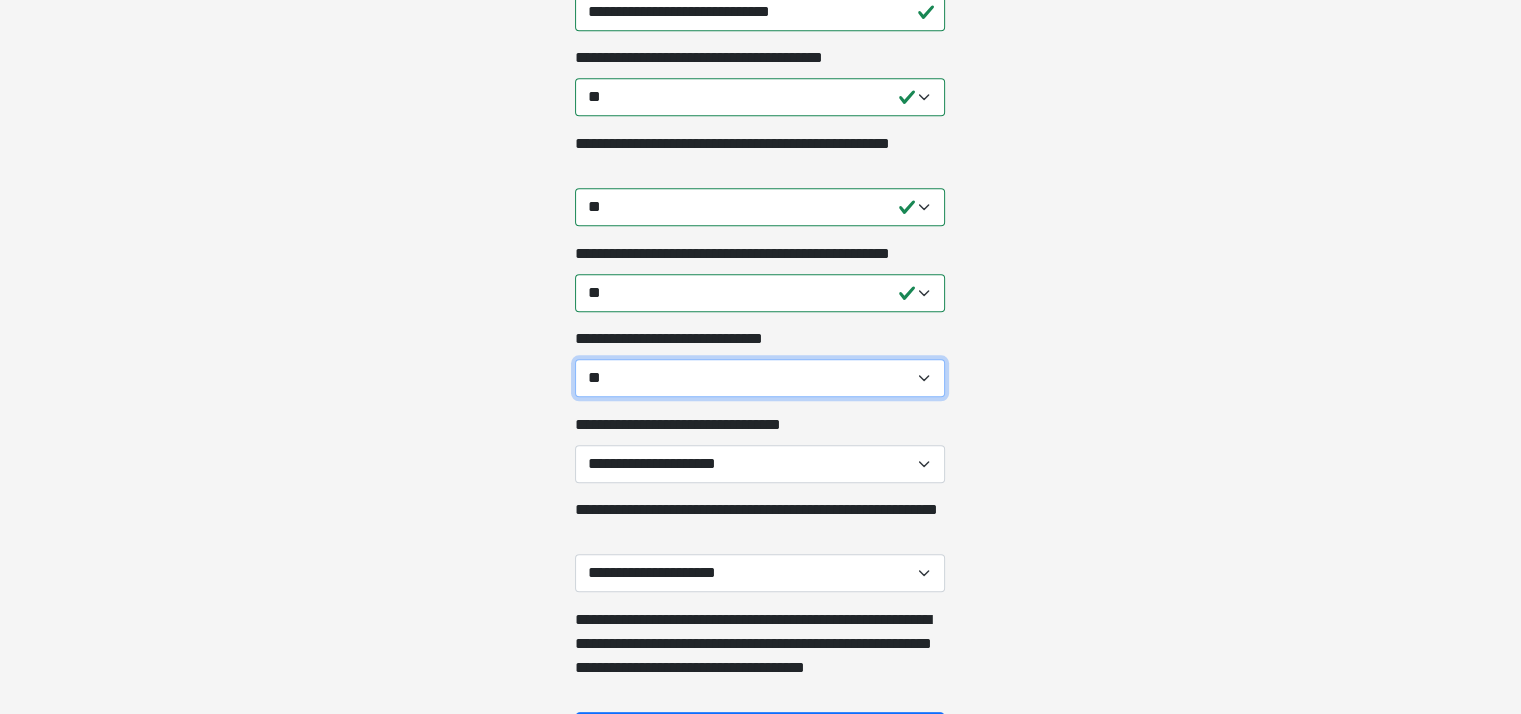 click on "**********" at bounding box center (760, 378) 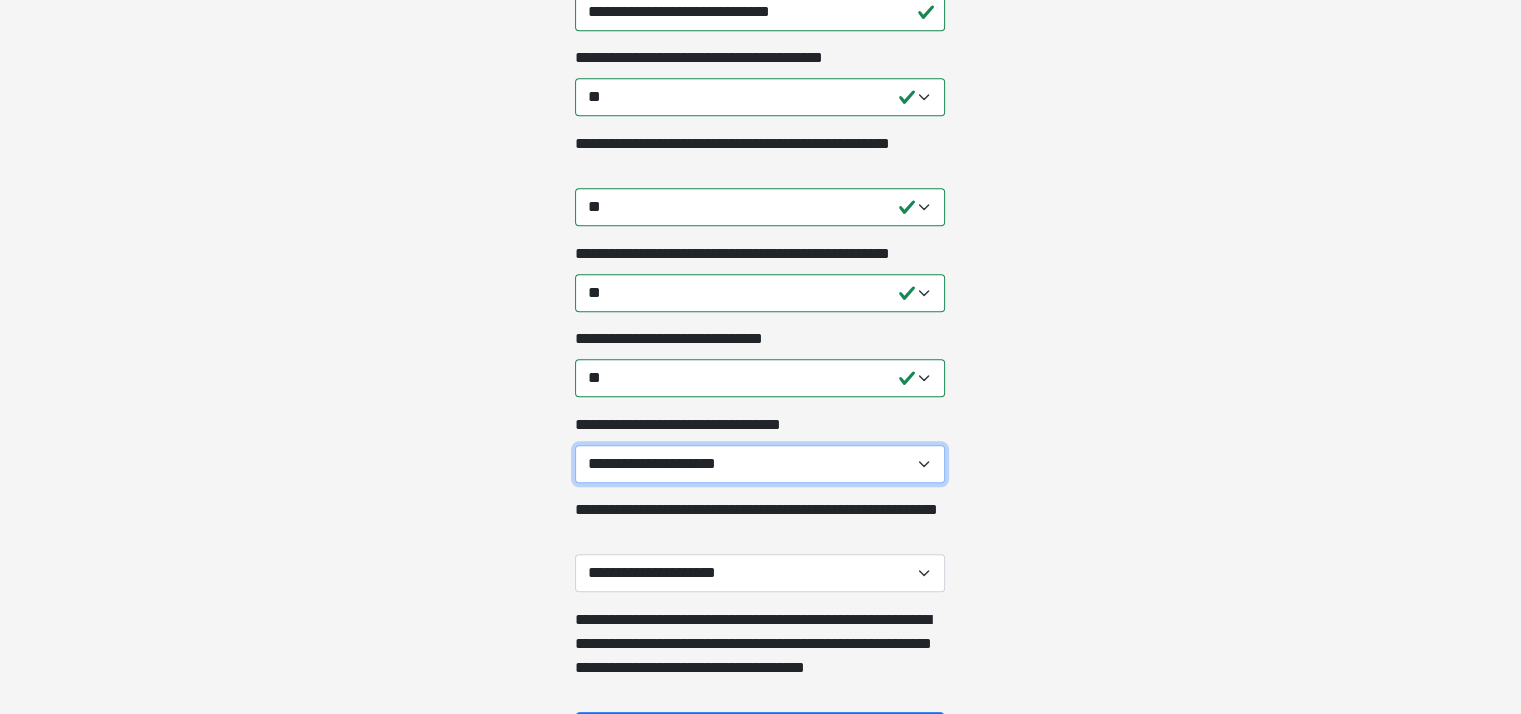 click on "**********" at bounding box center (760, 464) 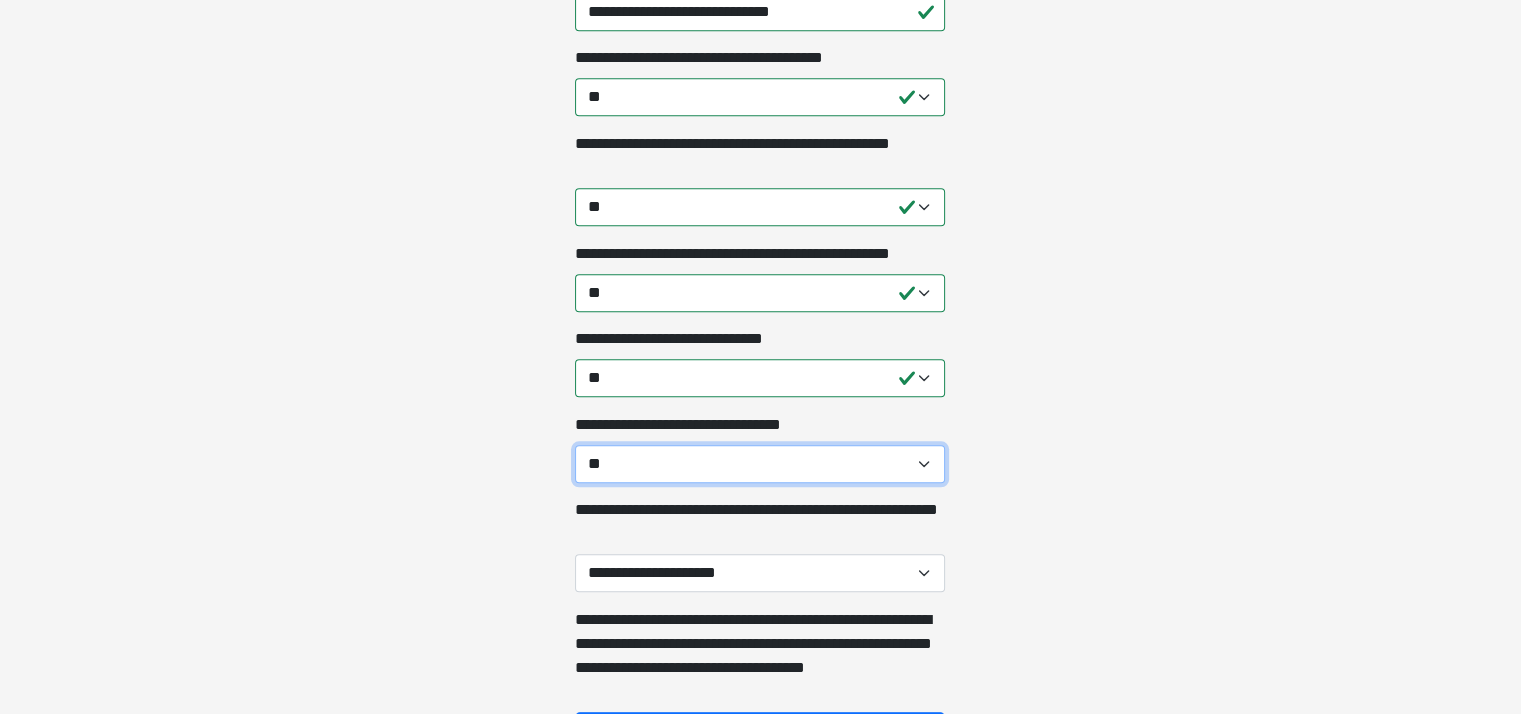 click on "**********" at bounding box center (760, 464) 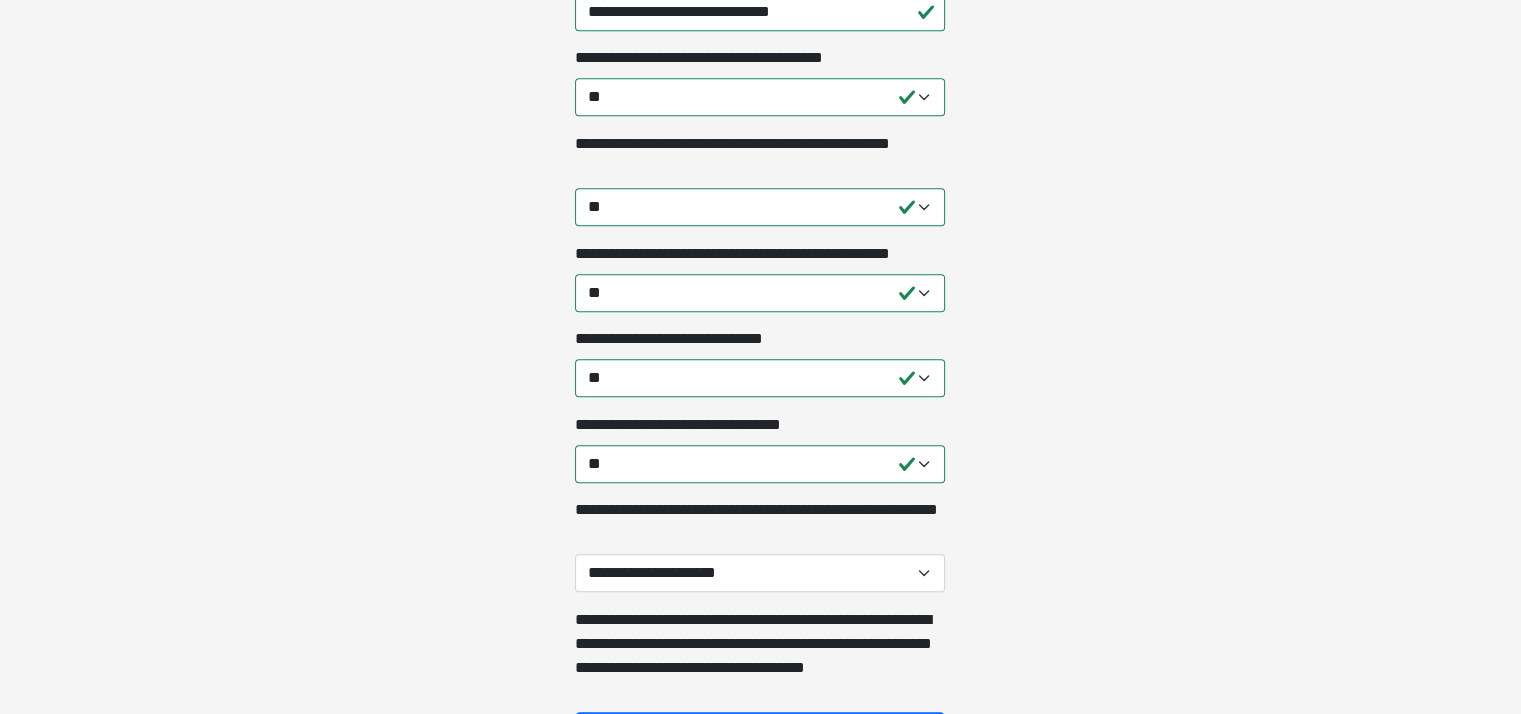 drag, startPoint x: 888, startPoint y: 530, endPoint x: 919, endPoint y: 571, distance: 51.40039 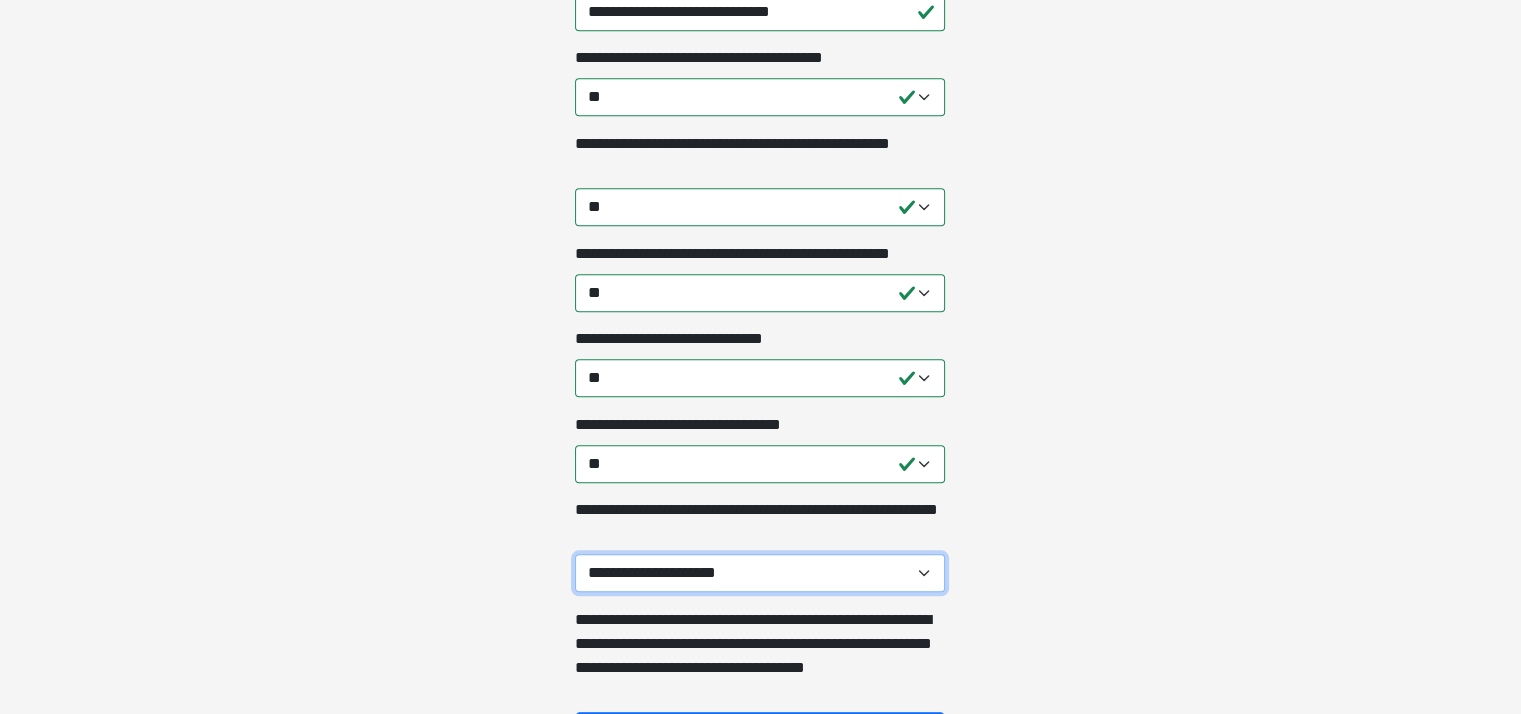click on "**********" at bounding box center [760, 573] 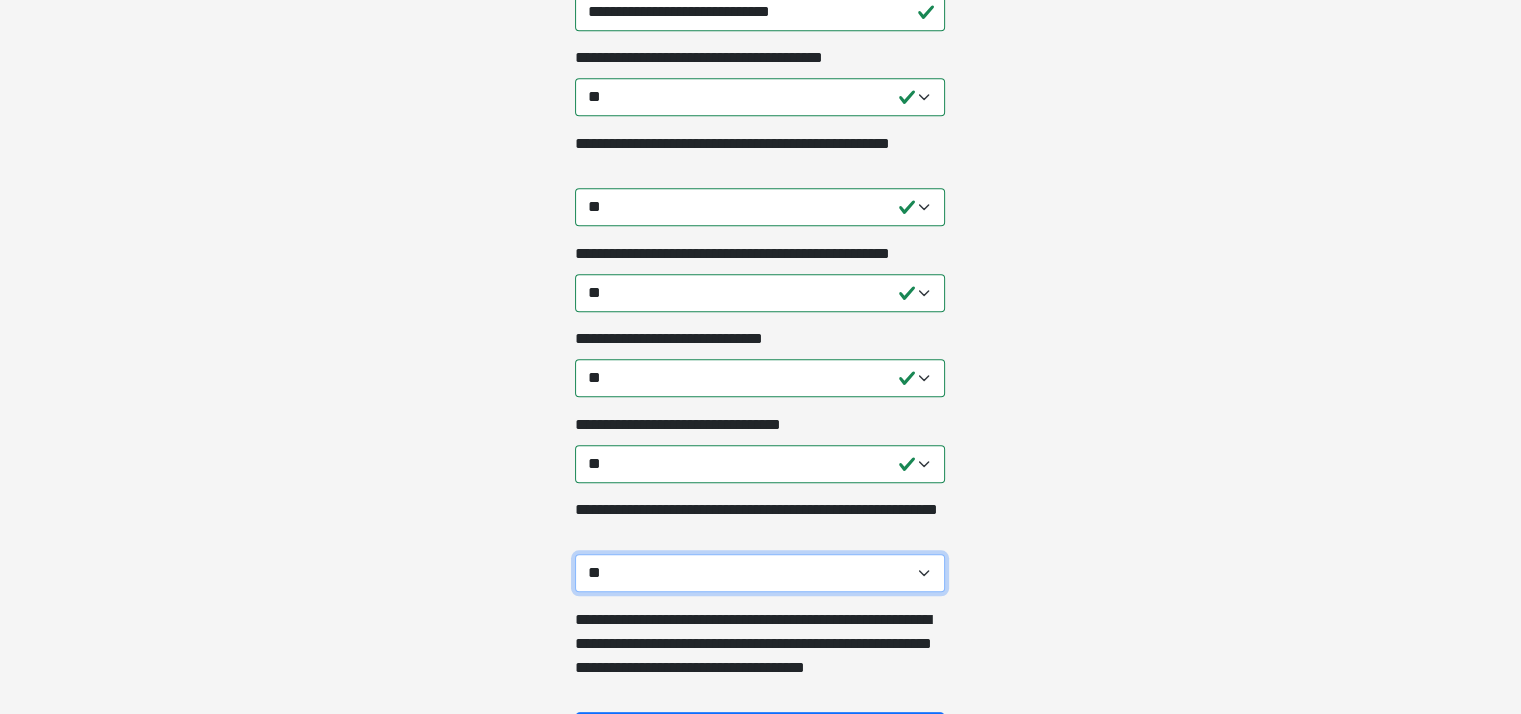click on "**********" at bounding box center [760, 573] 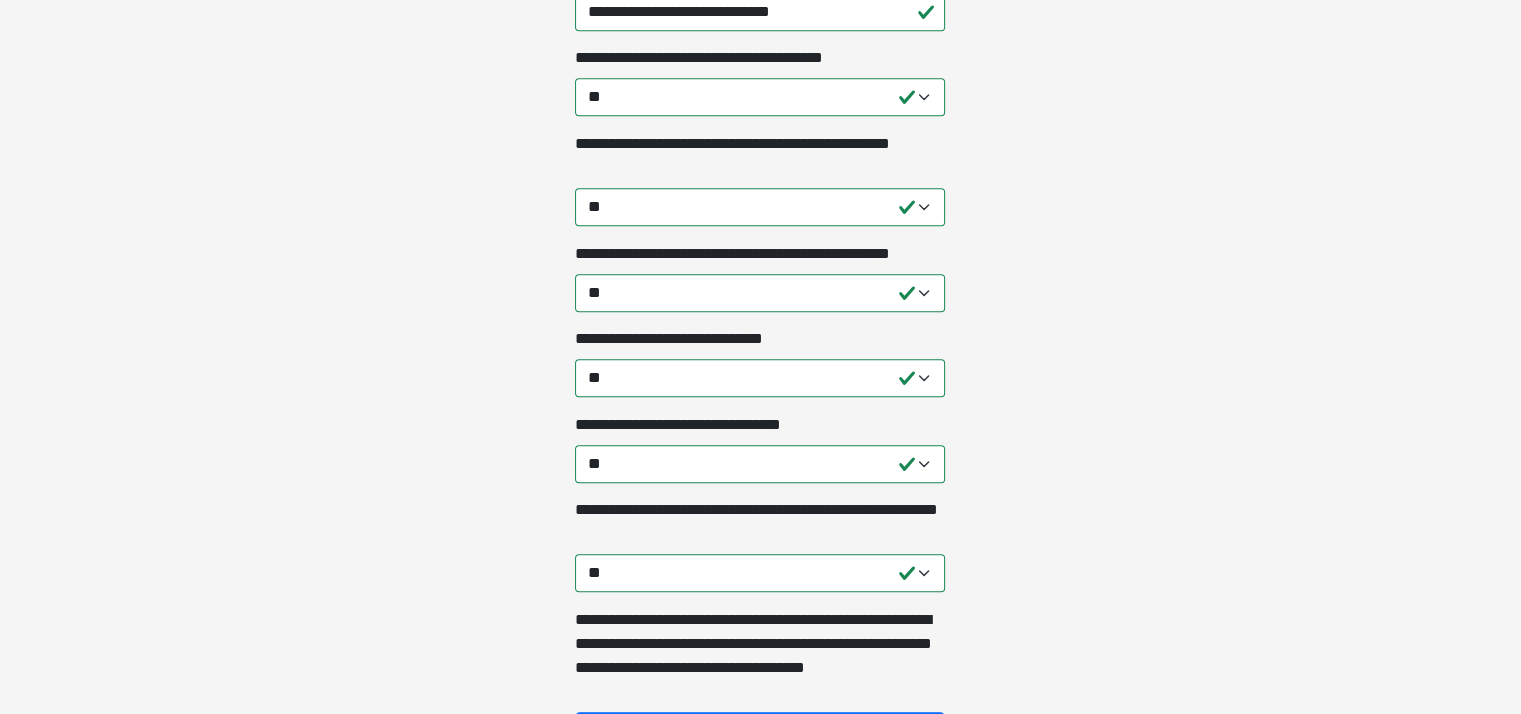 click on "**********" at bounding box center [760, -1493] 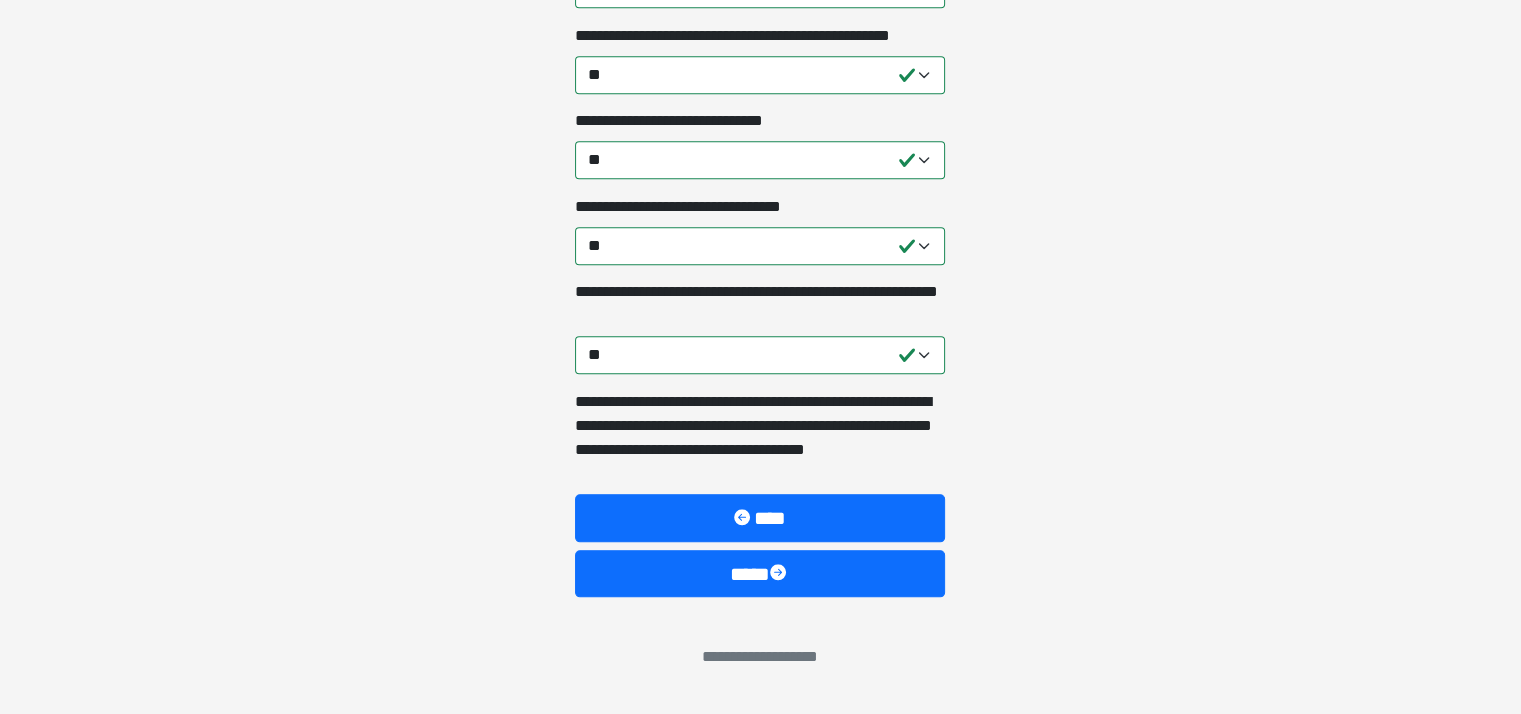 scroll, scrollTop: 2070, scrollLeft: 0, axis: vertical 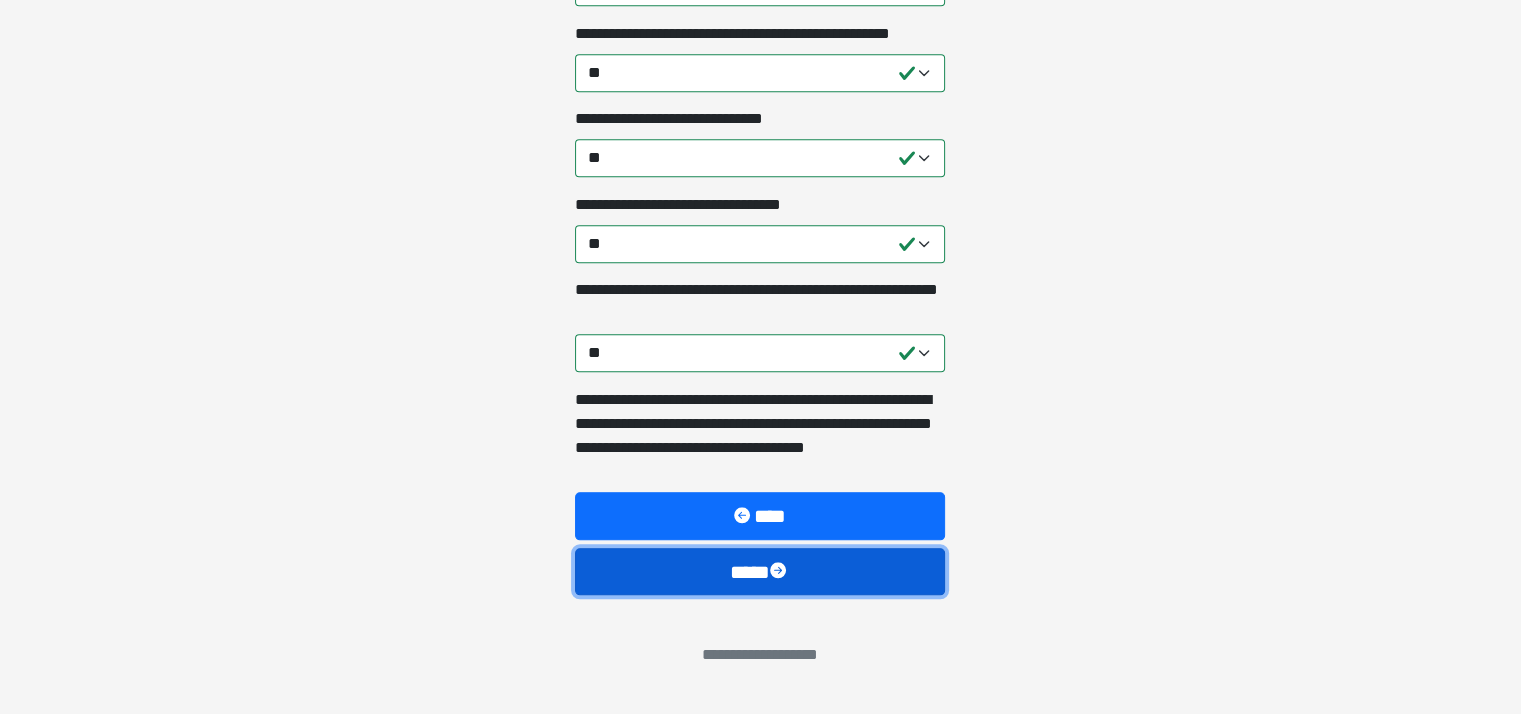 click on "****" at bounding box center (760, 572) 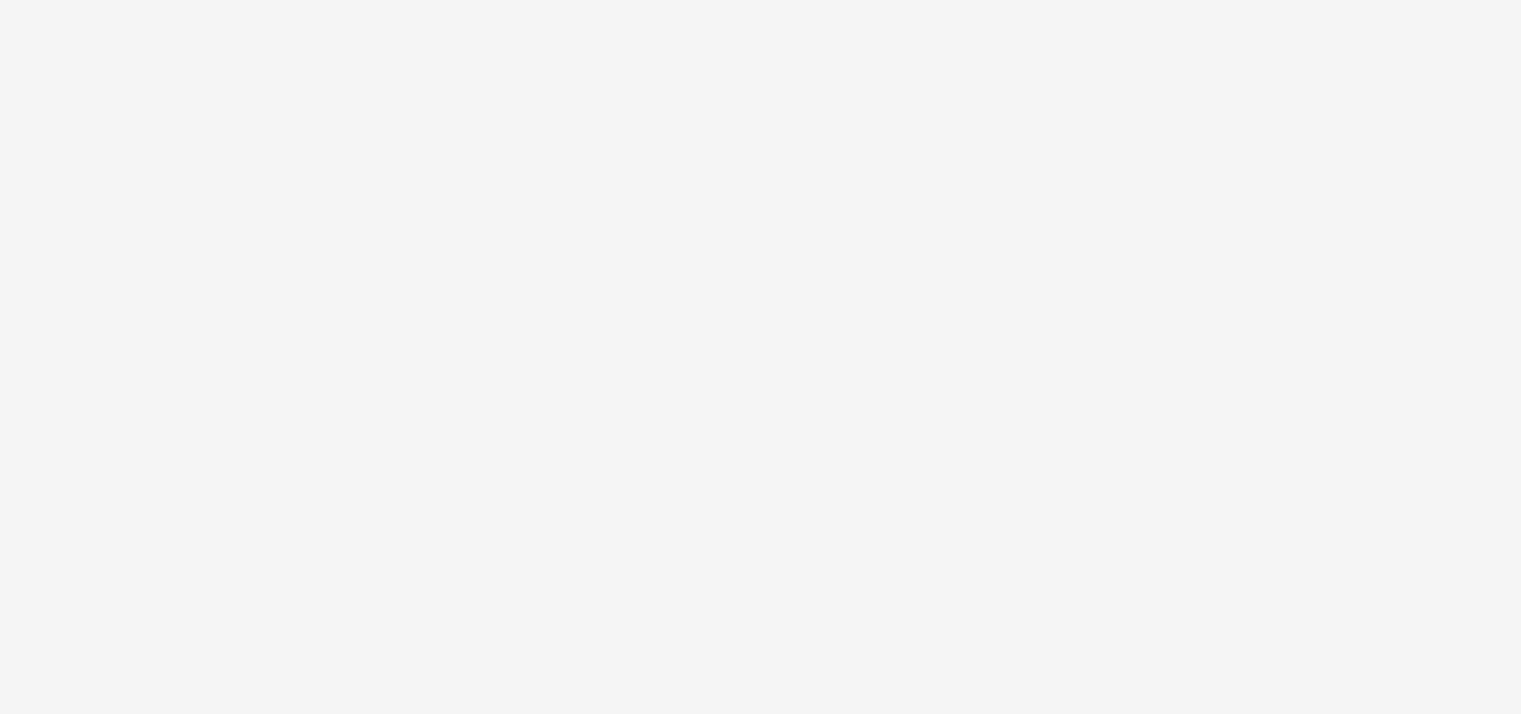 scroll, scrollTop: 77, scrollLeft: 0, axis: vertical 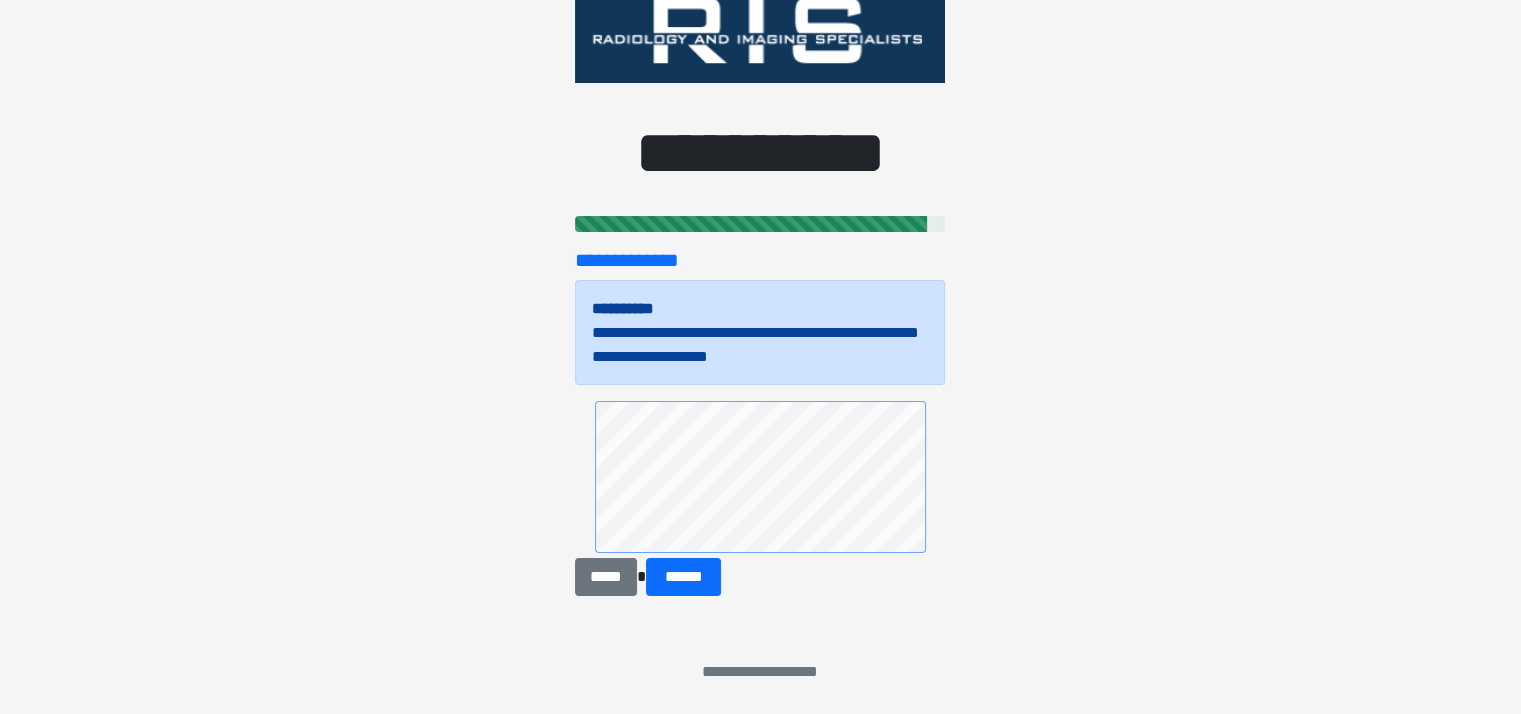 drag, startPoint x: 492, startPoint y: 488, endPoint x: 491, endPoint y: 512, distance: 24.020824 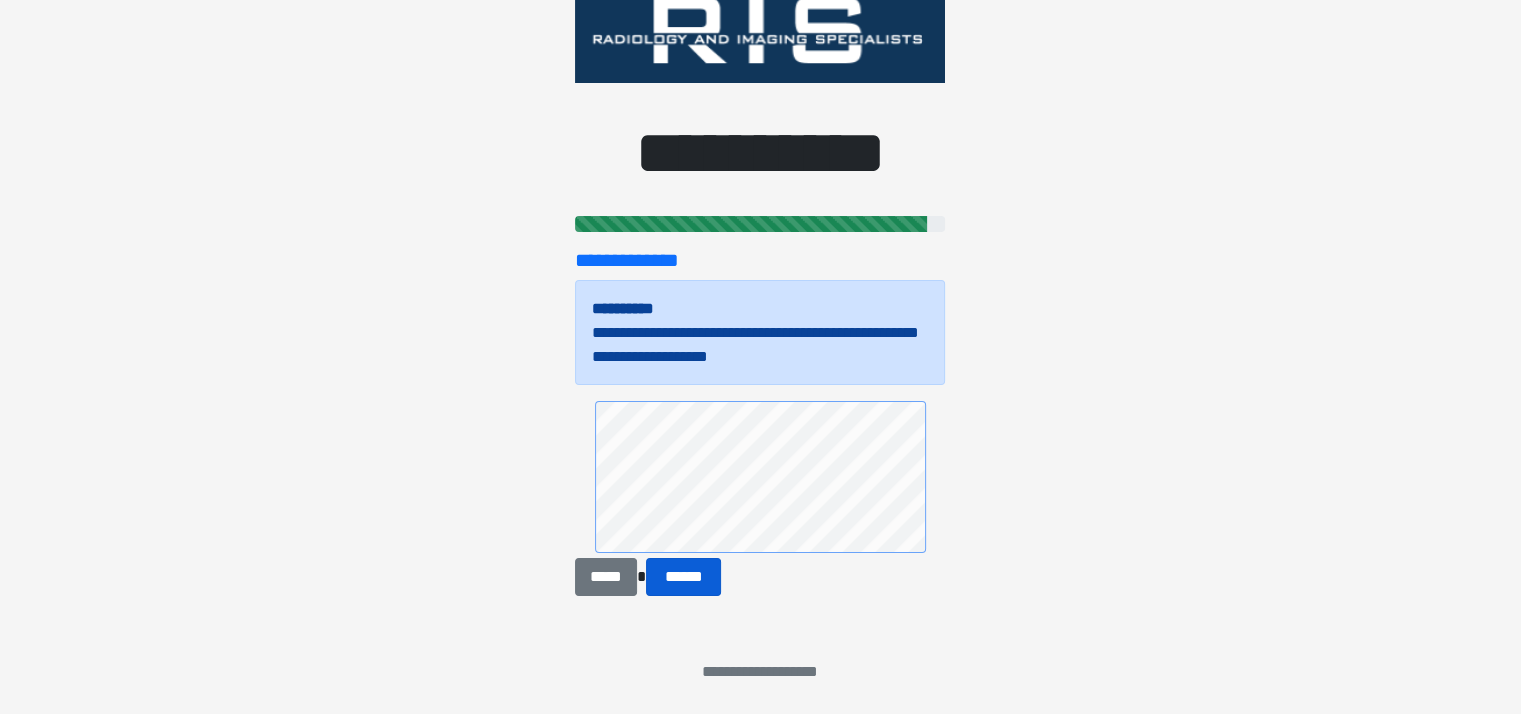 click on "******" at bounding box center [684, 577] 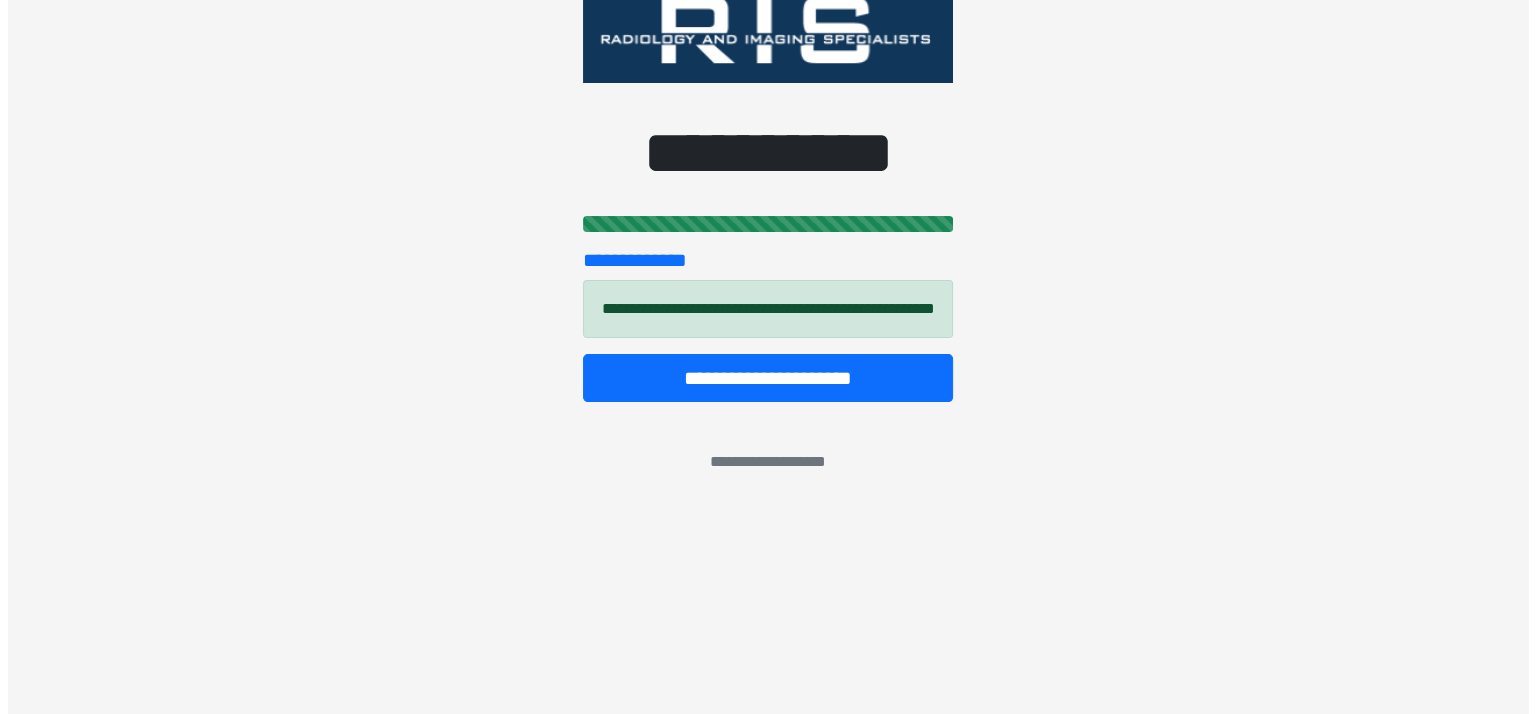 scroll, scrollTop: 0, scrollLeft: 0, axis: both 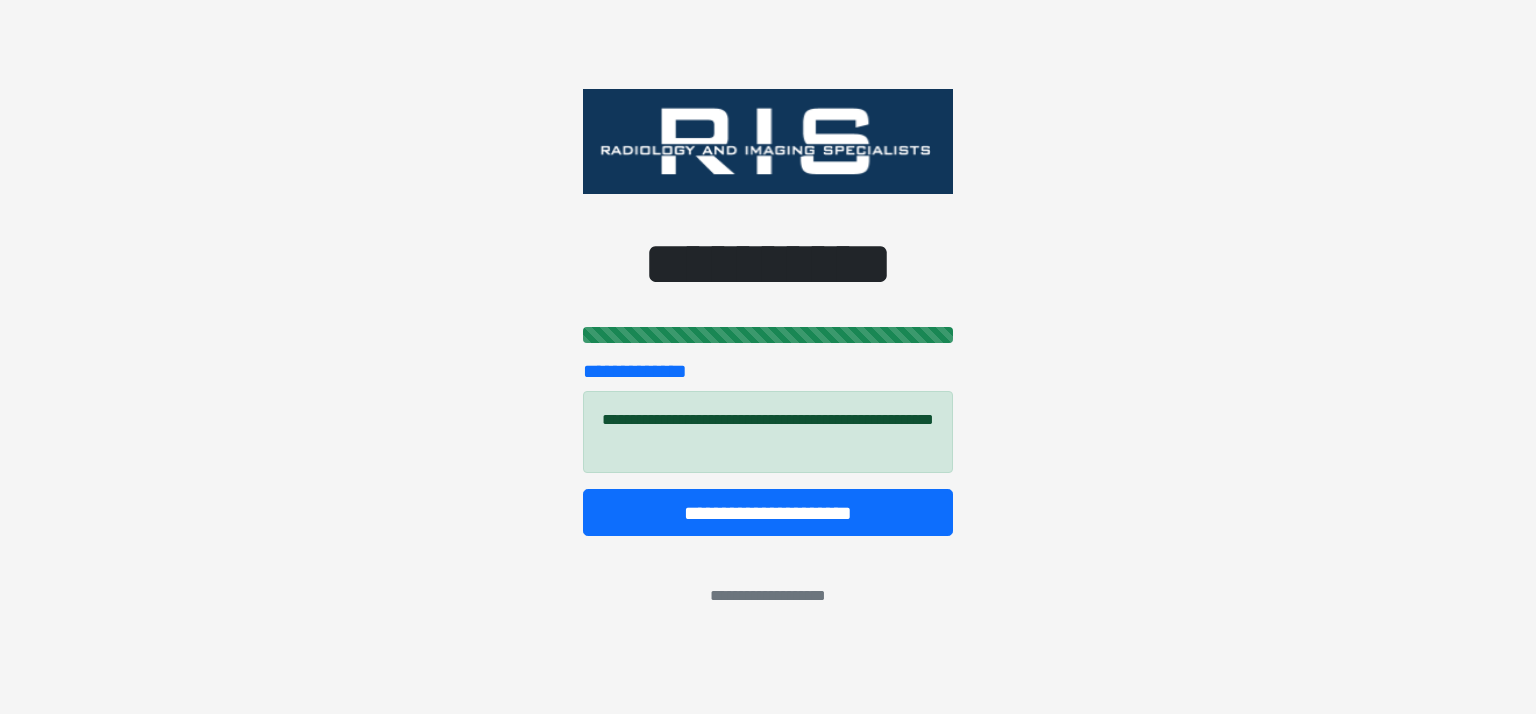 click on "**********" at bounding box center (768, 357) 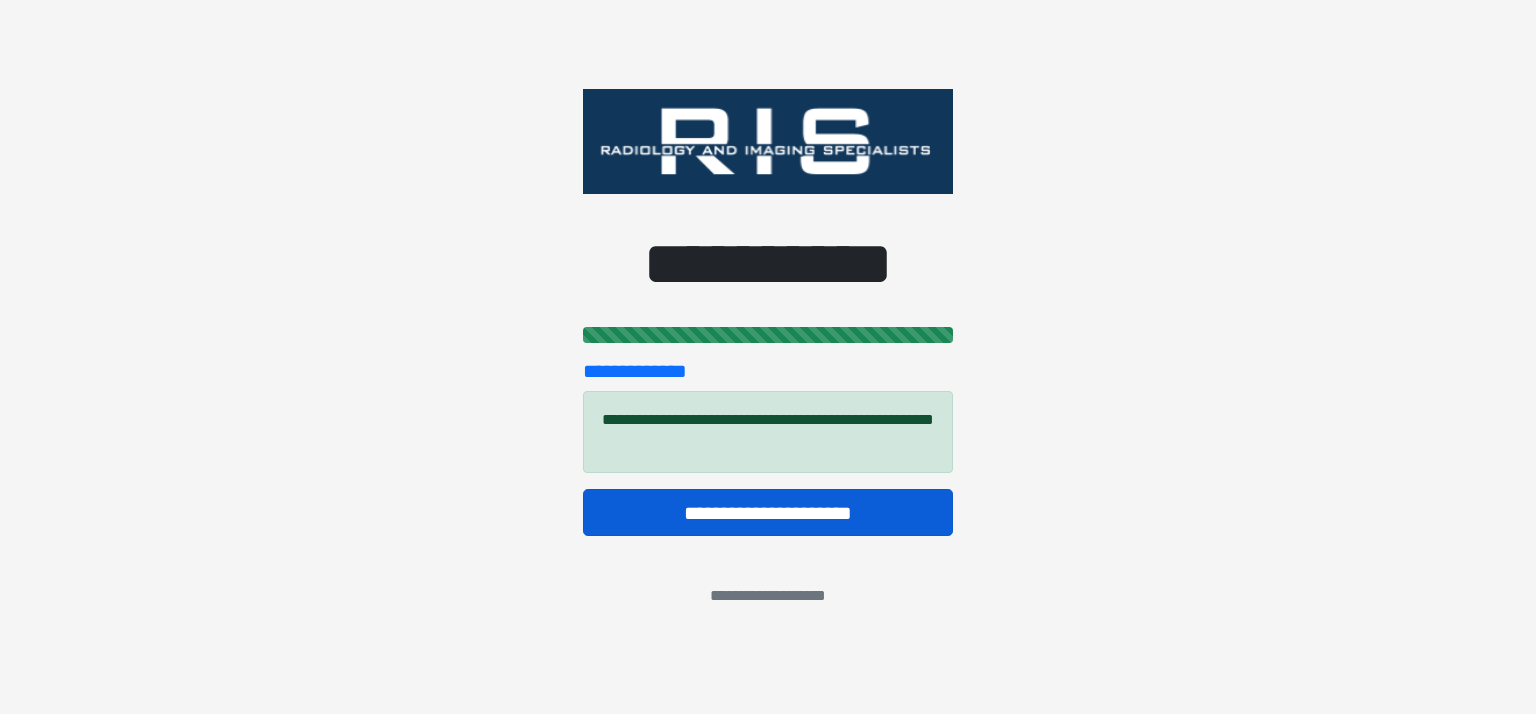 click on "**********" at bounding box center (768, 513) 